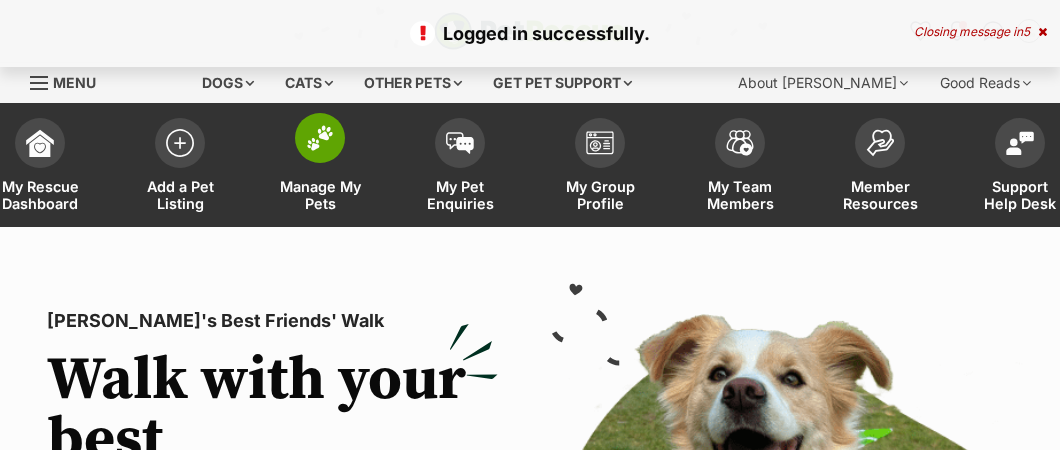 scroll, scrollTop: 0, scrollLeft: 0, axis: both 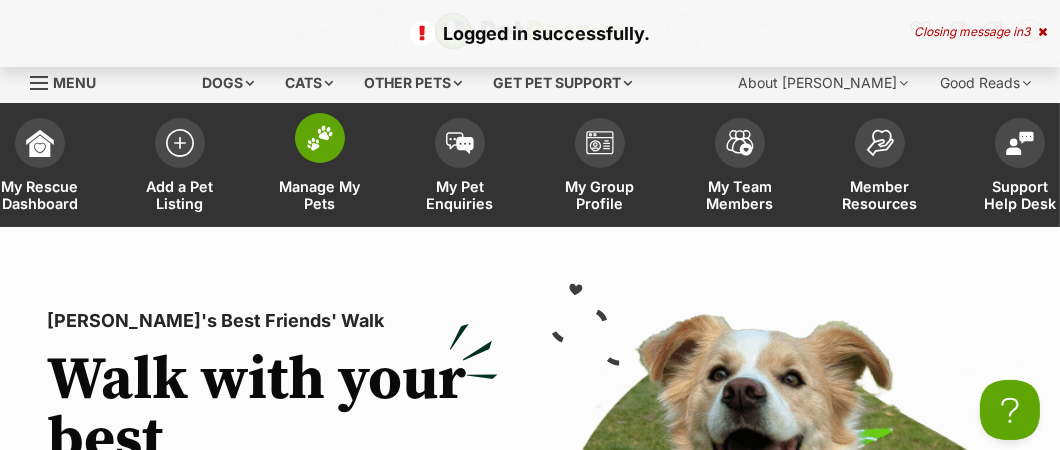 click on "Manage My Pets" at bounding box center [320, 195] 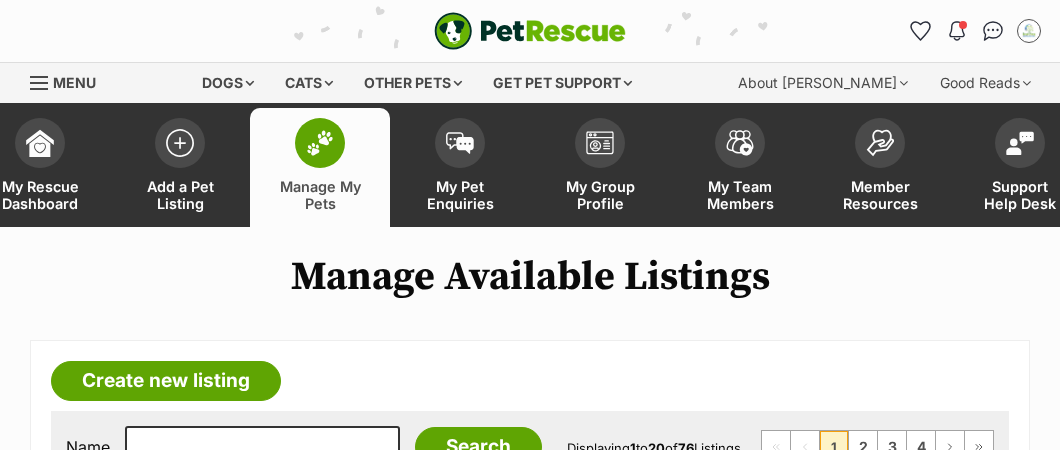 scroll, scrollTop: 0, scrollLeft: 0, axis: both 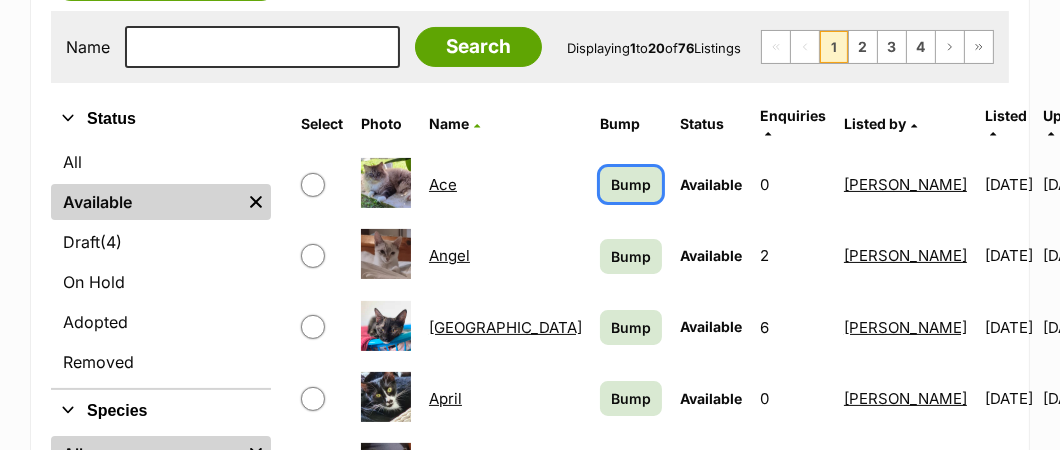 click on "Bump" at bounding box center (631, 184) 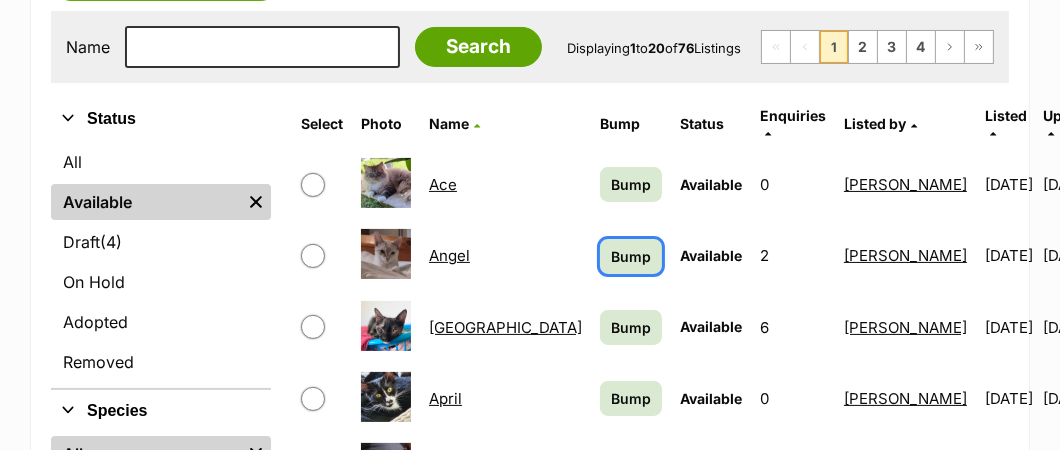 click on "Bump" at bounding box center (631, 256) 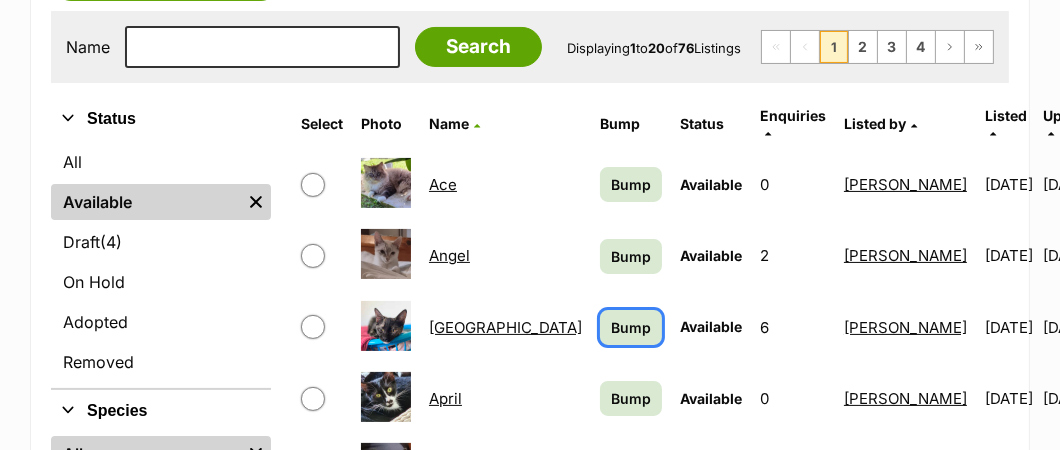 click on "Bump" at bounding box center (631, 327) 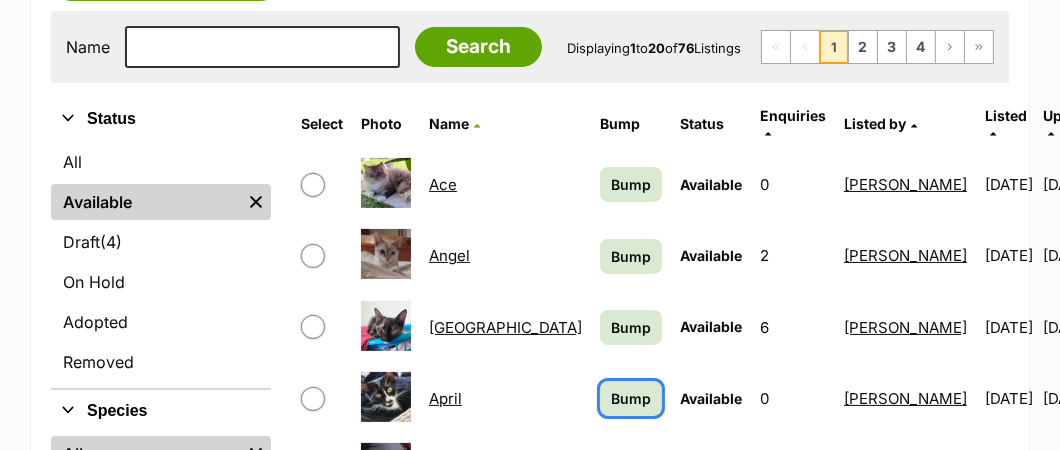 click on "Bump" at bounding box center [631, 398] 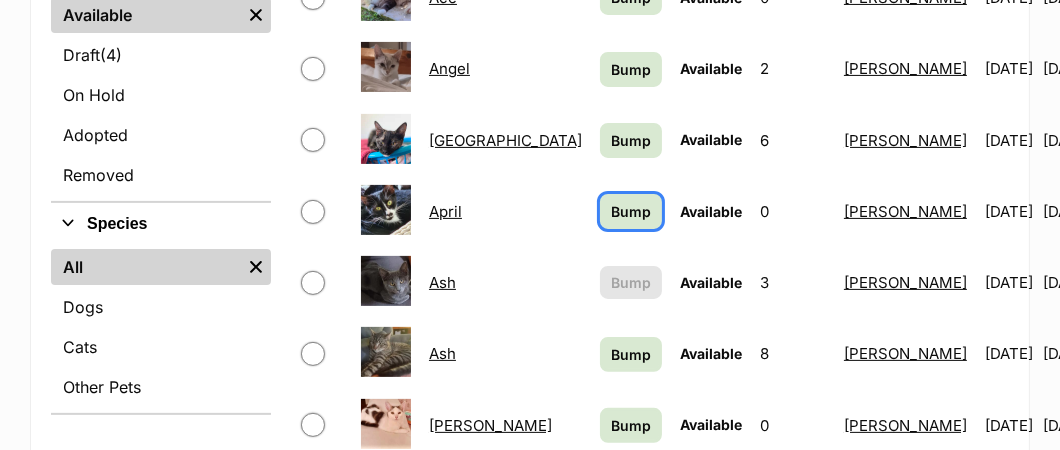 scroll, scrollTop: 599, scrollLeft: 0, axis: vertical 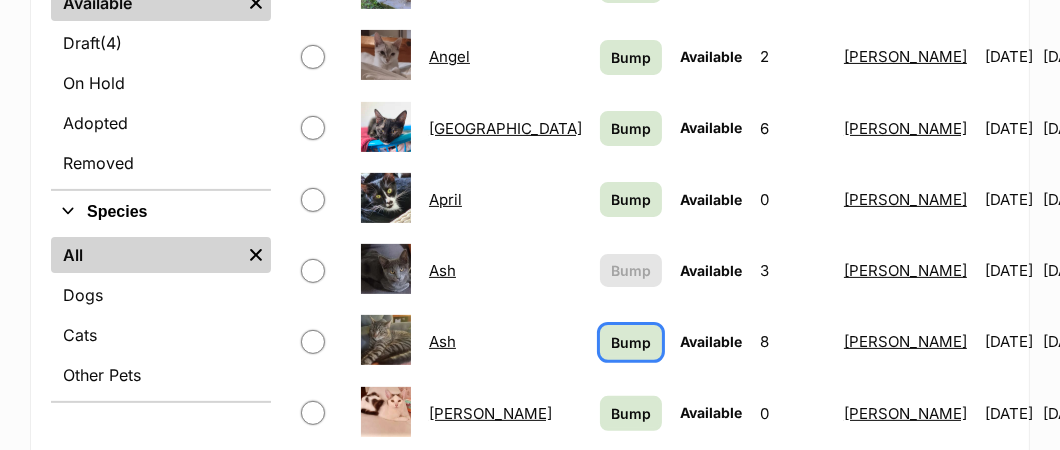 click on "Bump" at bounding box center [631, 342] 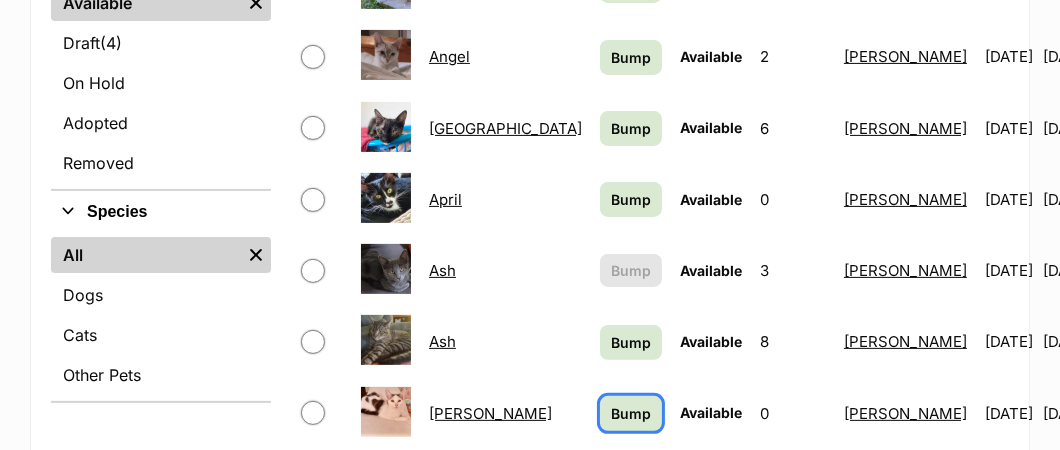 click on "Bump" at bounding box center (631, 413) 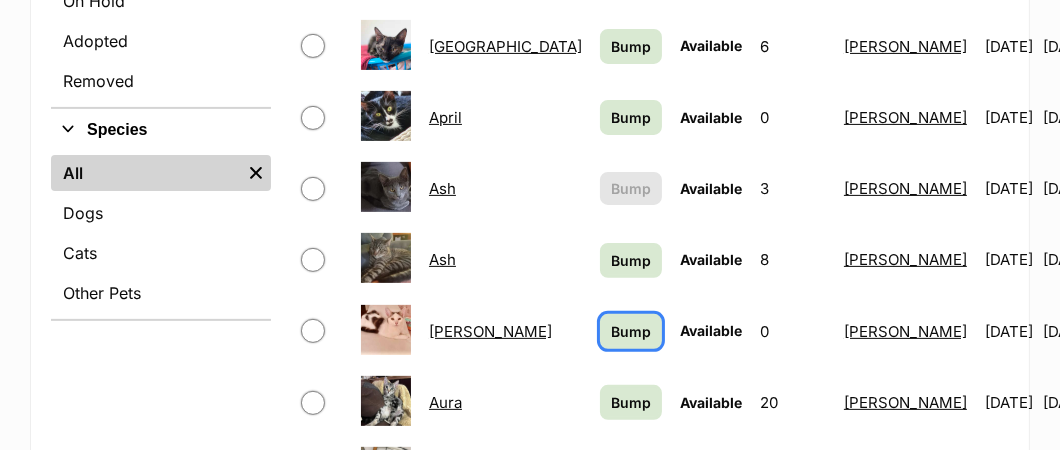 scroll, scrollTop: 800, scrollLeft: 0, axis: vertical 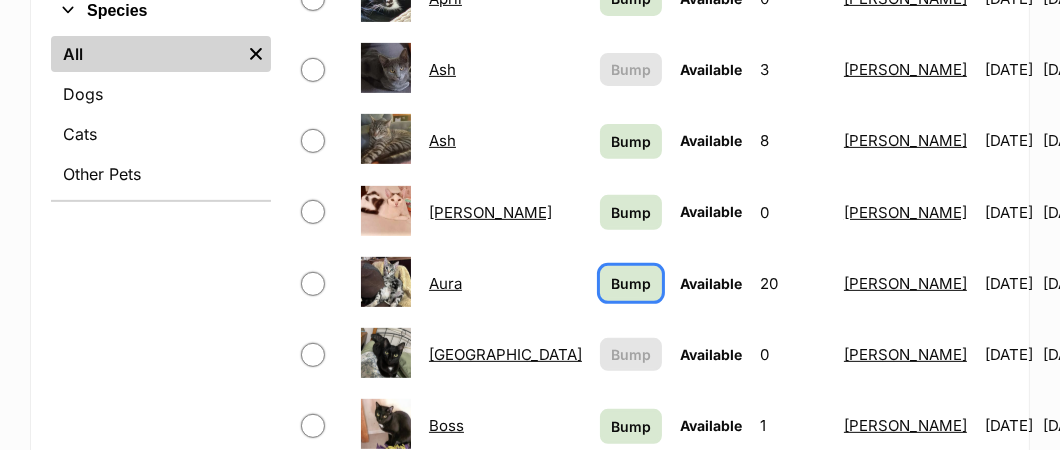 click on "Bump" at bounding box center (631, 283) 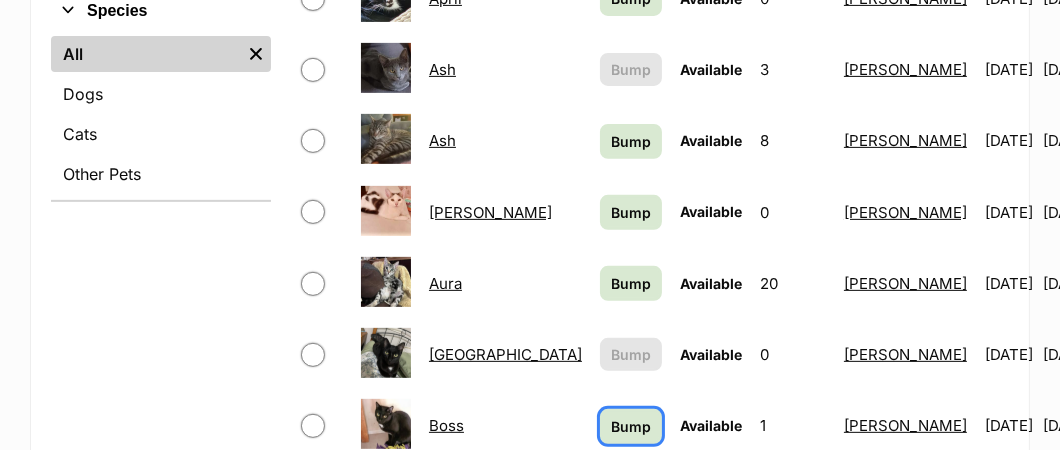 click on "Bump" at bounding box center (631, 426) 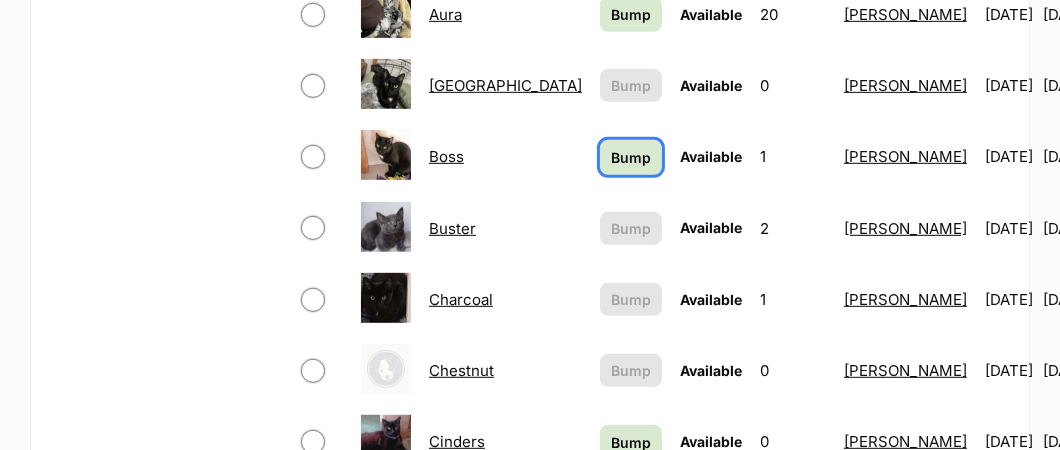 scroll, scrollTop: 1099, scrollLeft: 0, axis: vertical 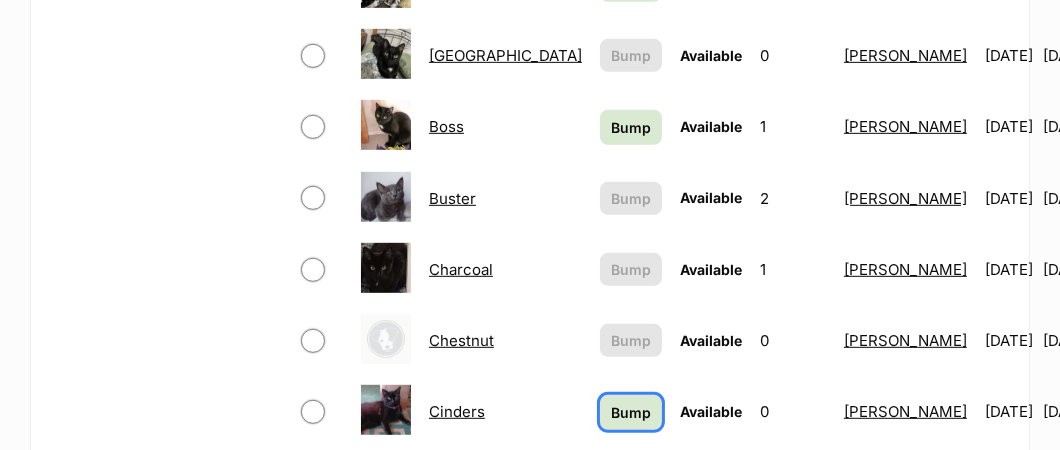 click on "Bump" at bounding box center (631, 412) 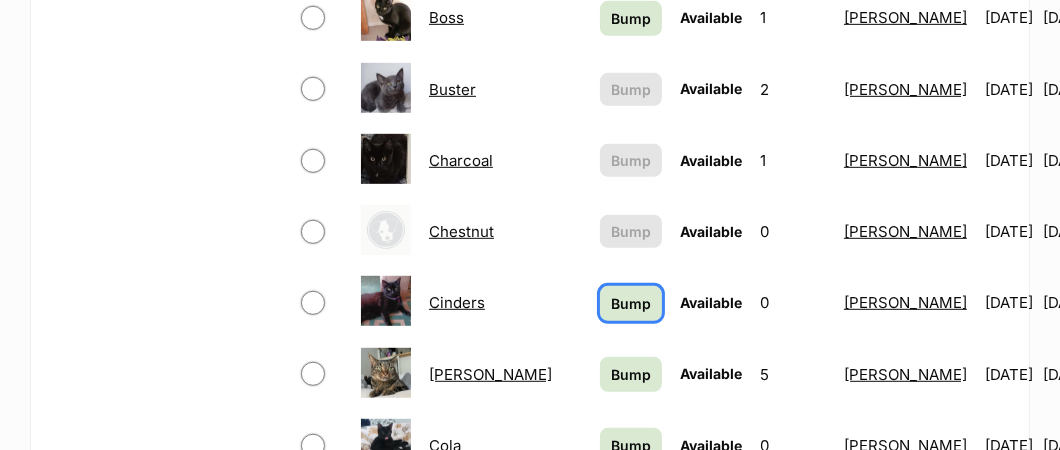 scroll, scrollTop: 1300, scrollLeft: 0, axis: vertical 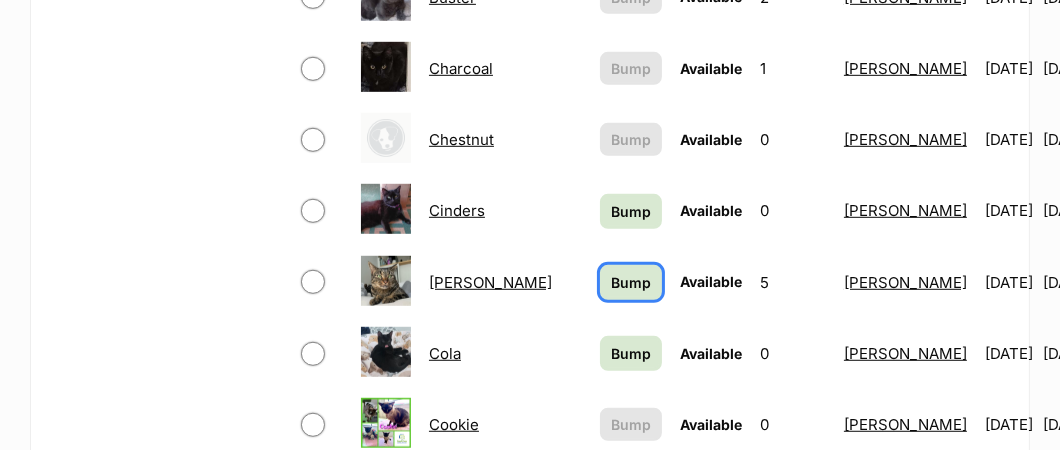 click on "Bump" at bounding box center (631, 282) 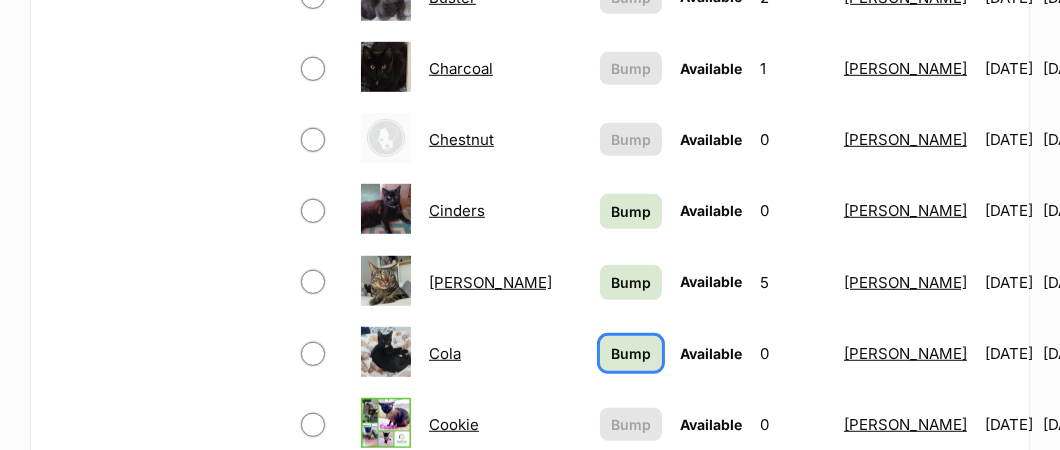 click on "Bump" at bounding box center [631, 353] 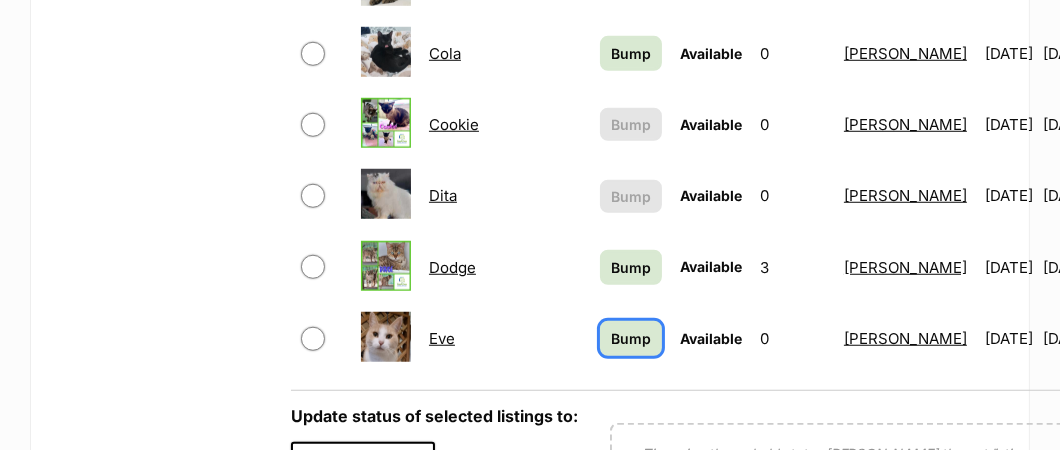 click on "Bump" at bounding box center (631, 338) 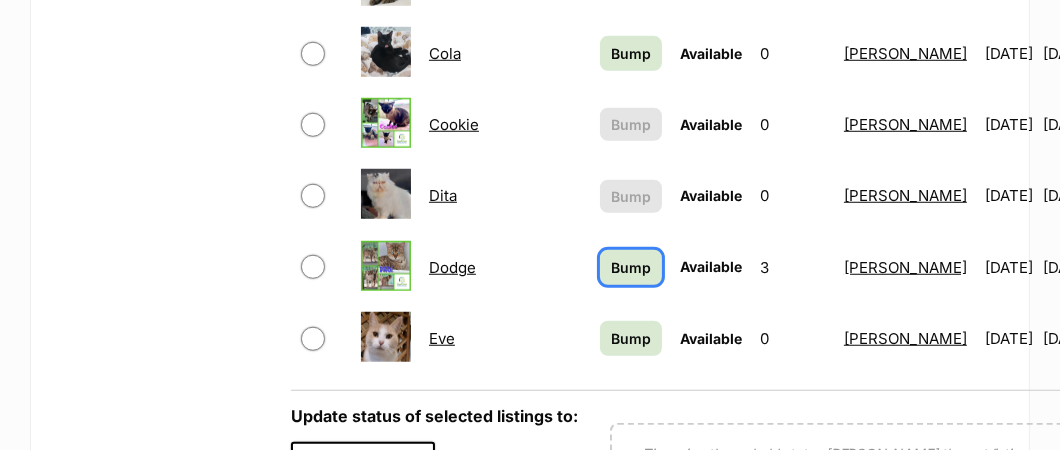 click on "Bump" at bounding box center (631, 267) 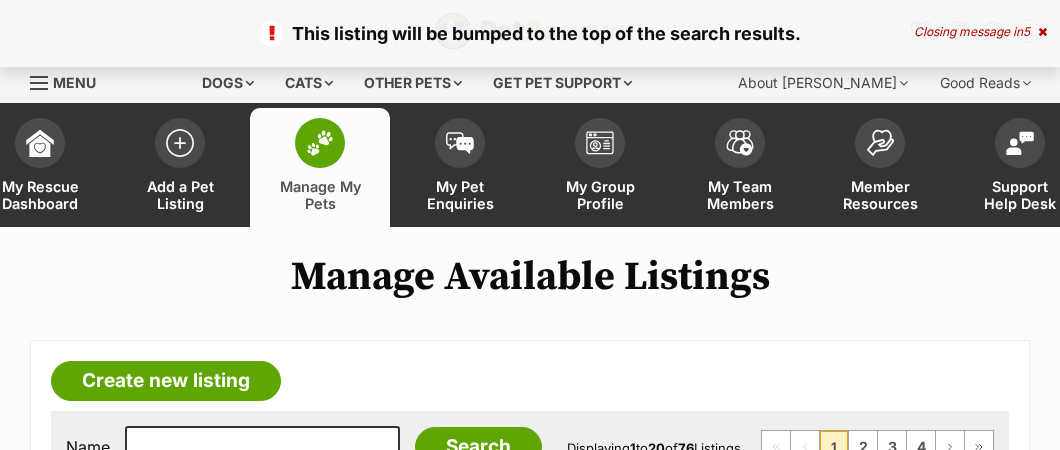 scroll, scrollTop: 0, scrollLeft: 0, axis: both 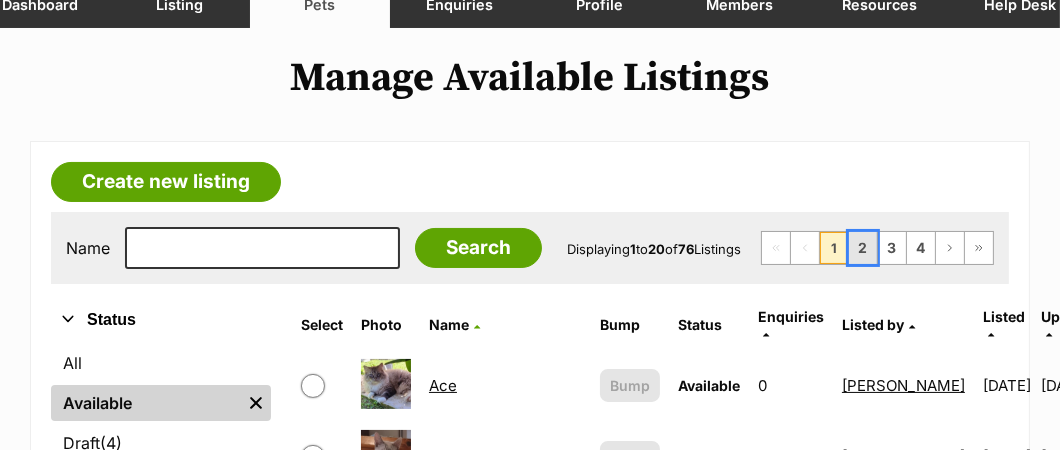 click on "2" at bounding box center (863, 248) 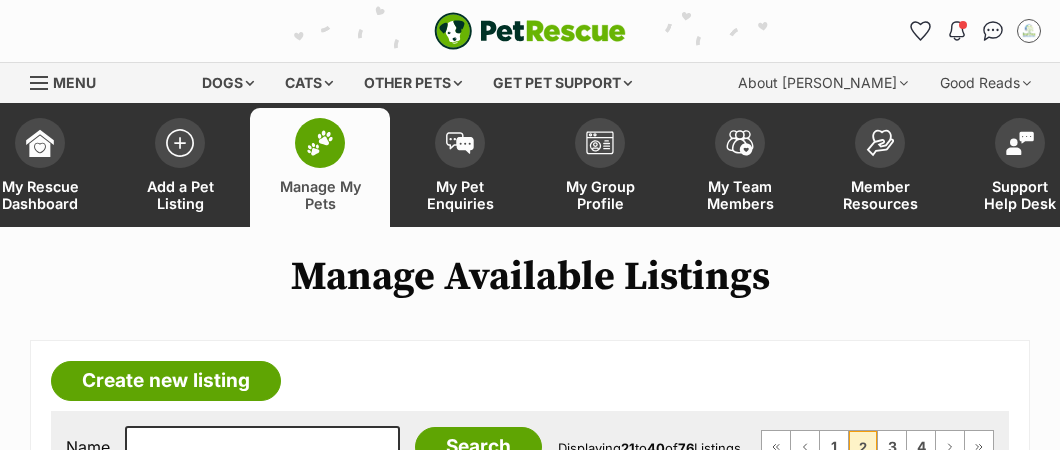scroll, scrollTop: 0, scrollLeft: 0, axis: both 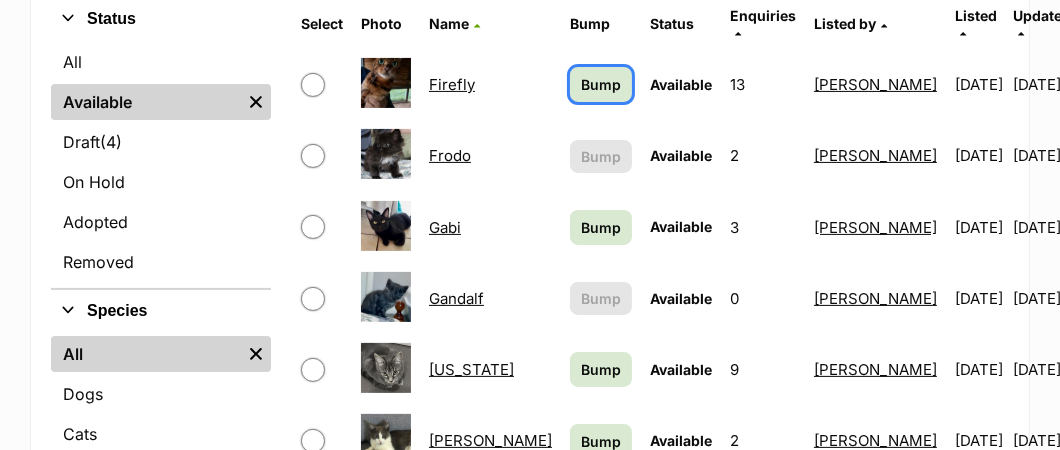 click on "Bump" at bounding box center (601, 84) 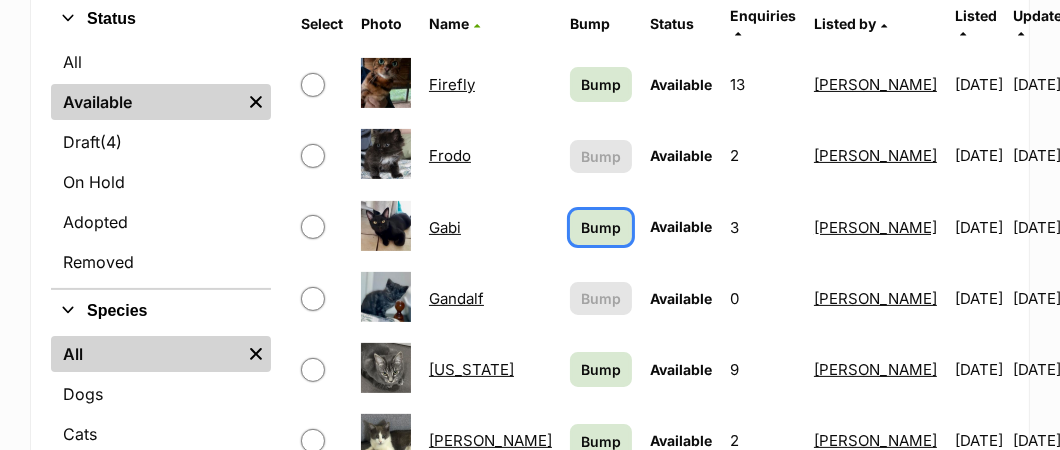 click on "Bump" at bounding box center (601, 227) 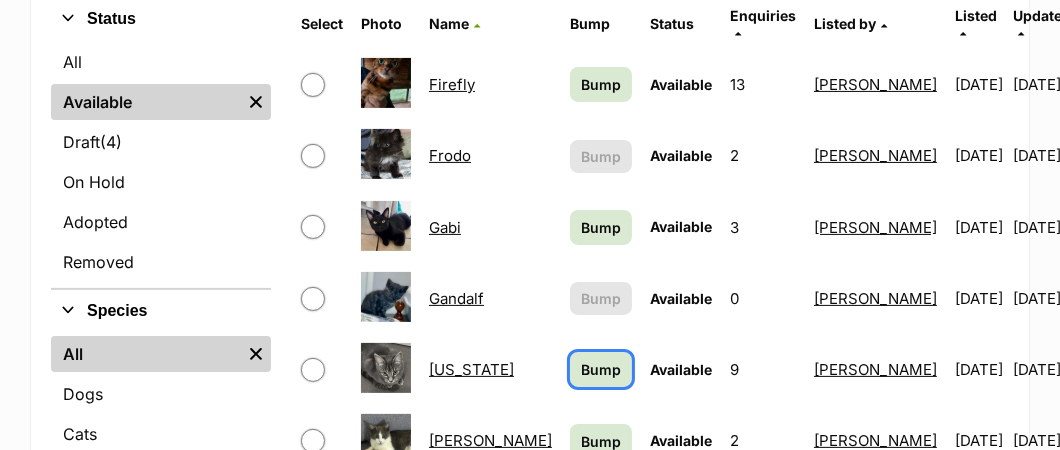 click on "Bump" at bounding box center (601, 369) 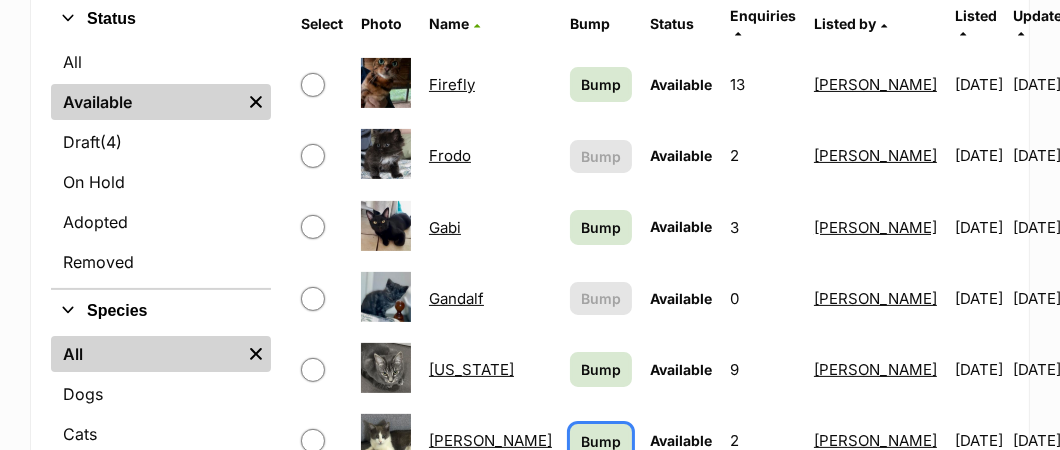 click on "Bump" at bounding box center (601, 441) 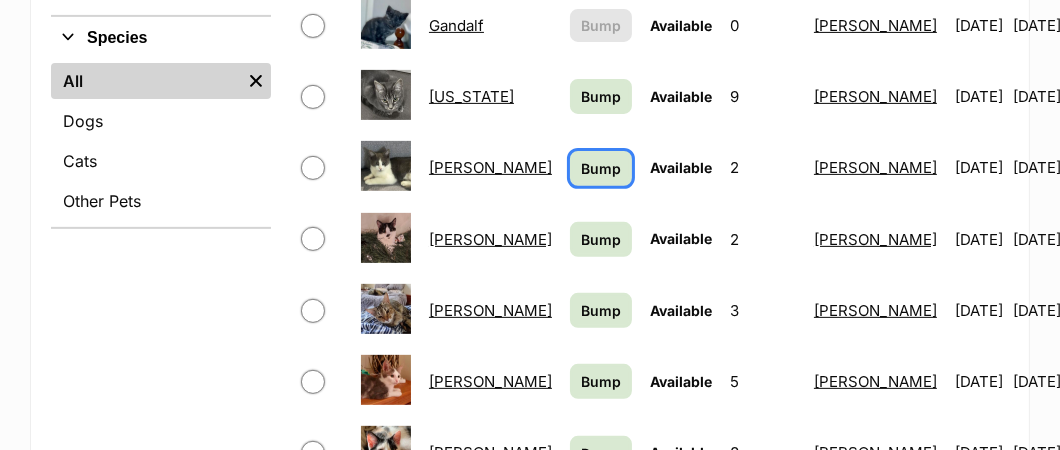 scroll, scrollTop: 800, scrollLeft: 0, axis: vertical 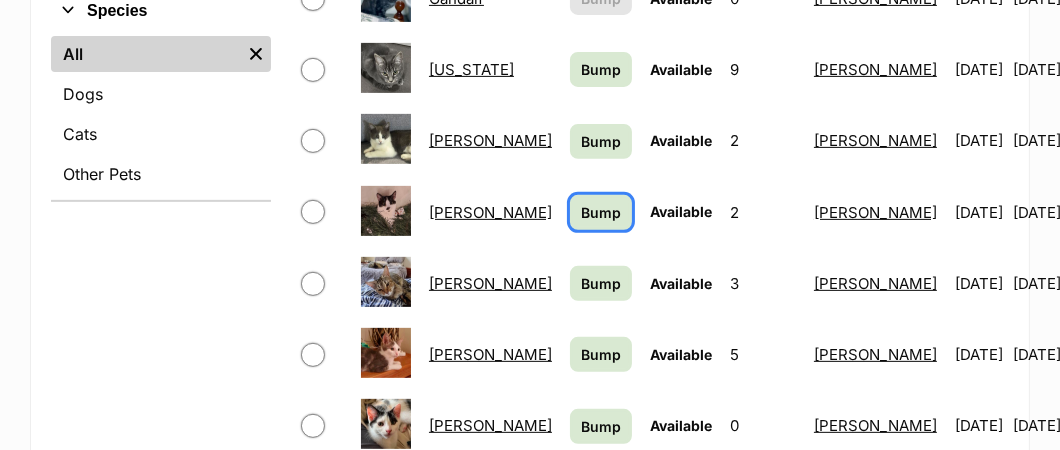click on "Bump" at bounding box center (601, 212) 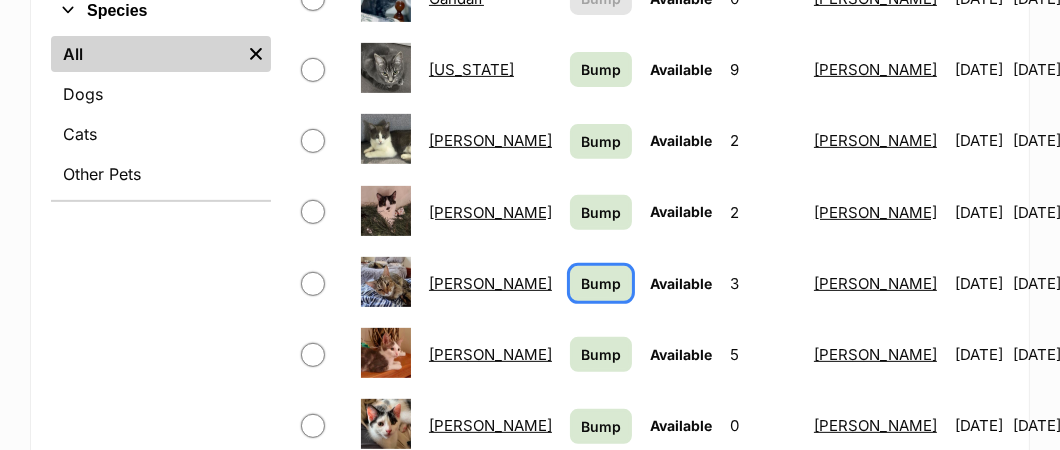 click on "Bump" at bounding box center [601, 283] 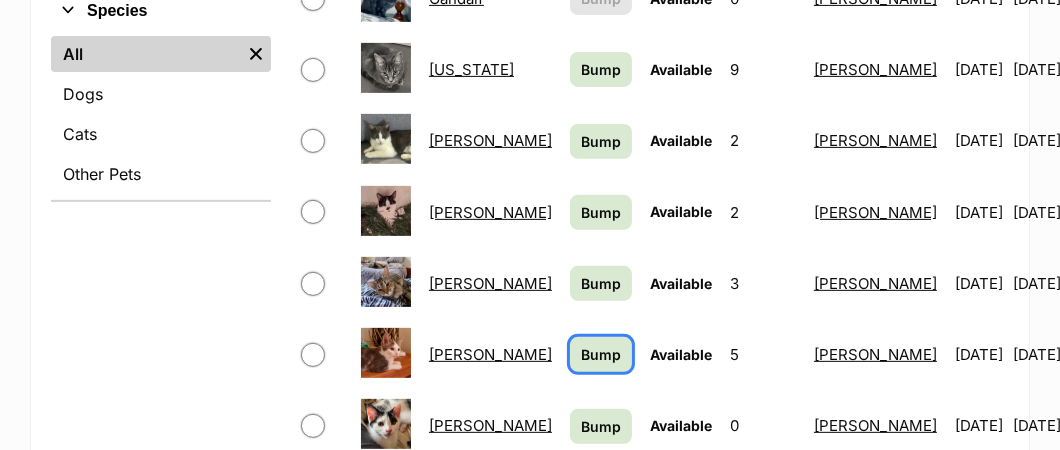 click on "Bump" at bounding box center [601, 354] 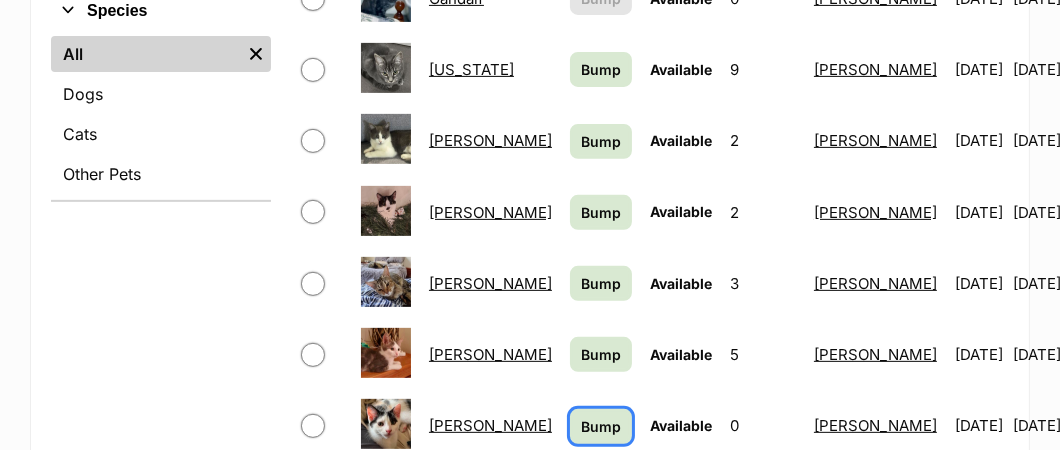 click on "Bump" at bounding box center (601, 426) 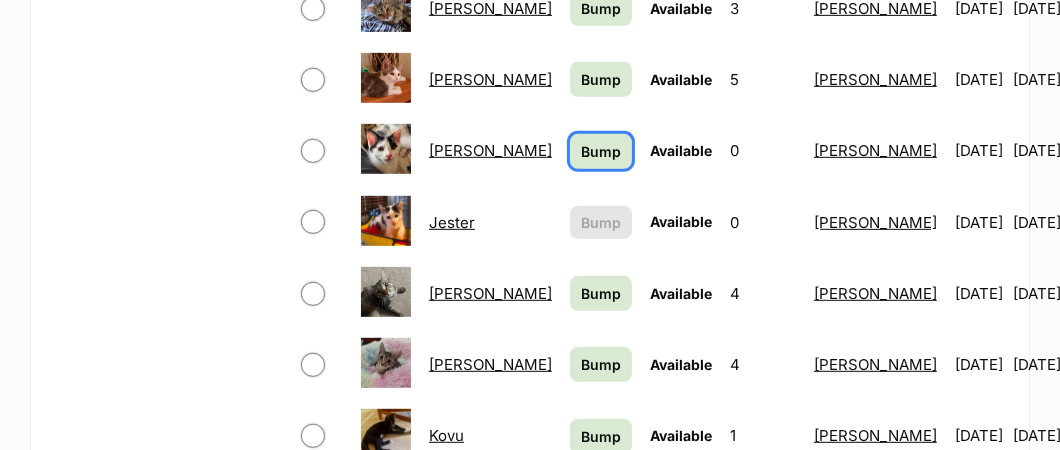 scroll, scrollTop: 1099, scrollLeft: 0, axis: vertical 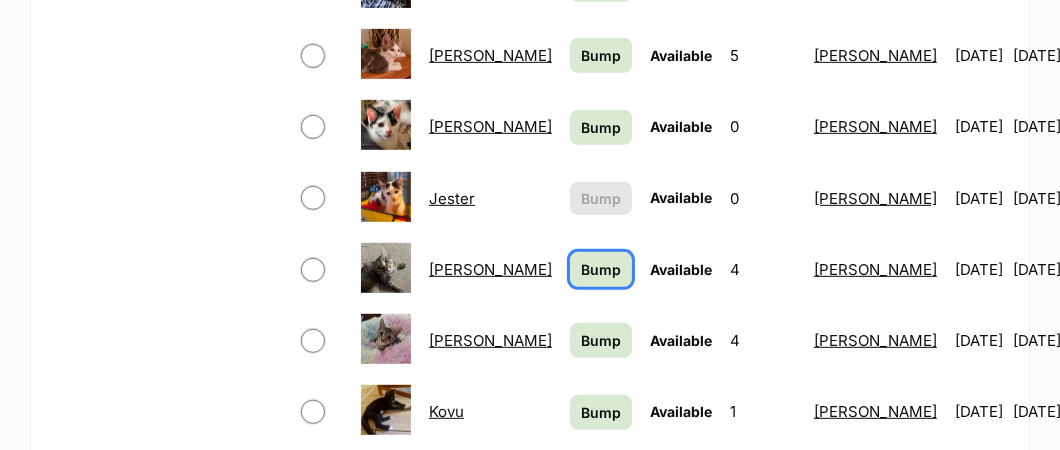 click on "Bump" at bounding box center (601, 269) 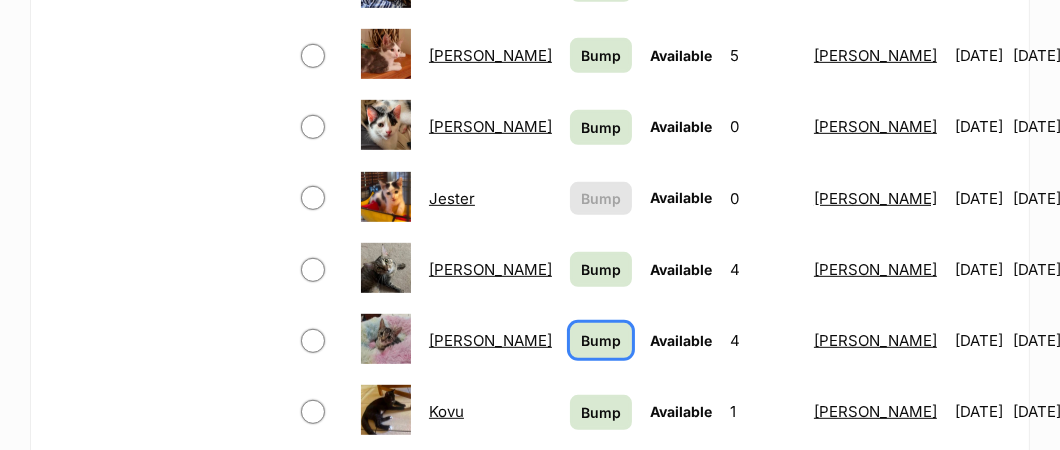 click on "Bump" at bounding box center [601, 340] 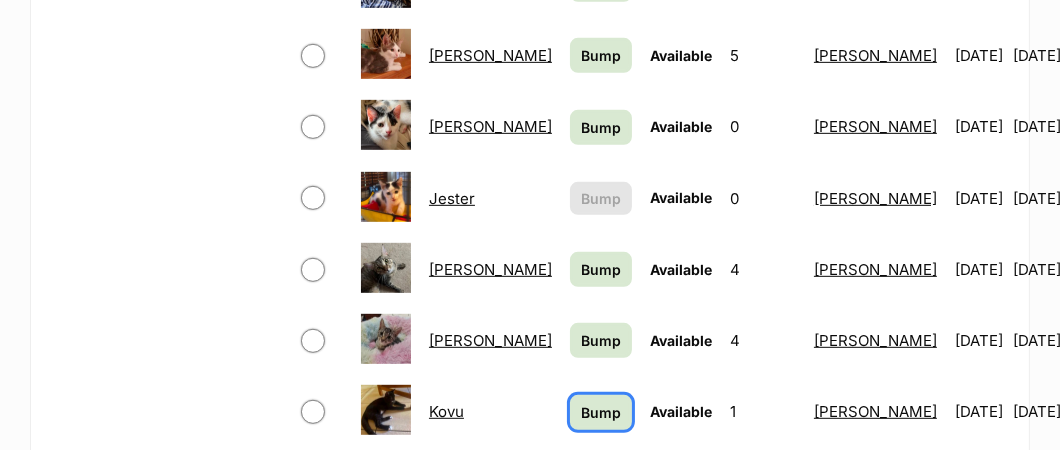click on "Bump" at bounding box center [601, 412] 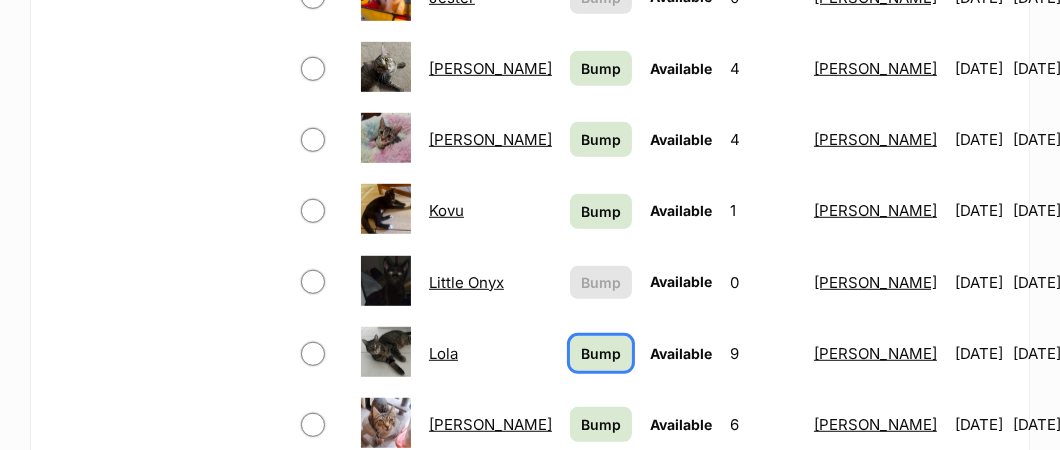 click on "Bump" at bounding box center [601, 353] 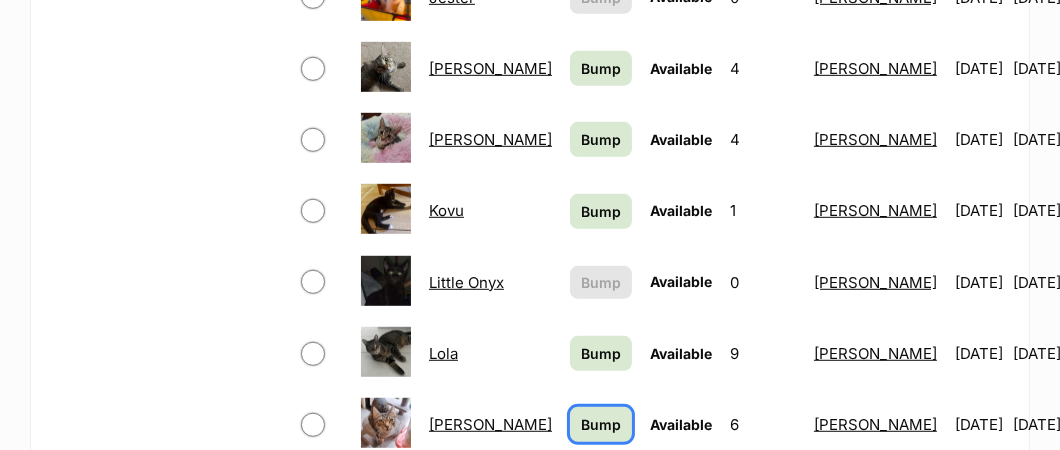 click on "Bump" at bounding box center (601, 424) 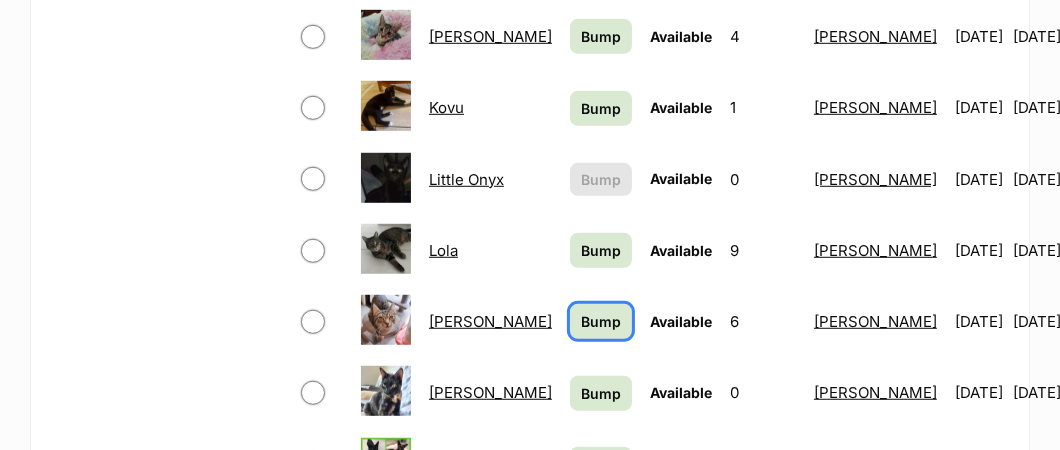 scroll, scrollTop: 1499, scrollLeft: 0, axis: vertical 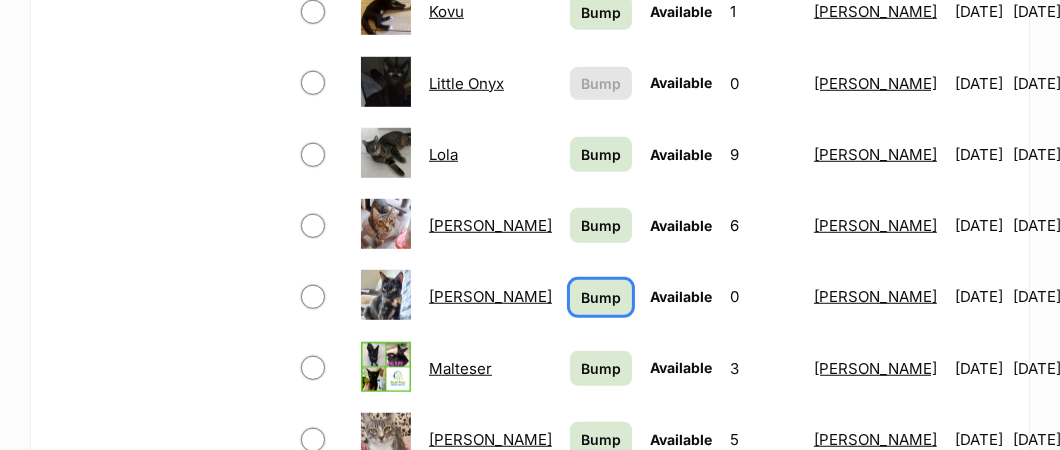 click on "Bump" at bounding box center (601, 297) 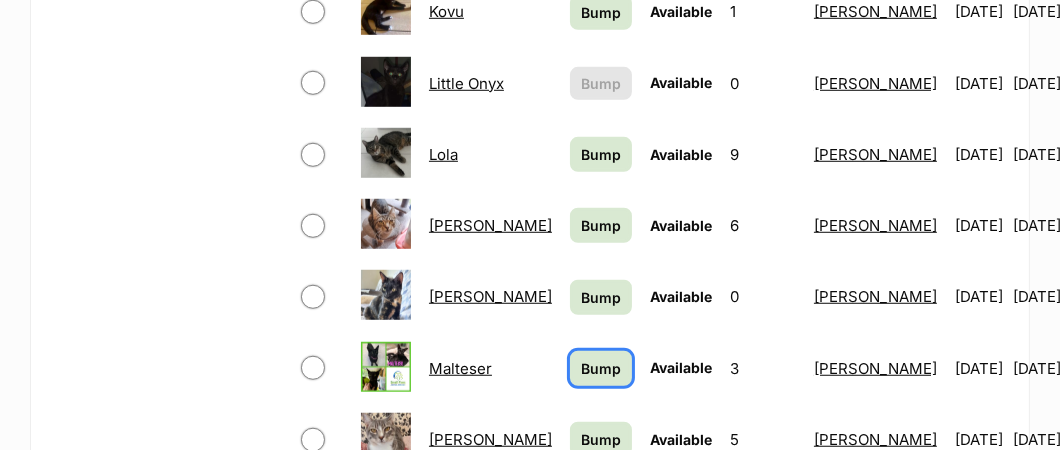 click on "Bump" at bounding box center (601, 368) 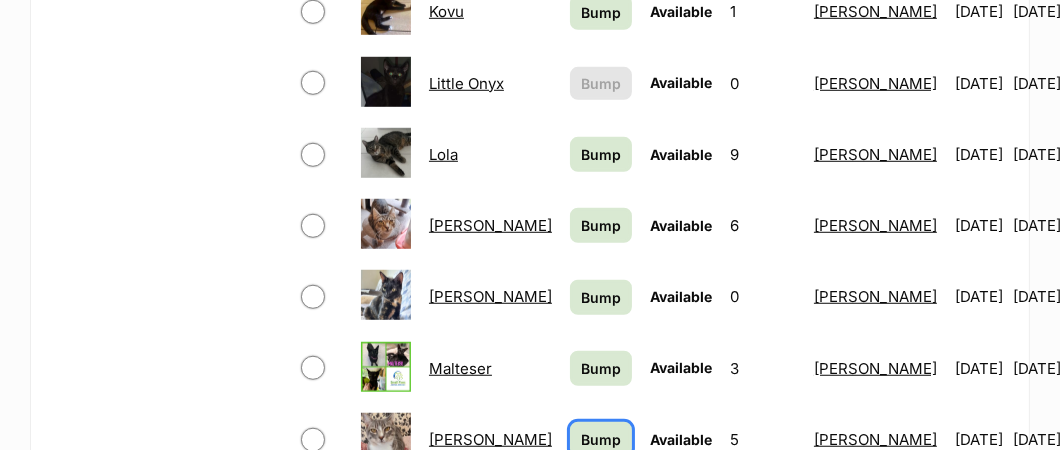 click on "Bump" at bounding box center (601, 439) 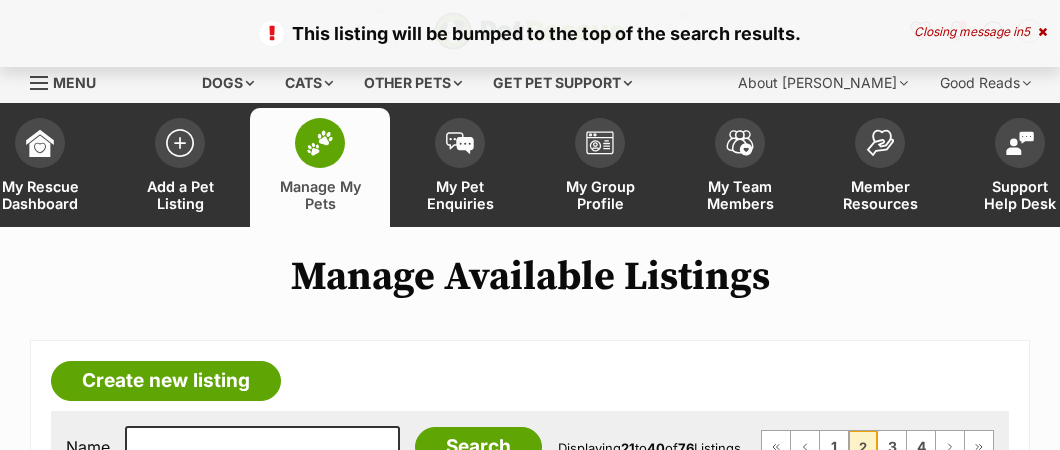 scroll, scrollTop: 0, scrollLeft: 0, axis: both 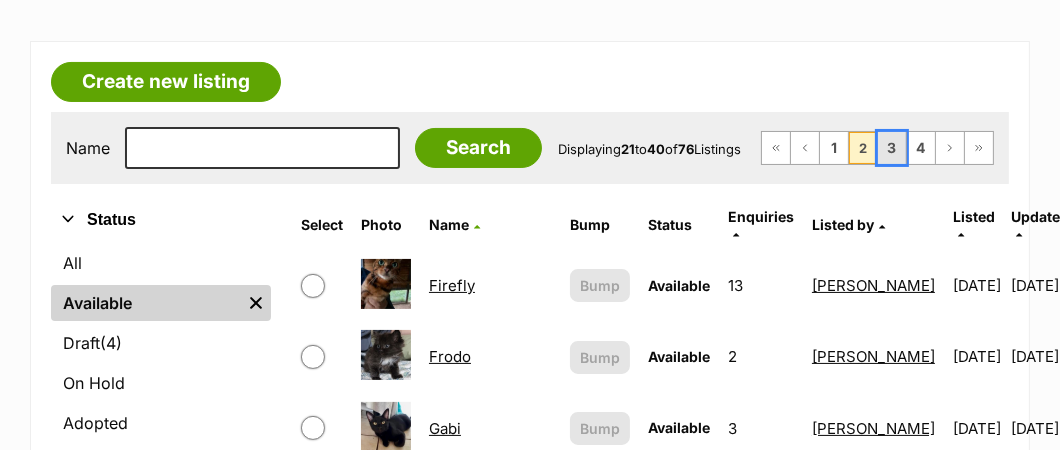 click on "3" at bounding box center (892, 148) 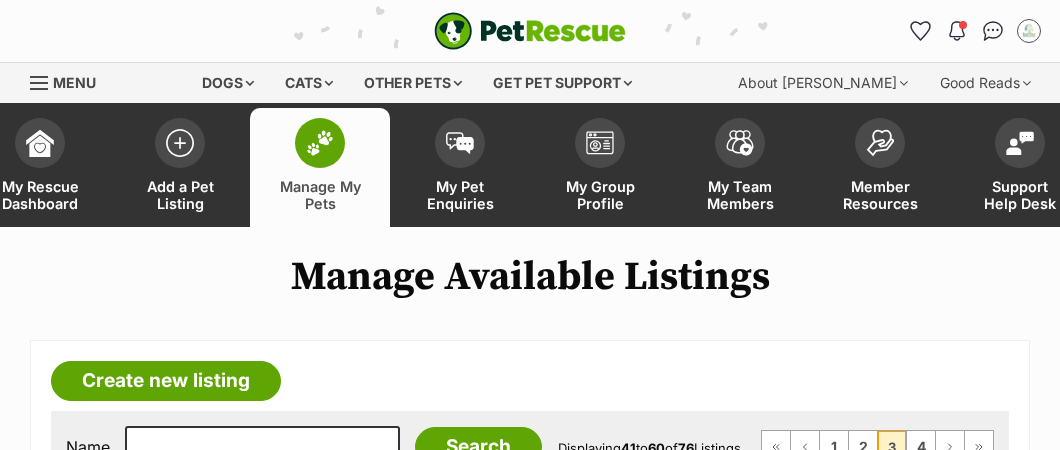 scroll, scrollTop: 198, scrollLeft: 0, axis: vertical 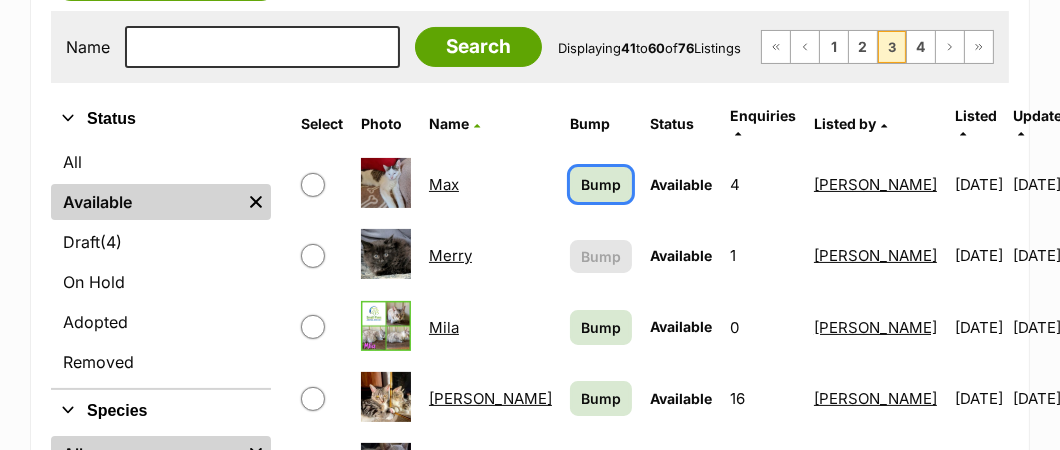 click on "Bump" at bounding box center [601, 184] 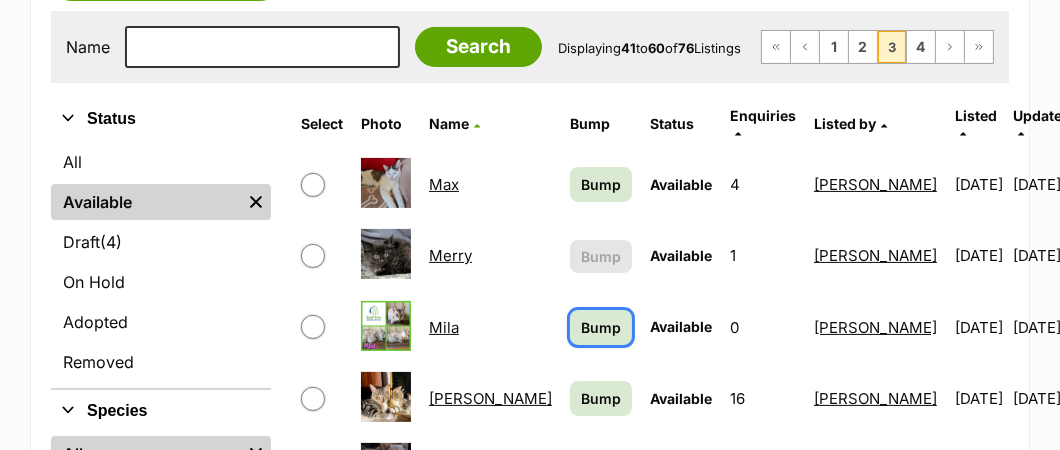 click on "Bump" at bounding box center [601, 327] 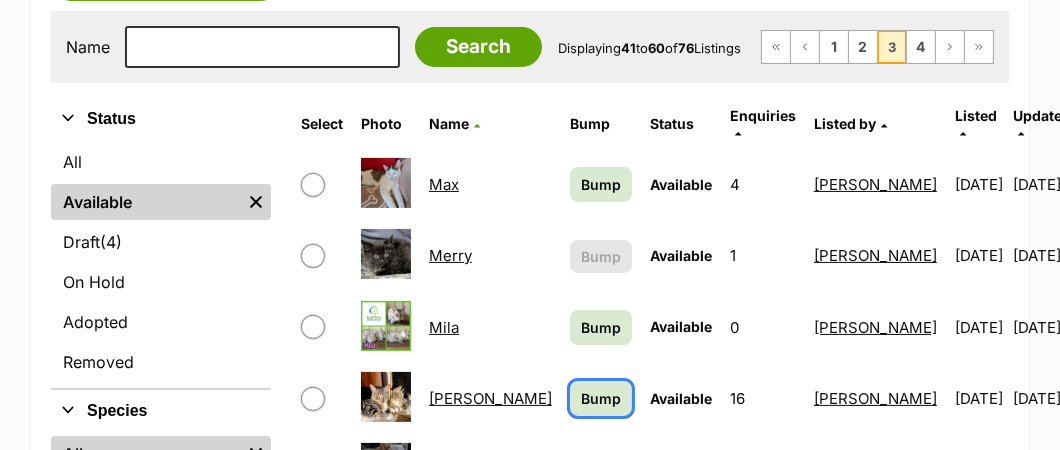 click on "Bump" at bounding box center (601, 398) 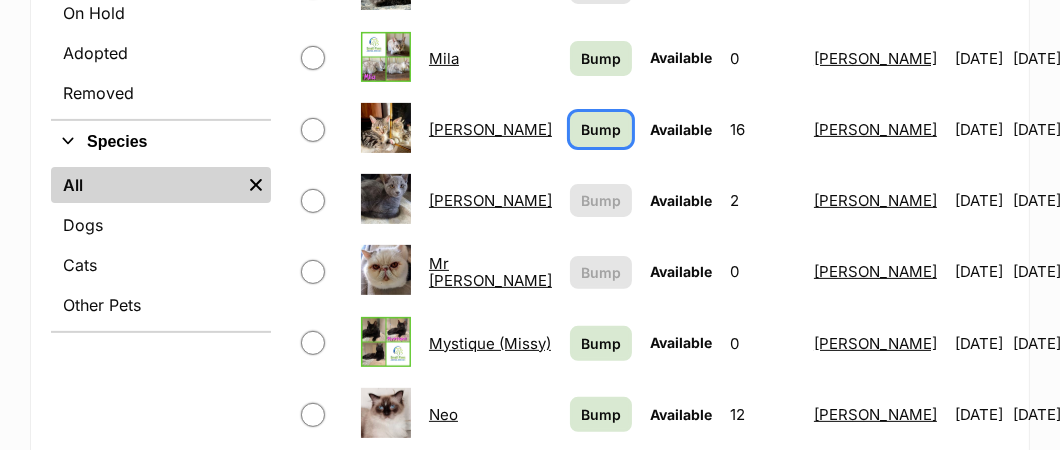 scroll, scrollTop: 699, scrollLeft: 0, axis: vertical 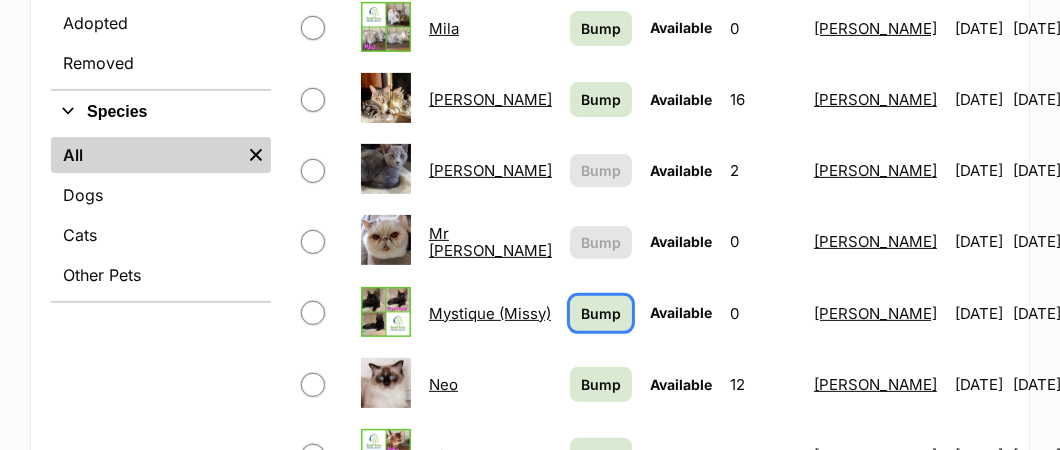 click on "Bump" at bounding box center (601, 313) 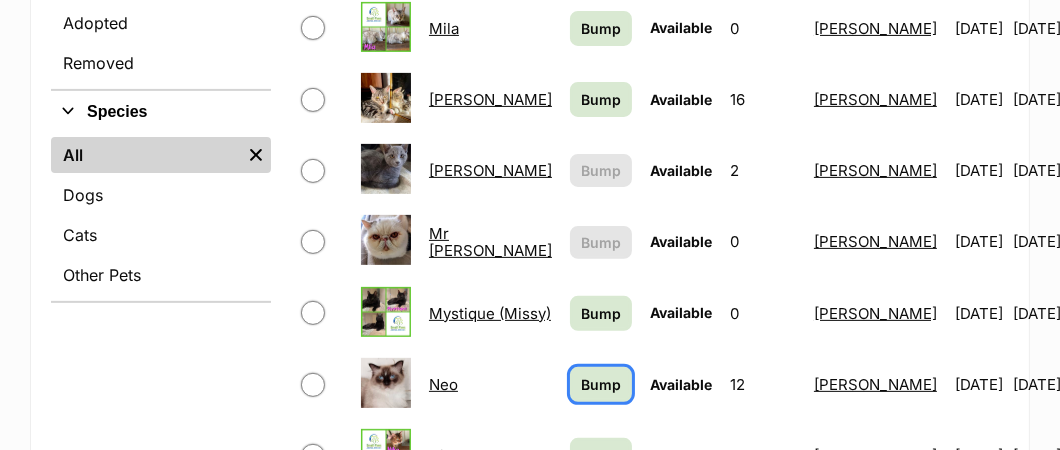 click on "Bump" at bounding box center [601, 384] 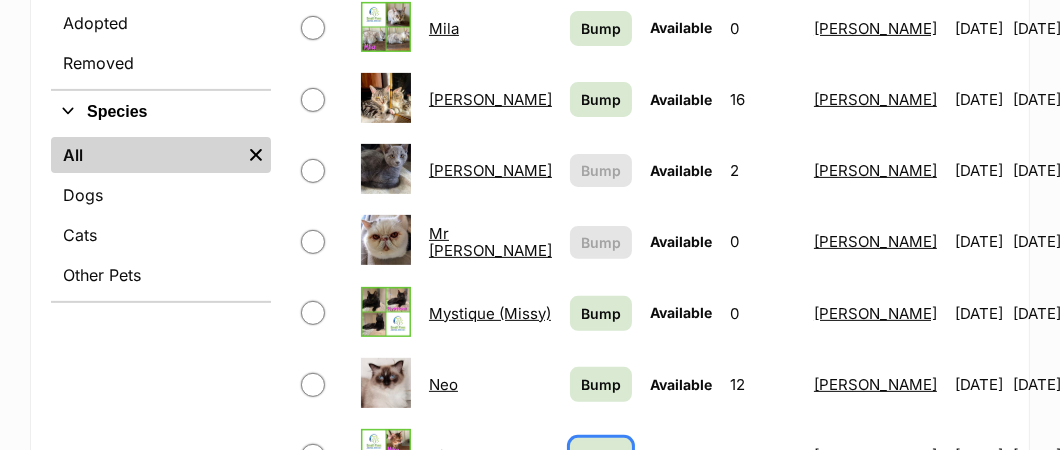 click on "Bump" at bounding box center [601, 455] 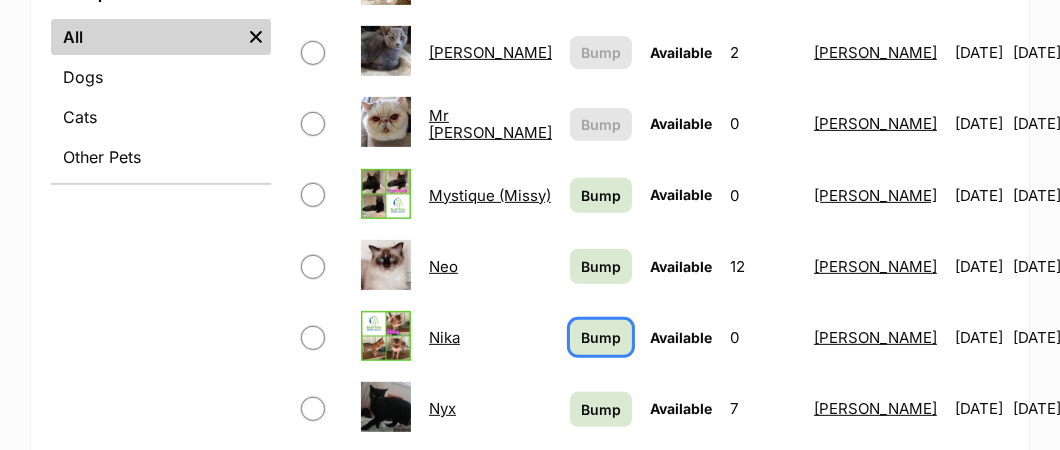 scroll, scrollTop: 900, scrollLeft: 0, axis: vertical 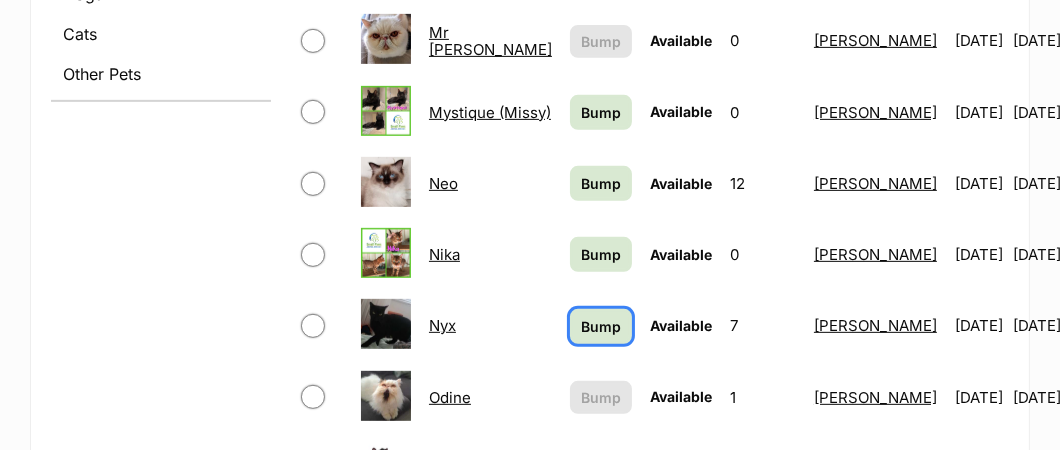 click on "Bump" at bounding box center (601, 326) 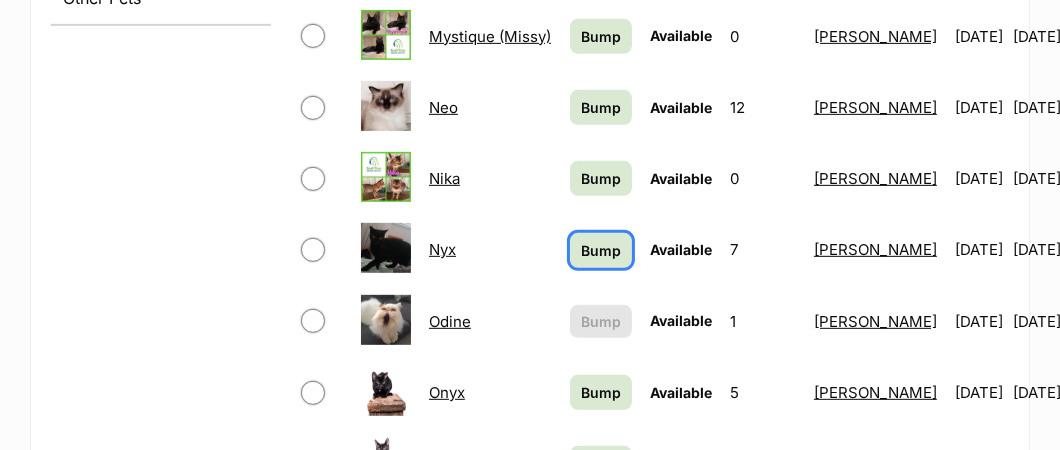 scroll, scrollTop: 999, scrollLeft: 0, axis: vertical 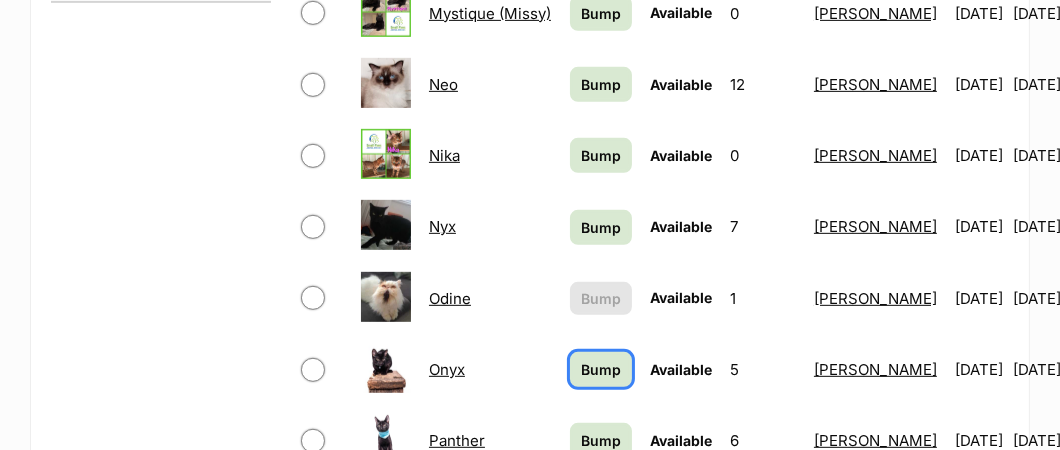 click on "Bump" at bounding box center [601, 369] 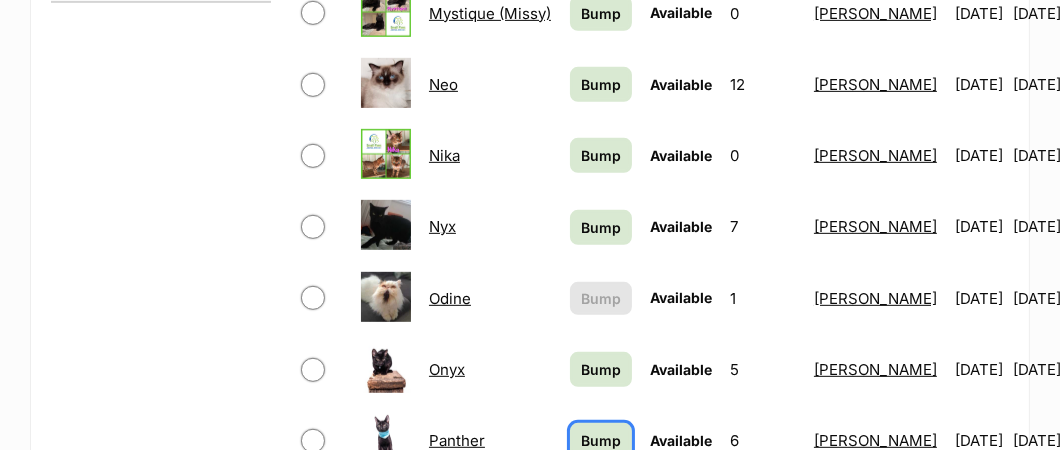 click on "Bump" at bounding box center (601, 440) 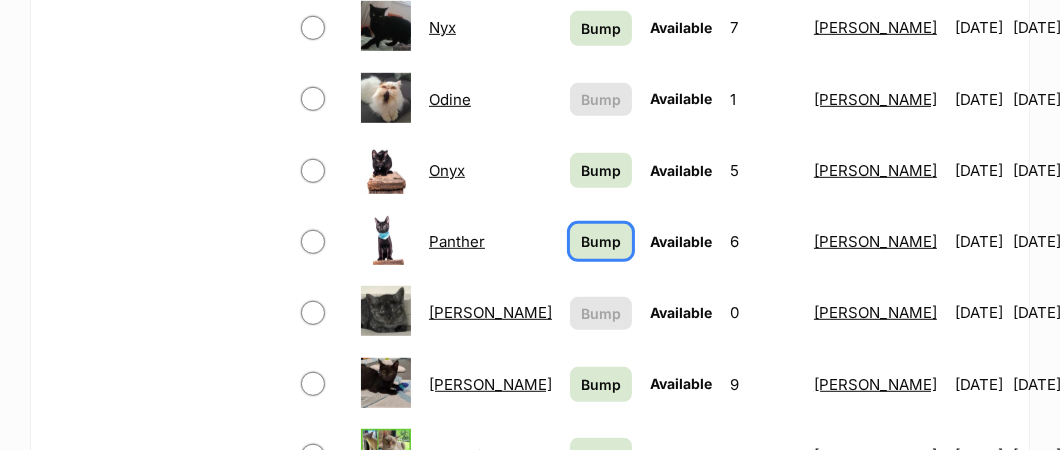 scroll, scrollTop: 1200, scrollLeft: 0, axis: vertical 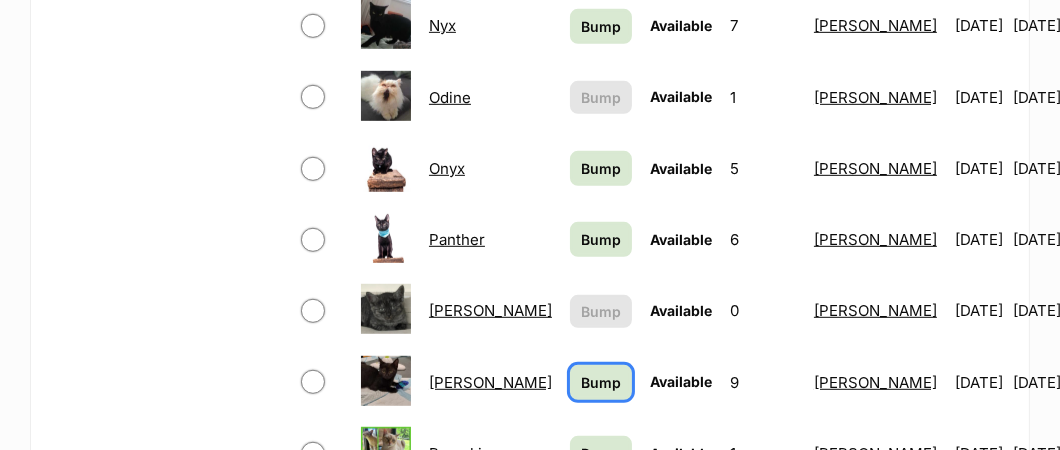 click on "Bump" at bounding box center (601, 382) 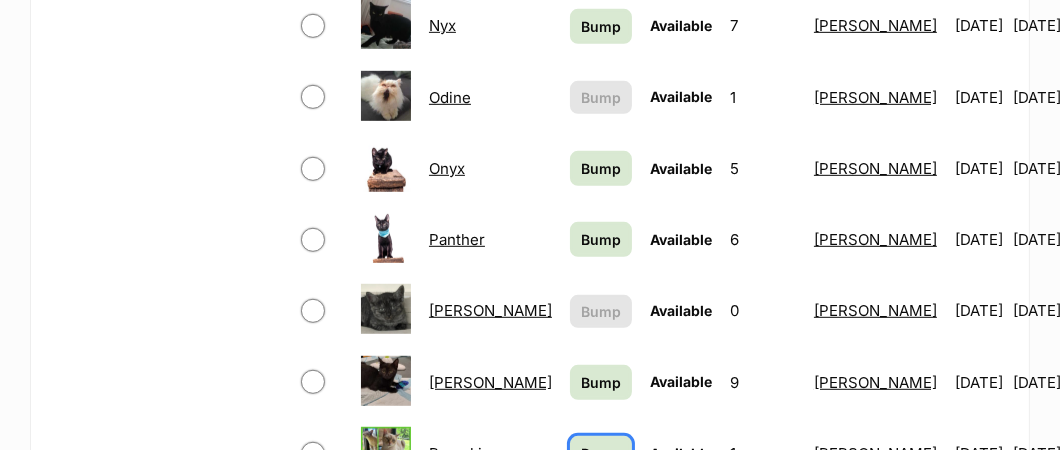 click on "Bump" at bounding box center (601, 453) 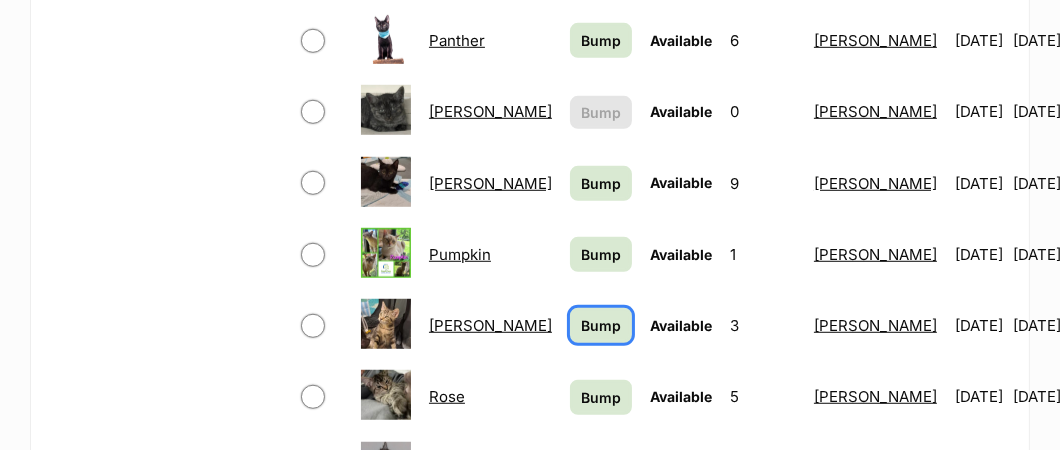 click on "Bump" at bounding box center (601, 325) 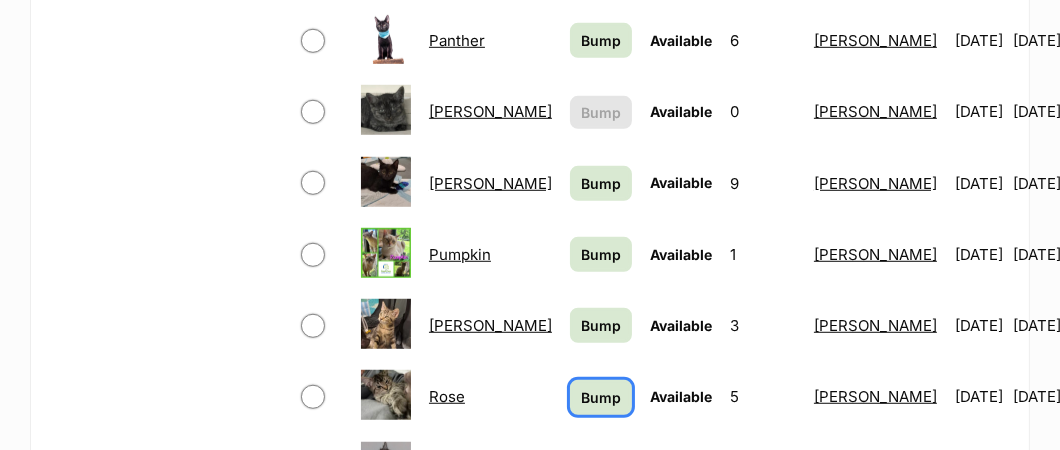 click on "Bump" at bounding box center (601, 397) 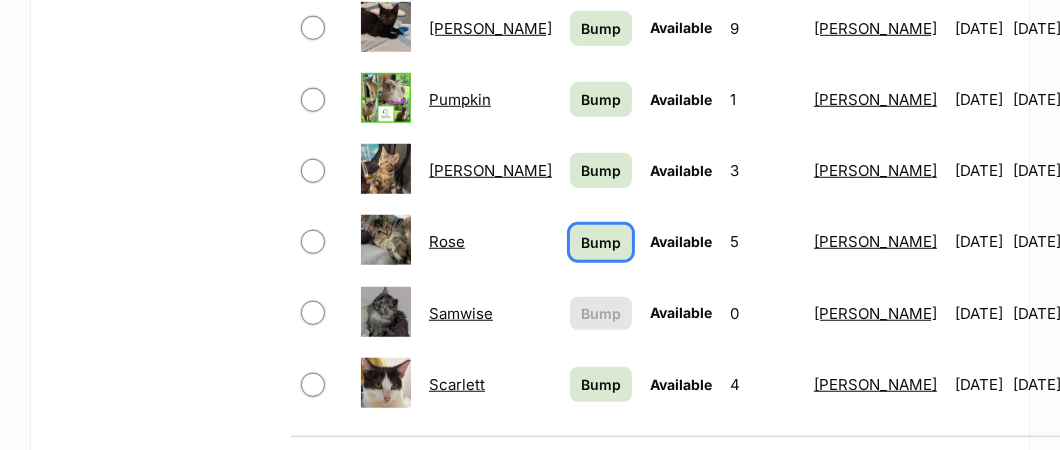 scroll, scrollTop: 1700, scrollLeft: 0, axis: vertical 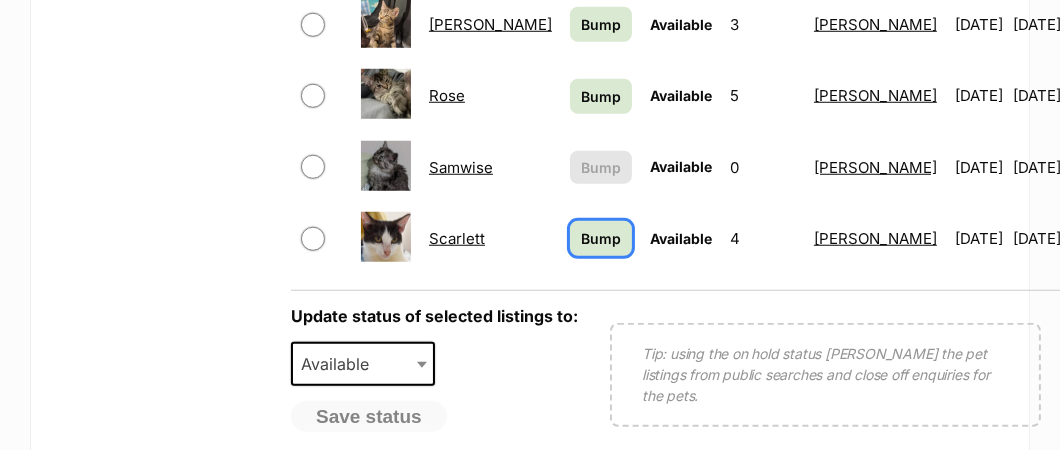 click on "Bump" at bounding box center (601, 238) 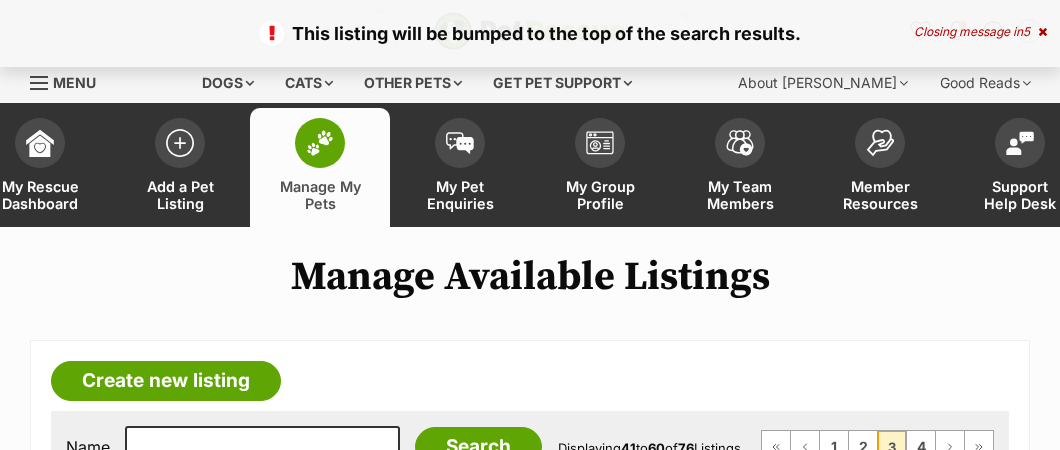 scroll, scrollTop: 0, scrollLeft: 0, axis: both 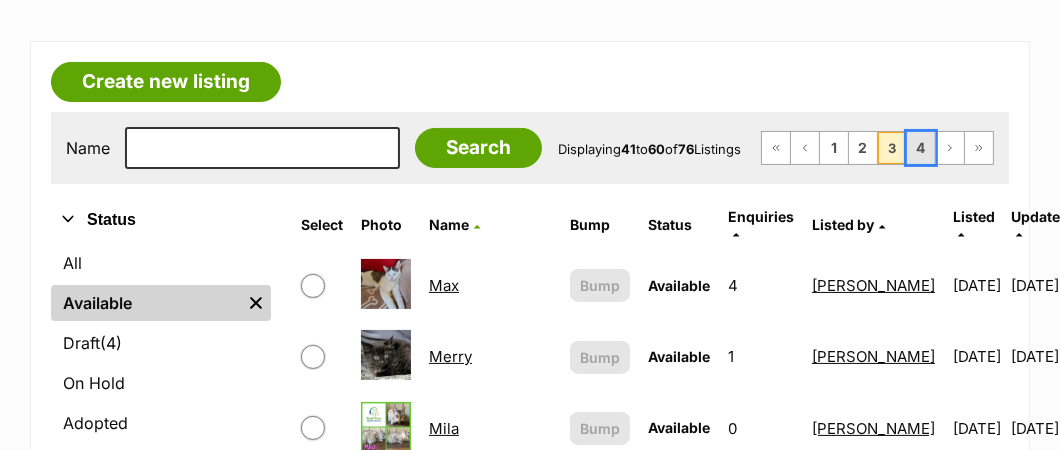 click on "4" at bounding box center [921, 148] 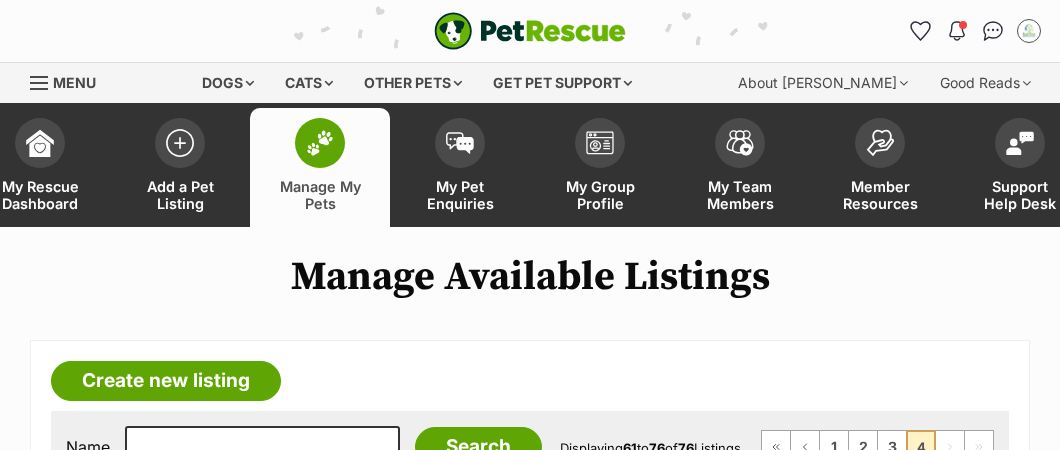 scroll, scrollTop: 0, scrollLeft: 0, axis: both 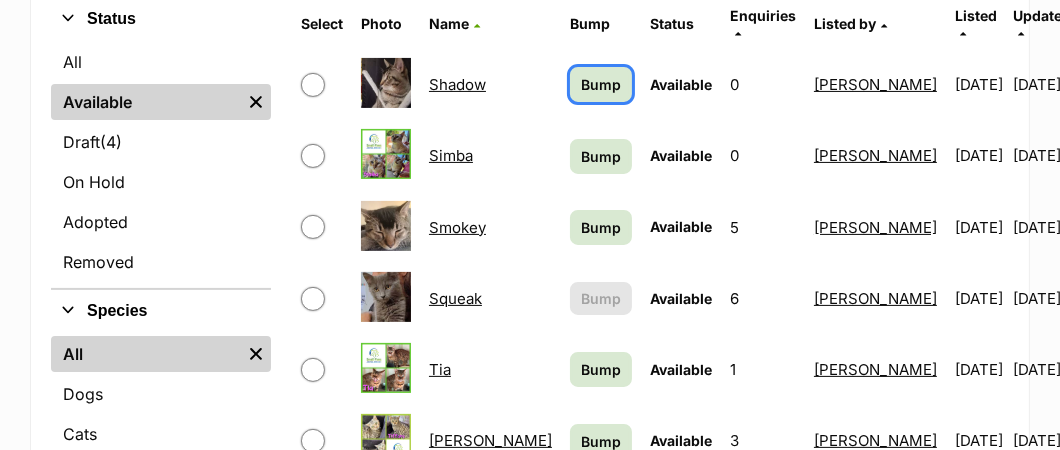 click on "Bump" at bounding box center [601, 84] 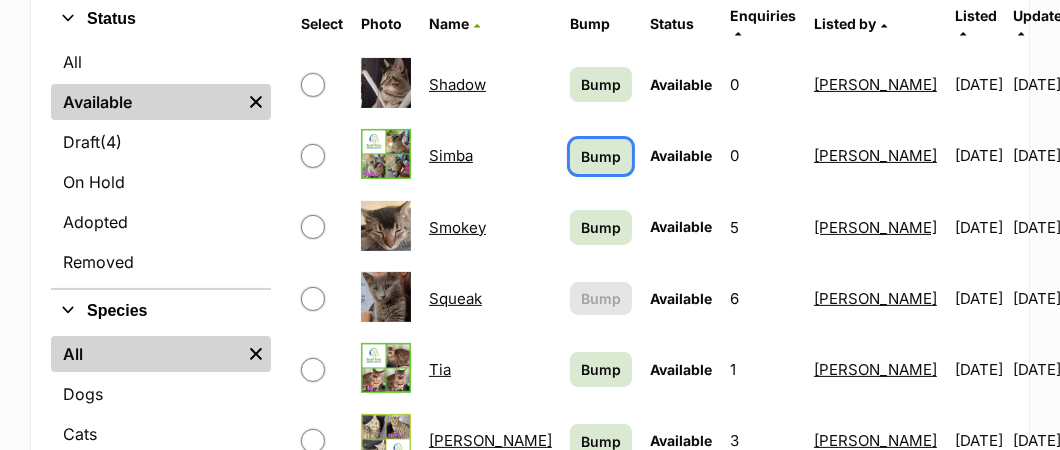 click on "Bump" at bounding box center [601, 156] 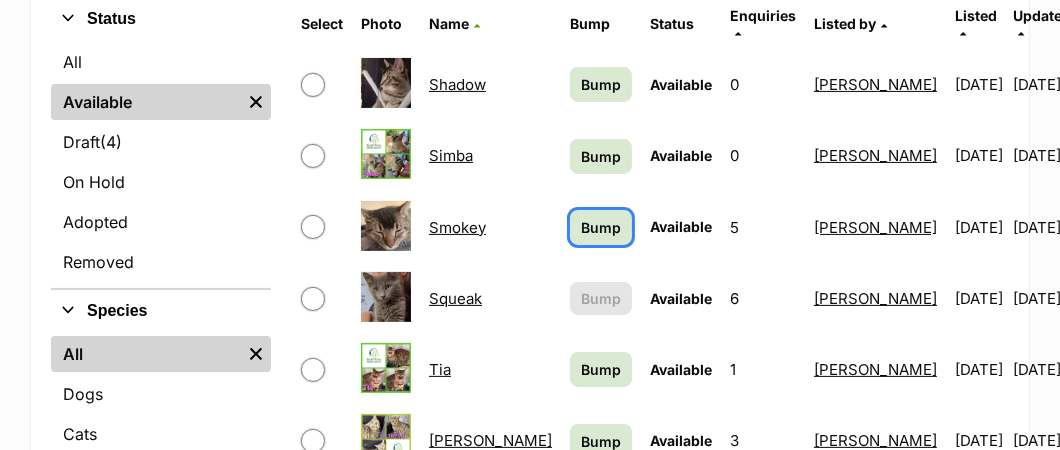 click on "Bump" at bounding box center (601, 227) 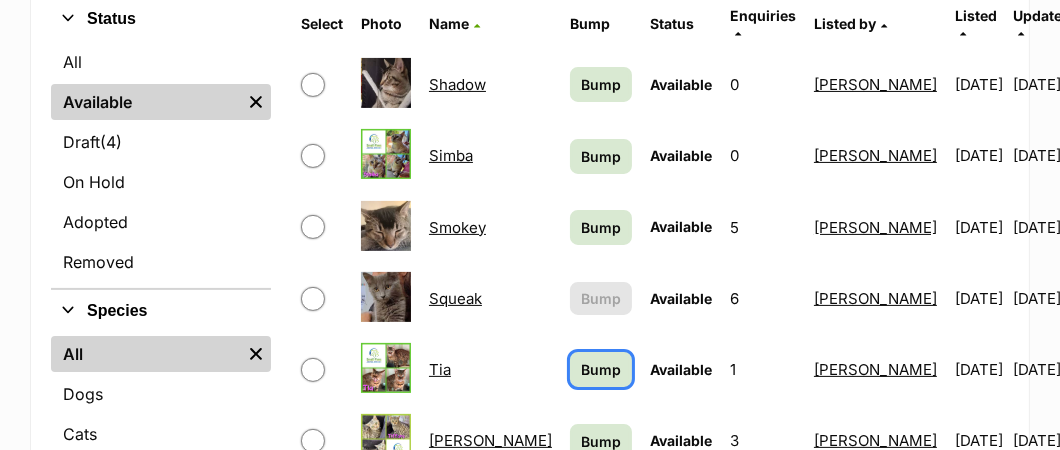 click on "Bump" at bounding box center [601, 369] 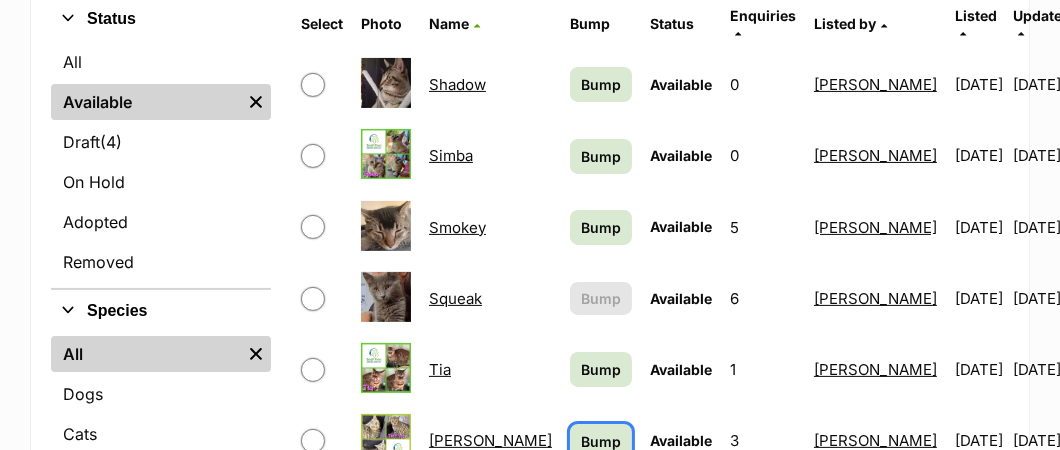click on "Bump" at bounding box center [601, 441] 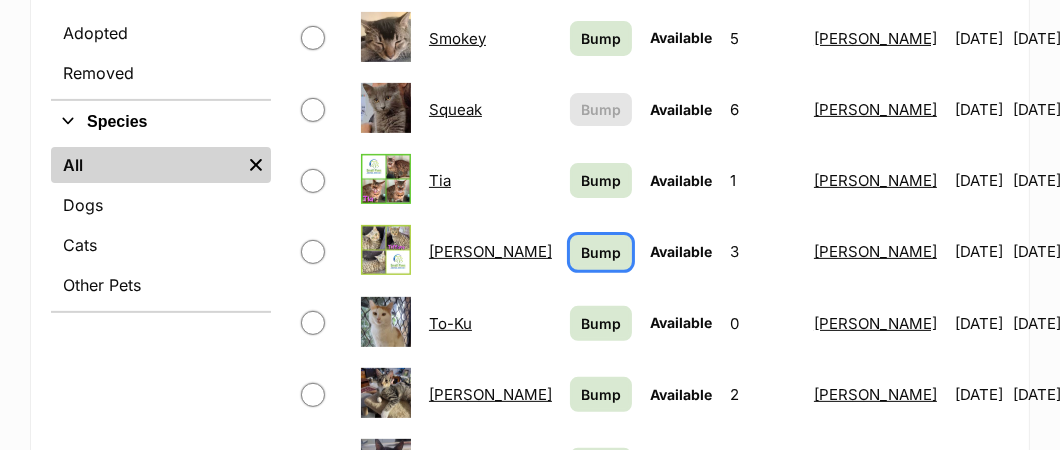 scroll, scrollTop: 699, scrollLeft: 0, axis: vertical 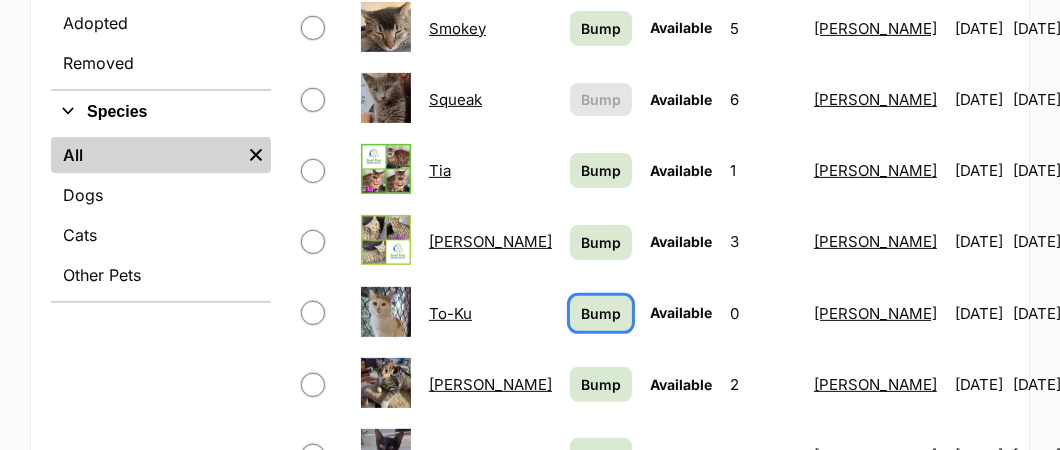 click on "Bump" at bounding box center (601, 313) 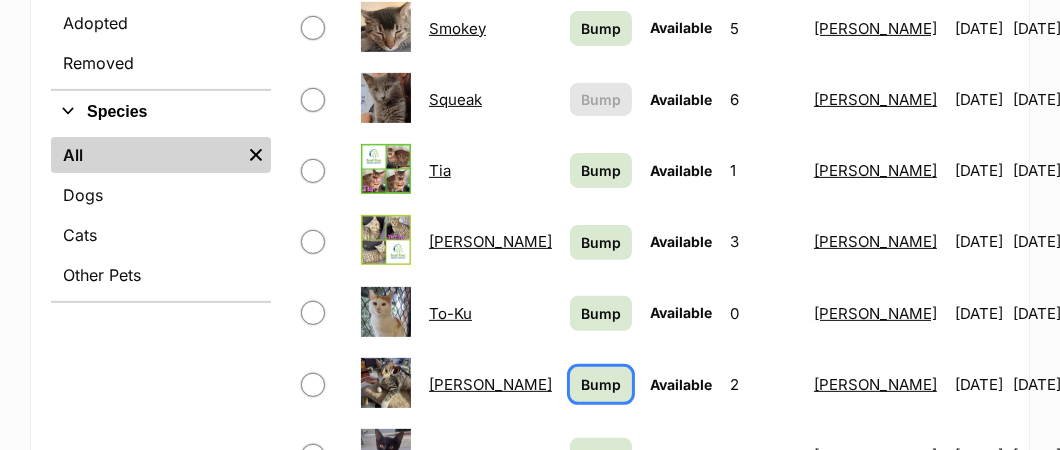 click on "Bump" at bounding box center (601, 384) 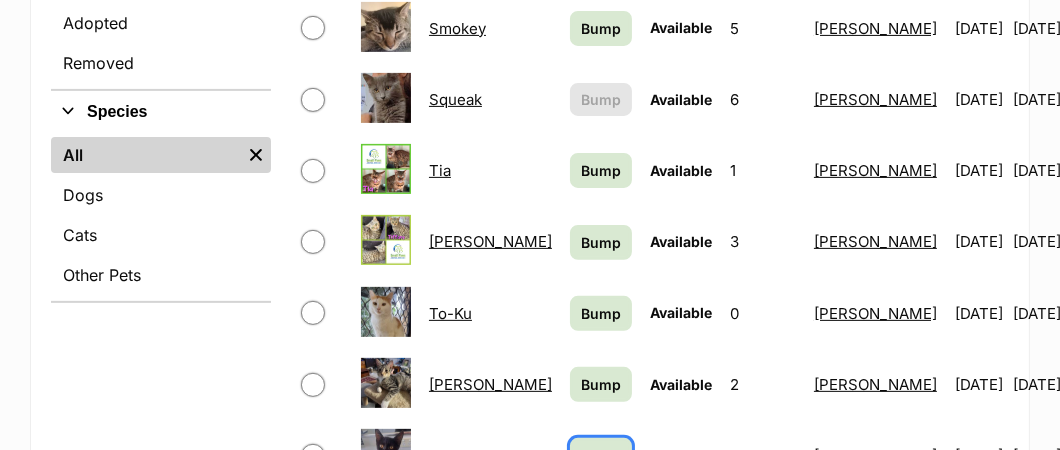 click on "Bump" at bounding box center [601, 455] 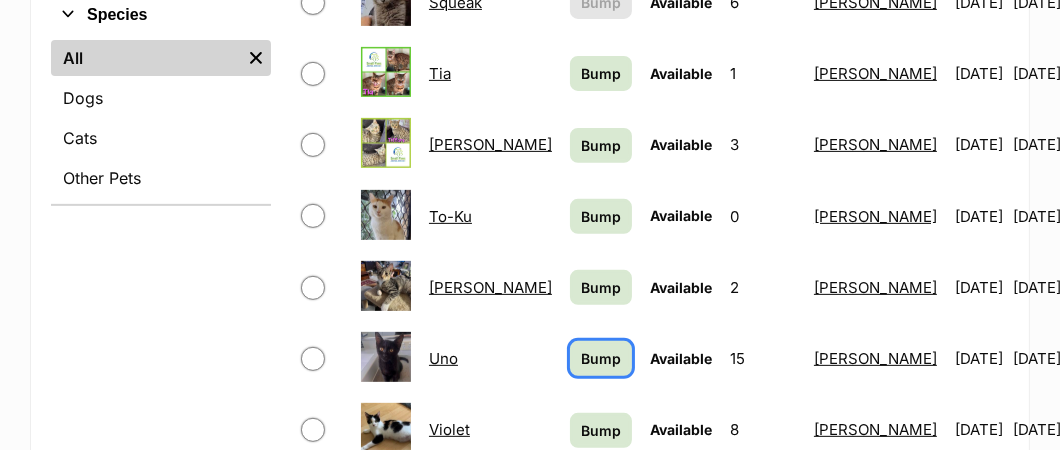 scroll, scrollTop: 999, scrollLeft: 0, axis: vertical 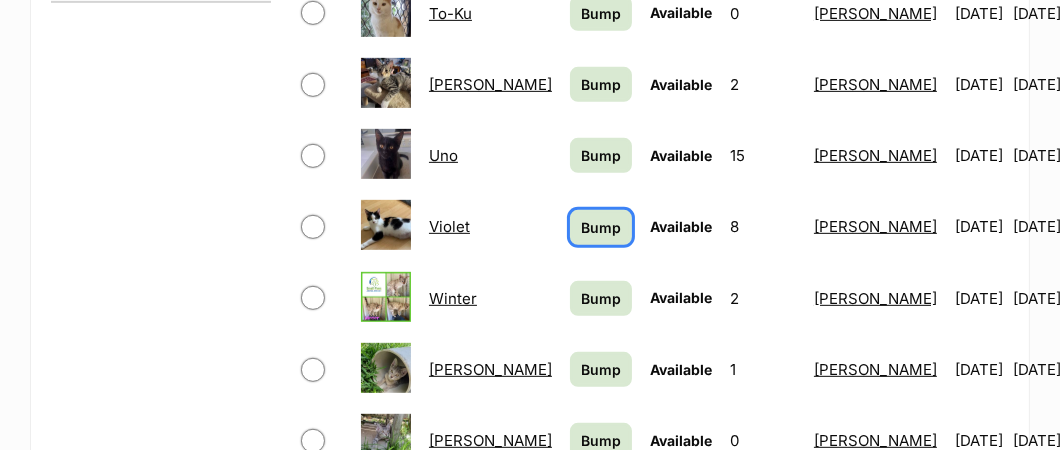 click on "Bump" at bounding box center [601, 227] 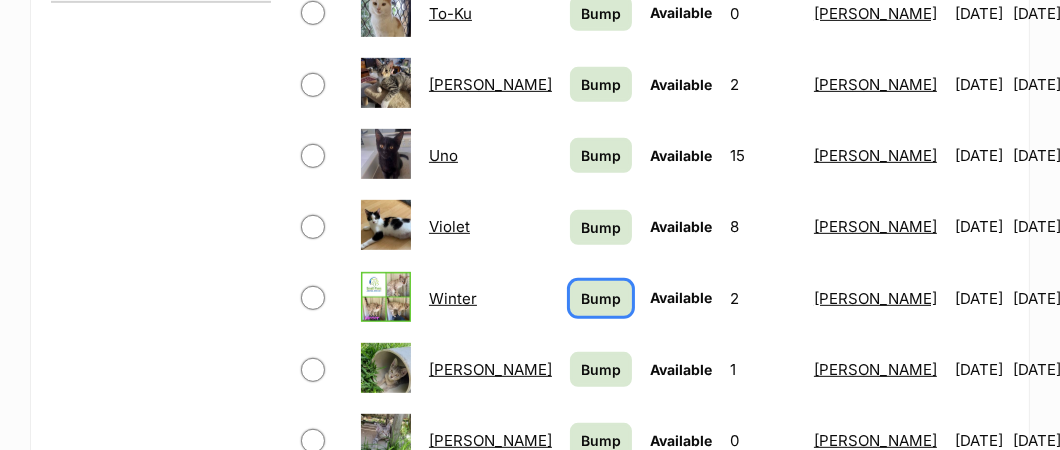 click on "Bump" at bounding box center (601, 298) 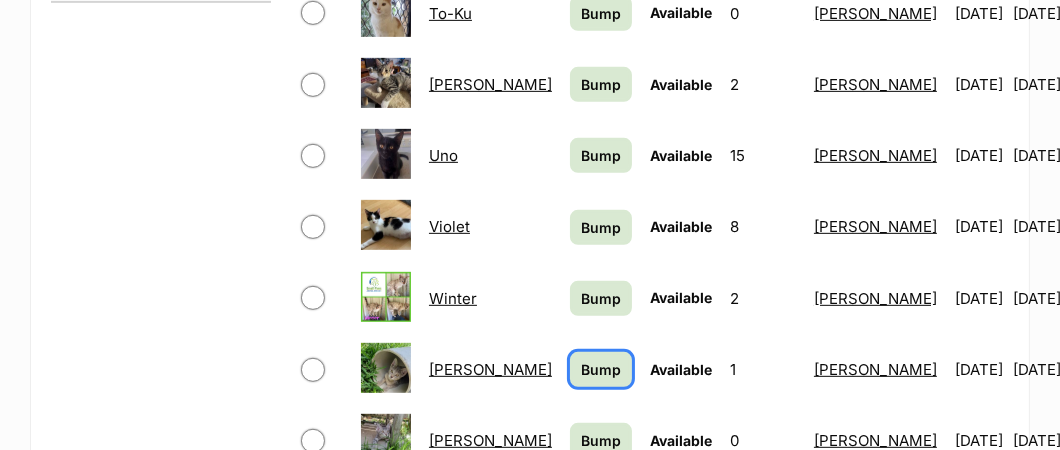 click on "Bump" at bounding box center [601, 369] 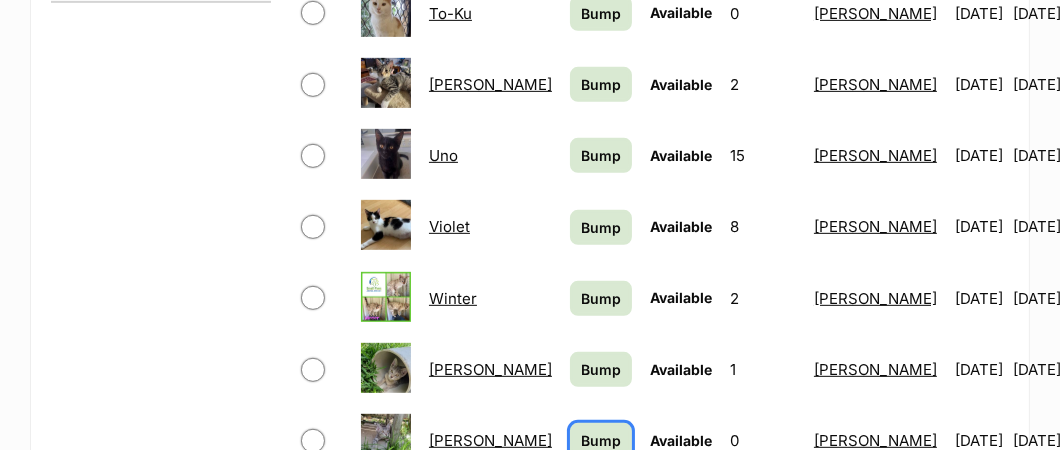 click on "Bump" at bounding box center [601, 440] 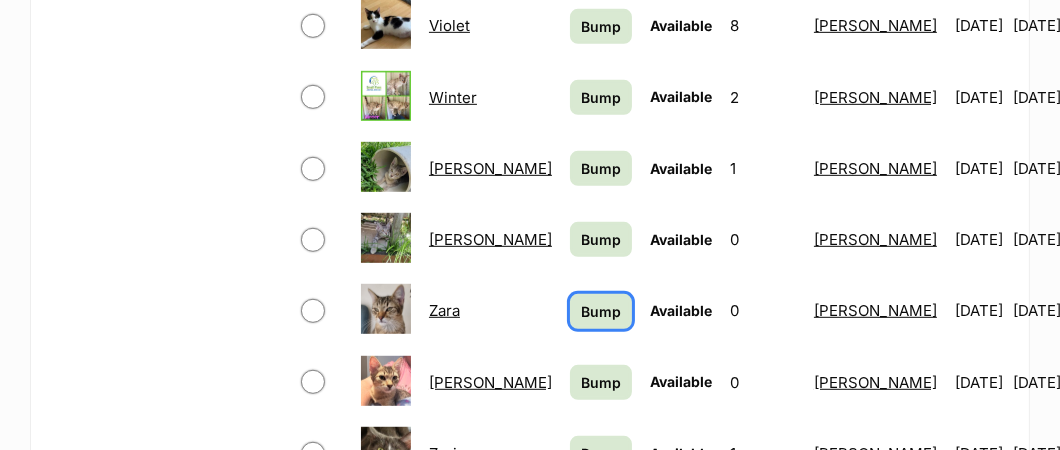 click on "Bump" at bounding box center (601, 311) 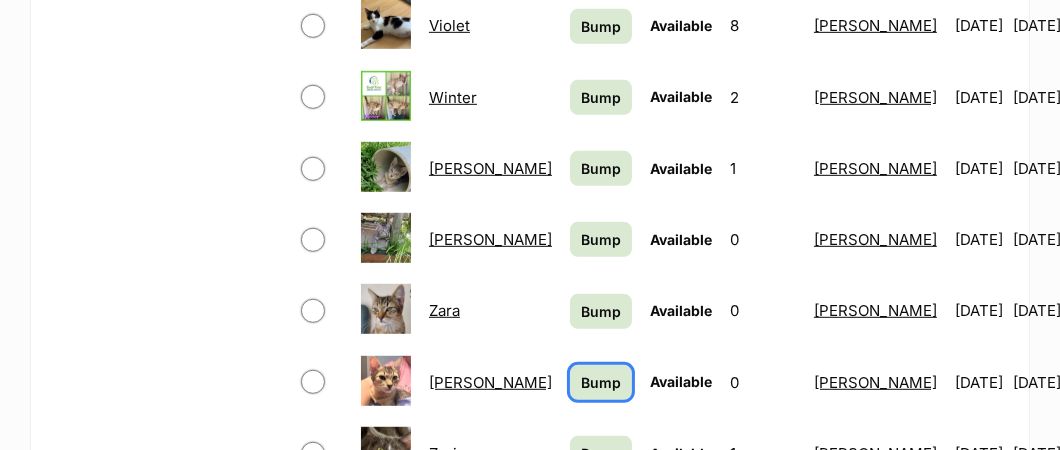 click on "Bump" at bounding box center [601, 382] 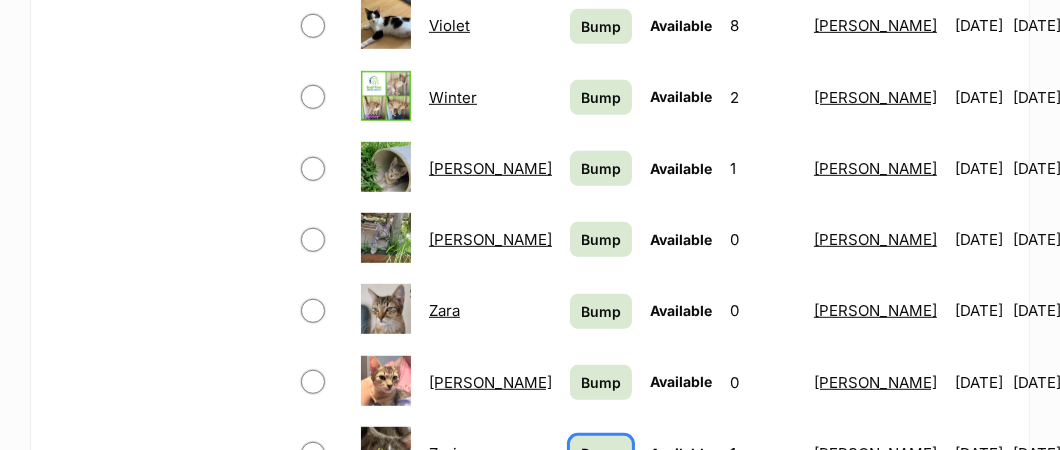 click on "Bump" at bounding box center [601, 453] 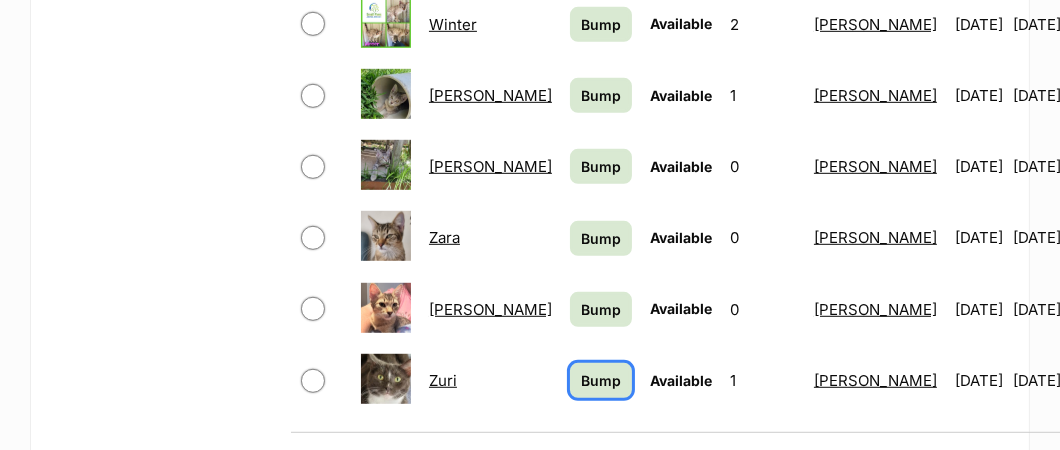 scroll, scrollTop: 1499, scrollLeft: 0, axis: vertical 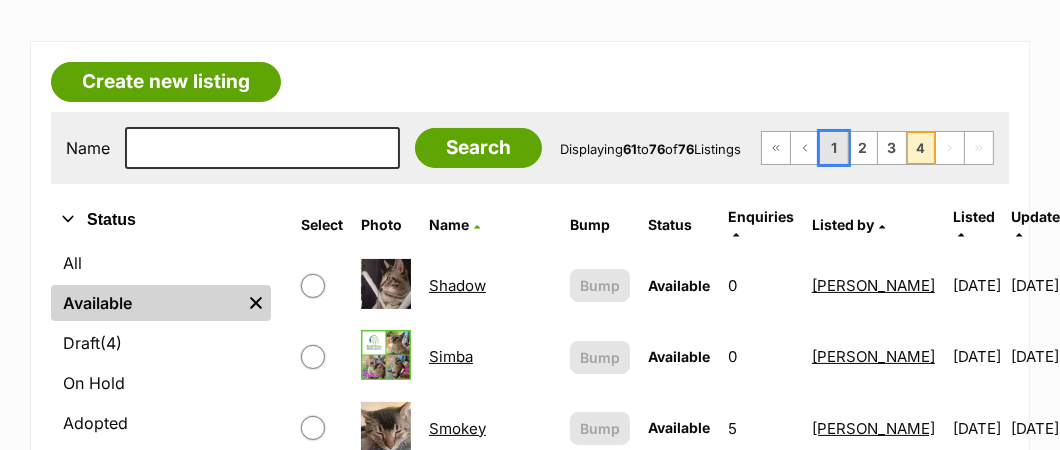 click on "1" at bounding box center [834, 148] 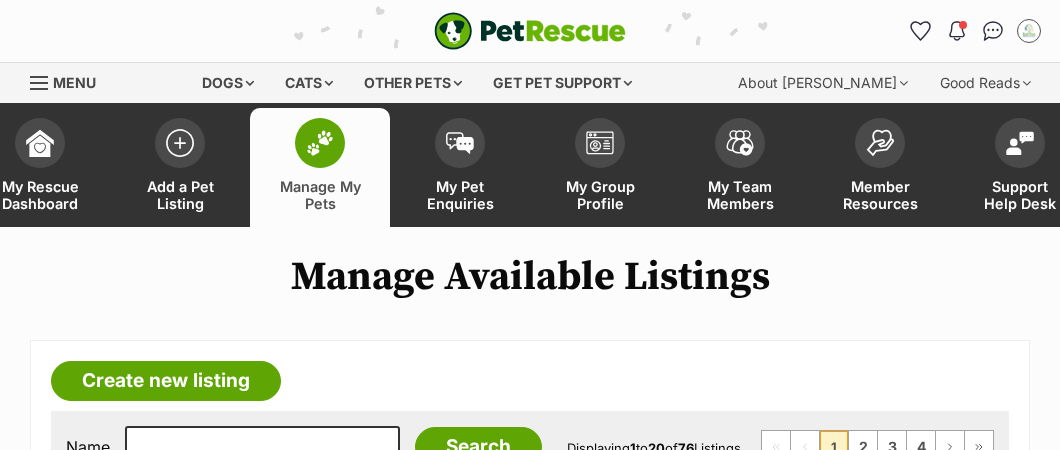 scroll, scrollTop: 0, scrollLeft: 0, axis: both 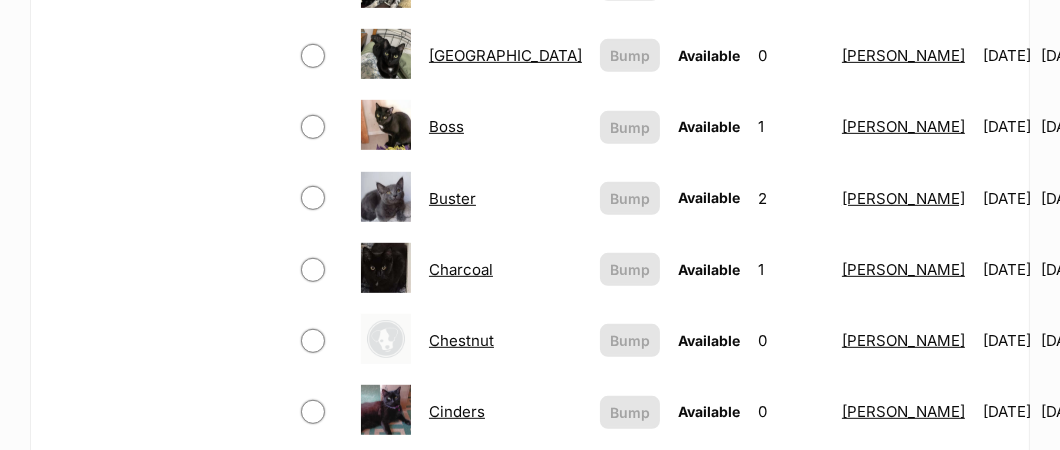 click on "Chestnut" at bounding box center [461, 340] 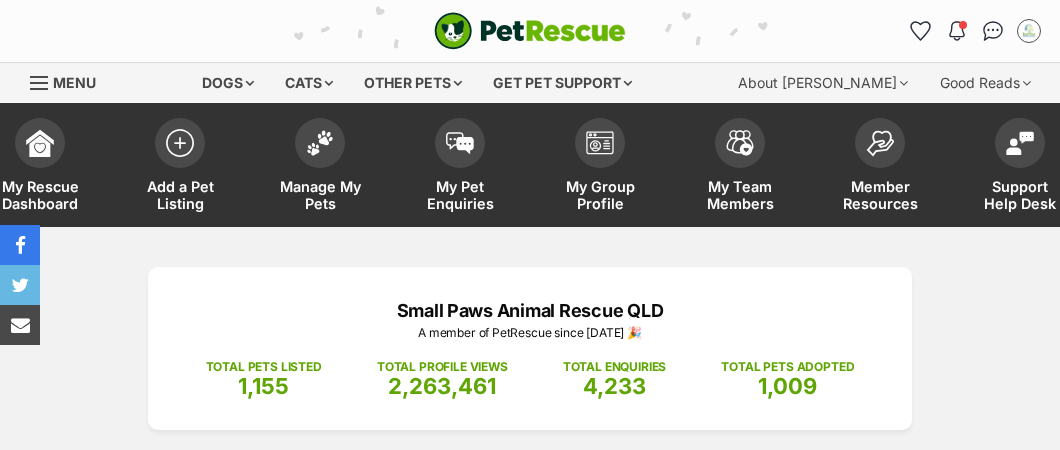 scroll, scrollTop: 0, scrollLeft: 0, axis: both 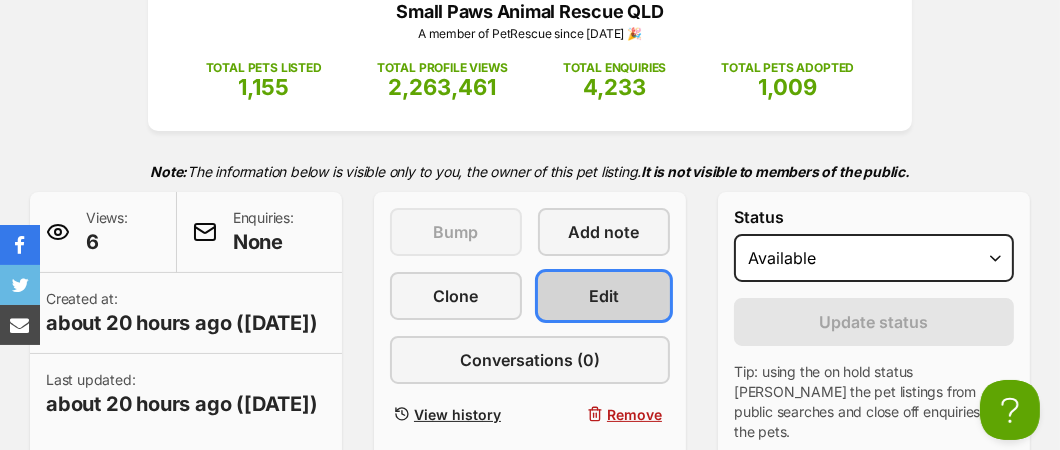 click on "Edit" at bounding box center [604, 296] 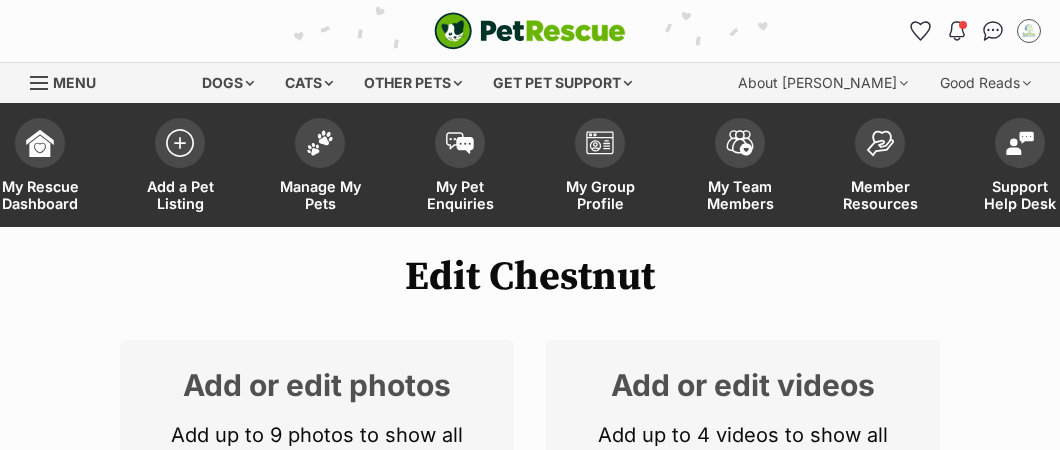 scroll, scrollTop: 400, scrollLeft: 0, axis: vertical 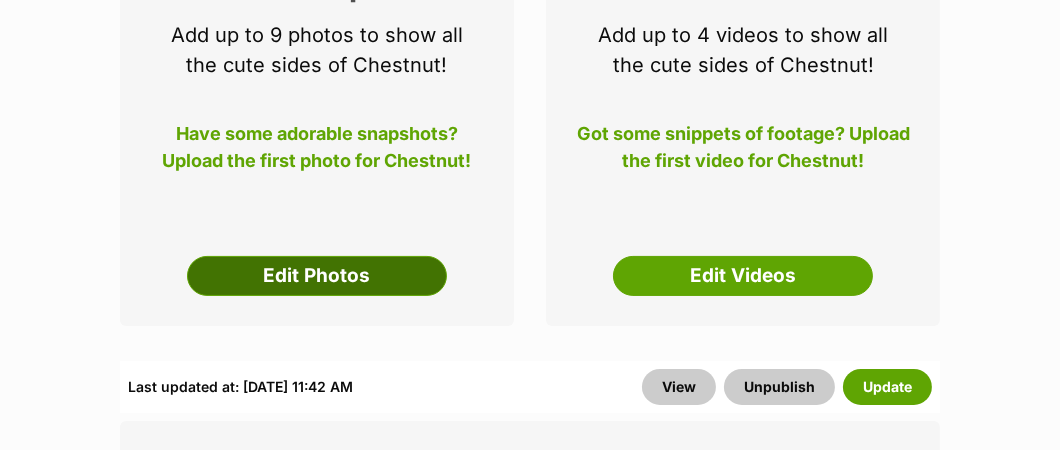 click on "Edit Photos" at bounding box center [317, 276] 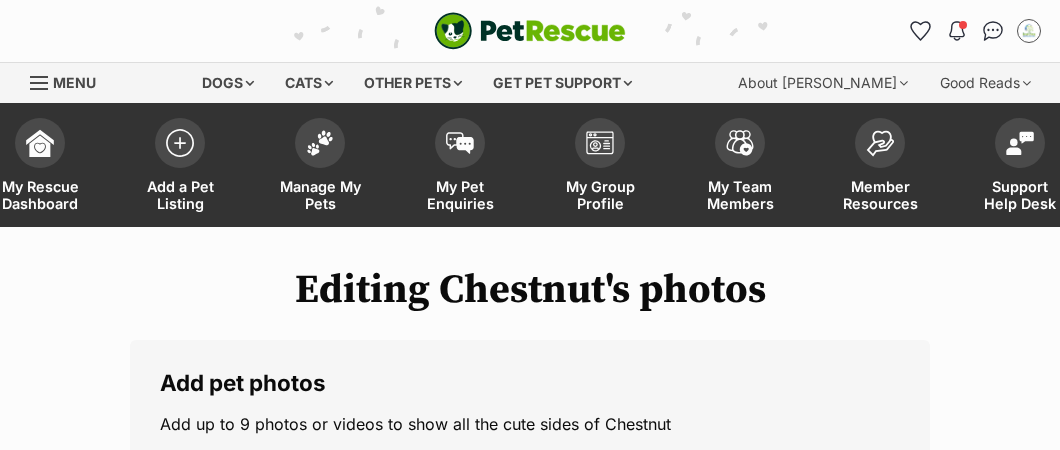 scroll, scrollTop: 0, scrollLeft: 0, axis: both 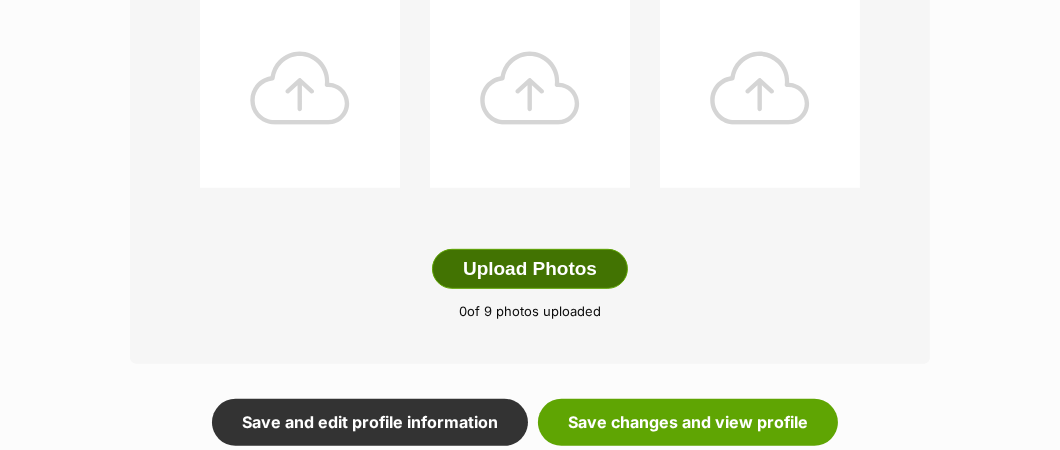 click on "Upload Photos" at bounding box center [530, 269] 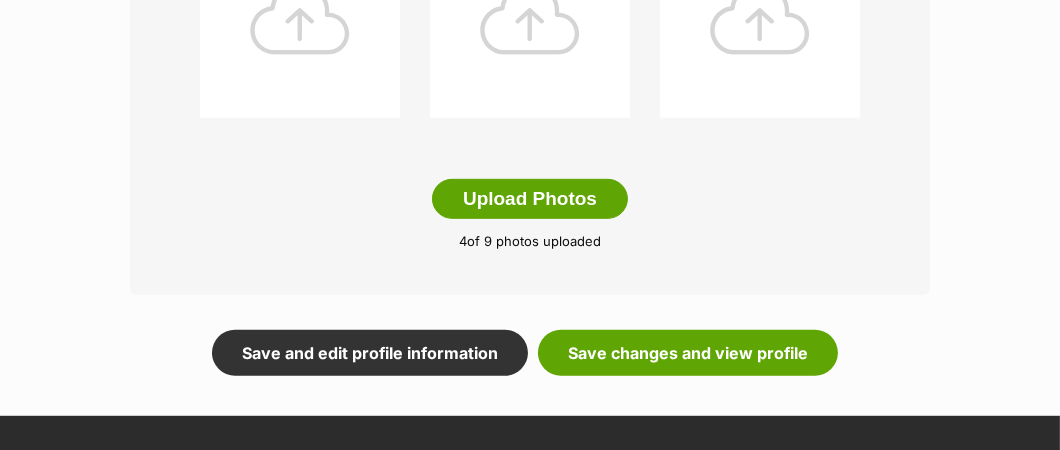 scroll, scrollTop: 1301, scrollLeft: 0, axis: vertical 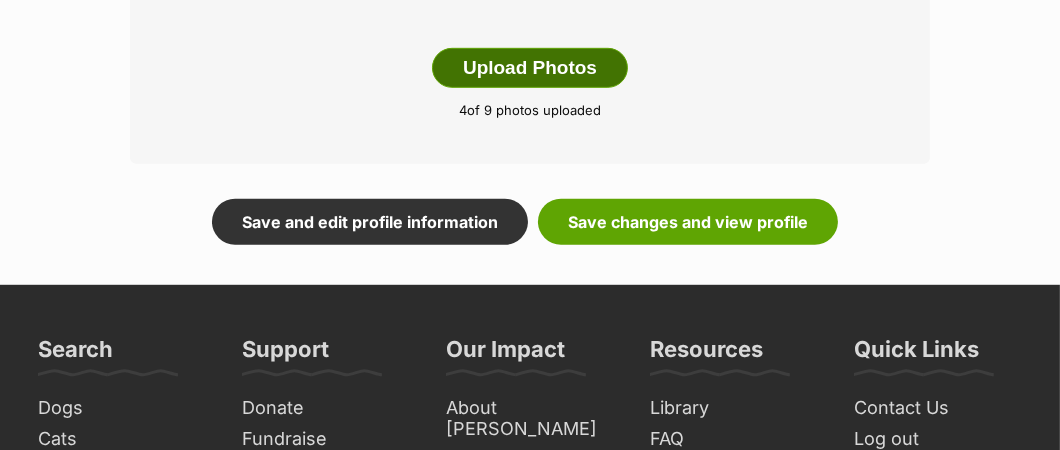 click on "Upload Photos" at bounding box center [530, 68] 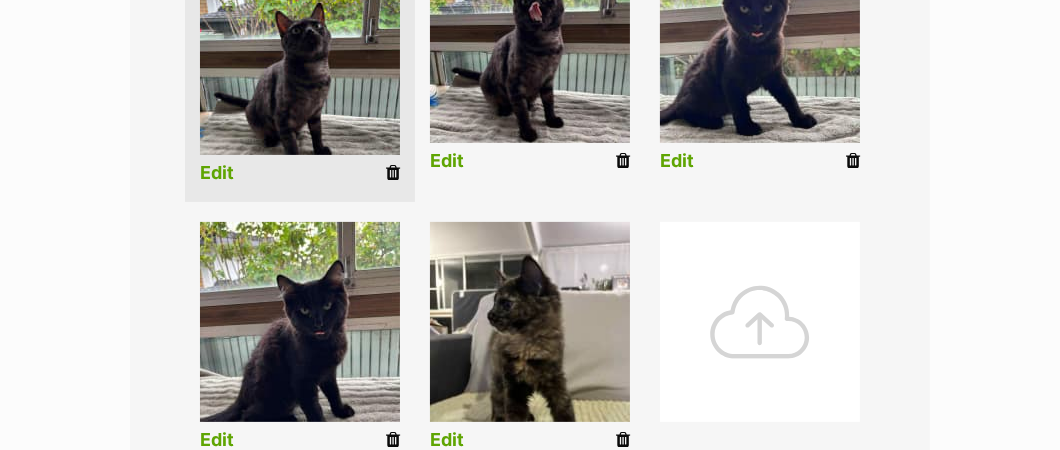 scroll, scrollTop: 501, scrollLeft: 0, axis: vertical 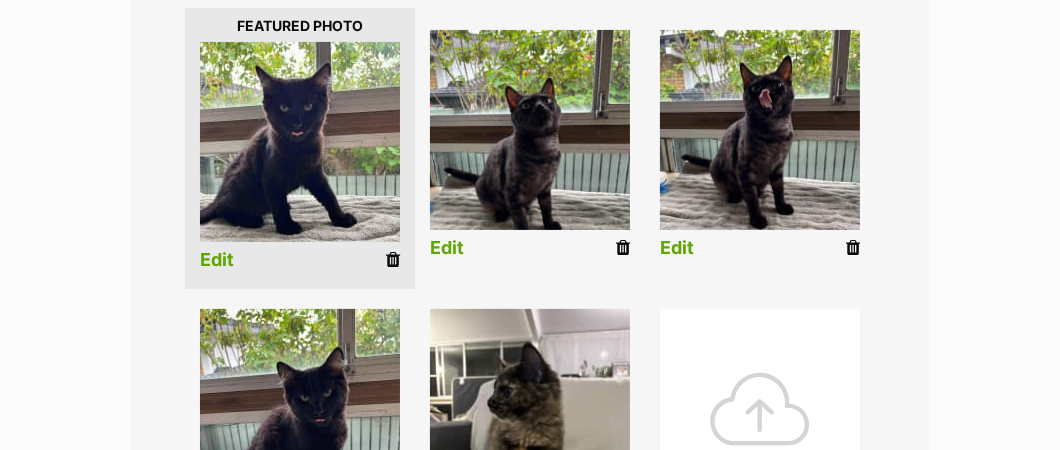 click on "Edit" at bounding box center [217, 260] 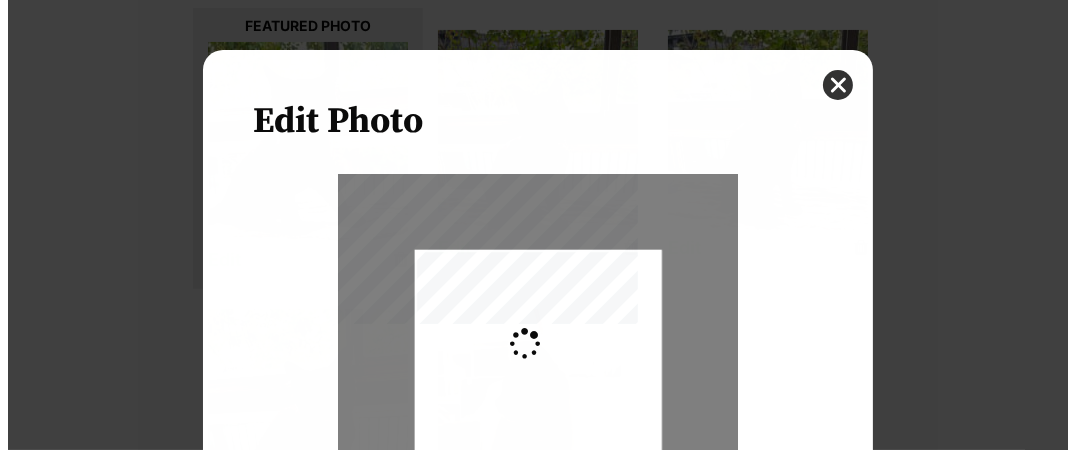 scroll, scrollTop: 0, scrollLeft: 0, axis: both 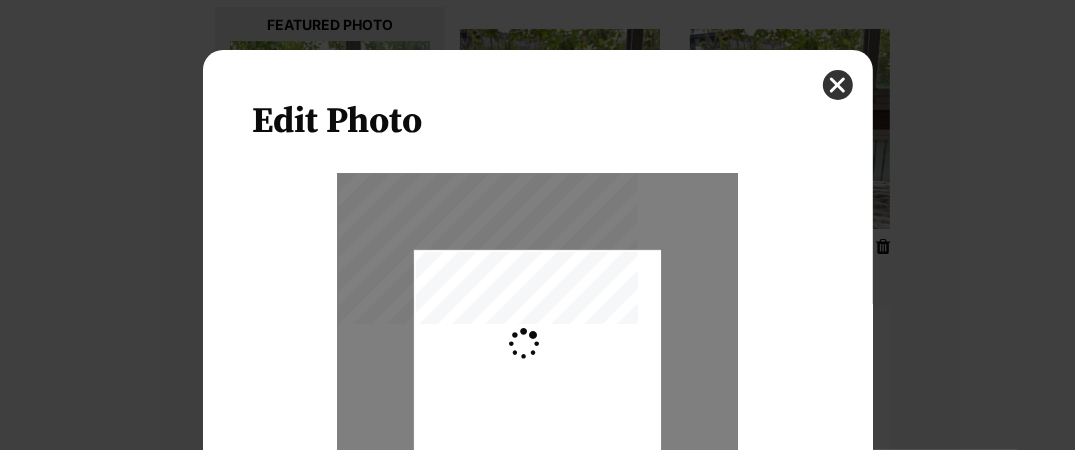 type on "0.2744" 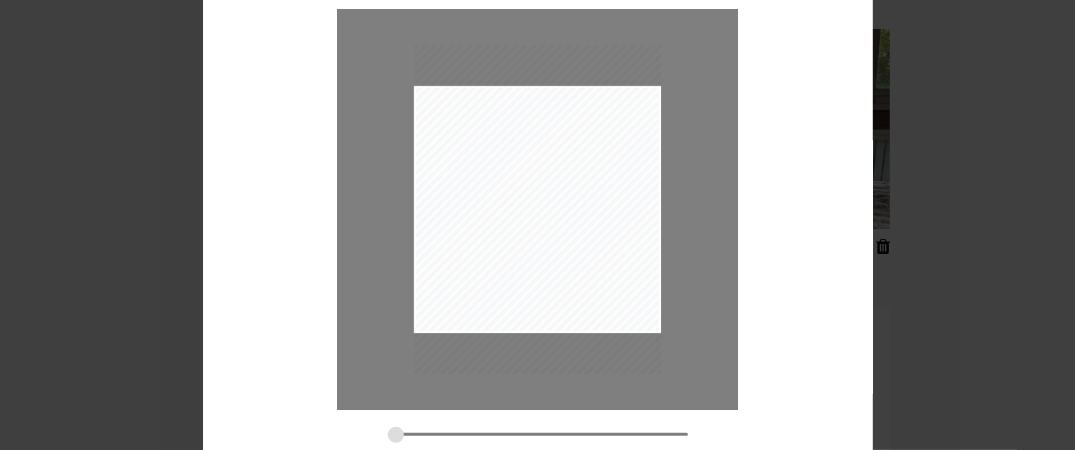 scroll, scrollTop: 199, scrollLeft: 0, axis: vertical 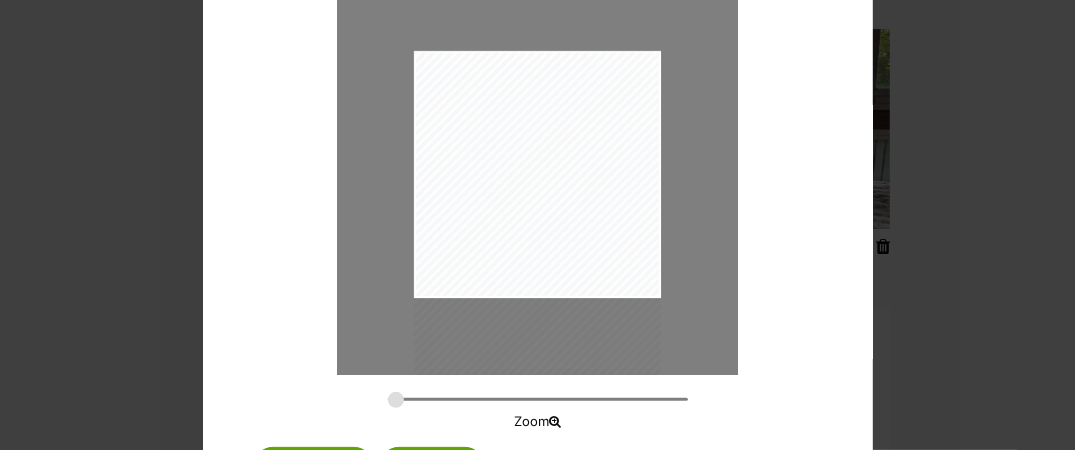drag, startPoint x: 571, startPoint y: 186, endPoint x: 571, endPoint y: 265, distance: 79 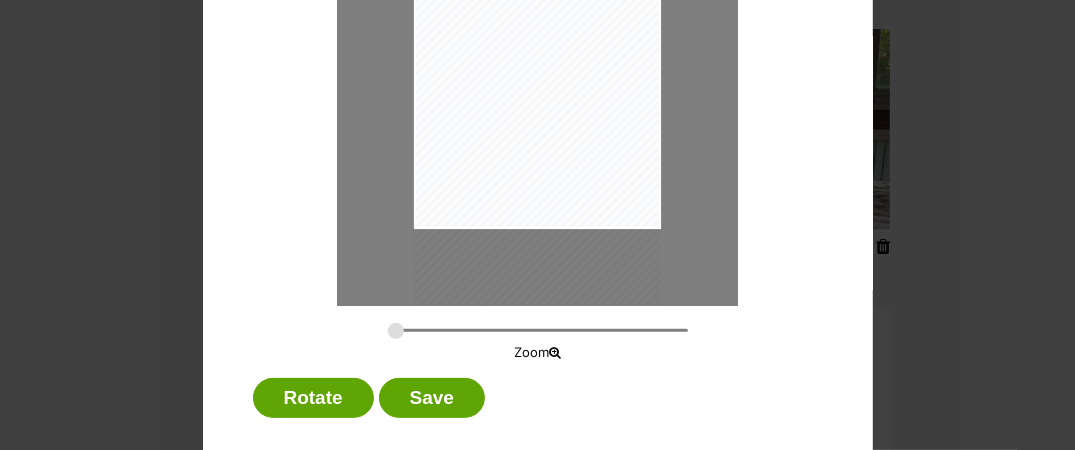scroll, scrollTop: 294, scrollLeft: 0, axis: vertical 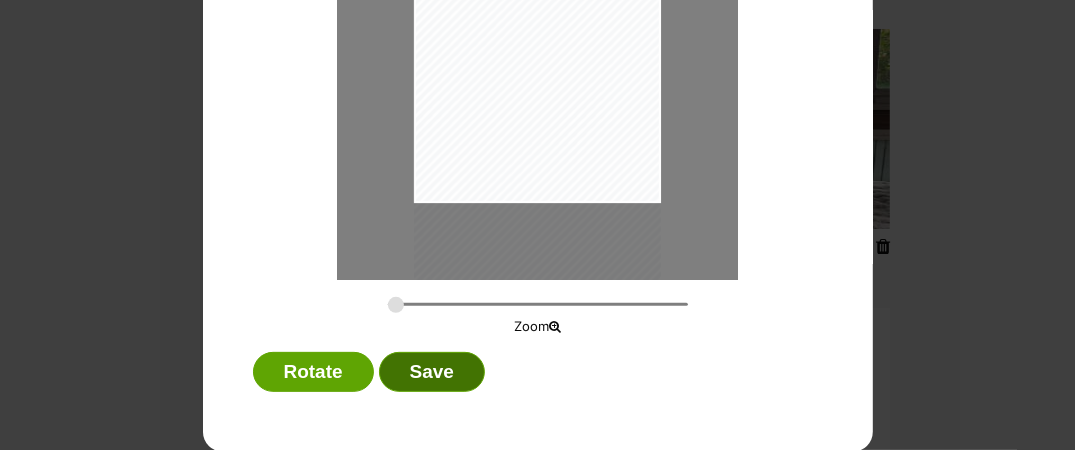 click on "Save" at bounding box center [432, 372] 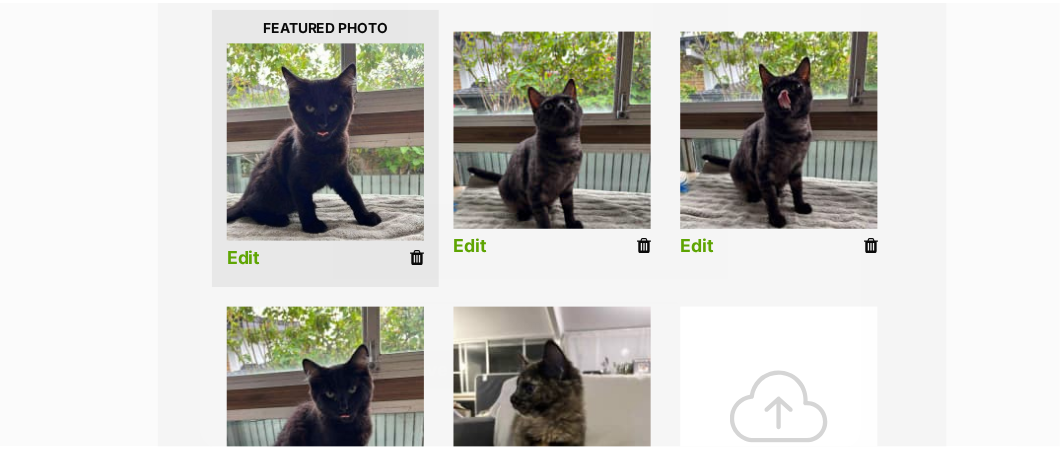 scroll, scrollTop: 513, scrollLeft: 0, axis: vertical 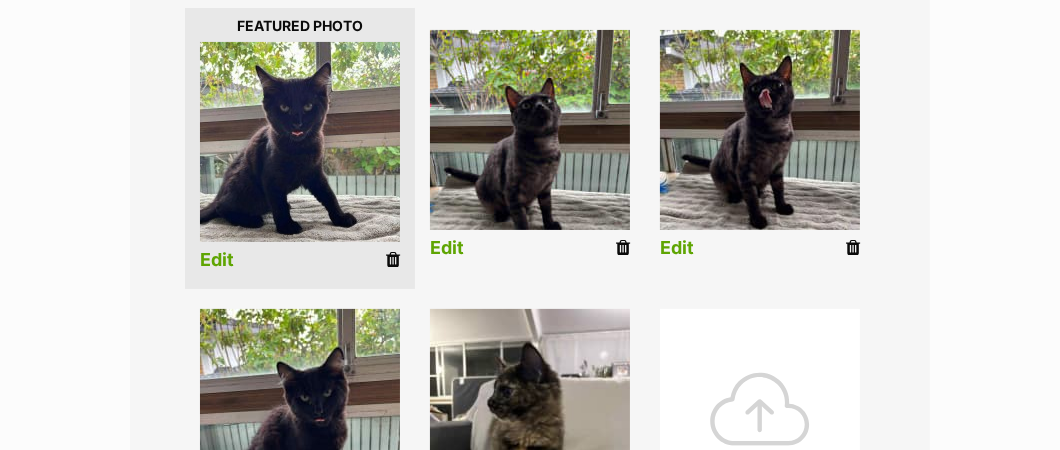 click on "Edit" at bounding box center [447, 248] 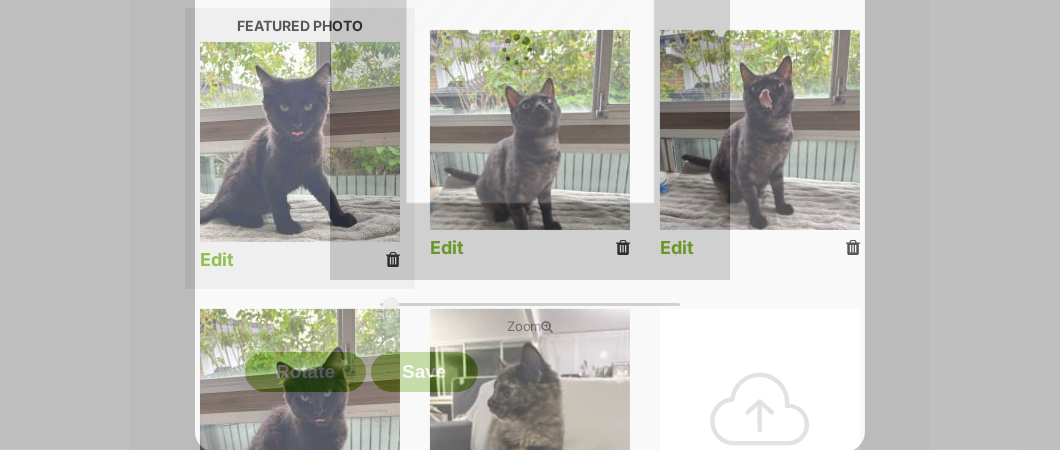 scroll, scrollTop: 0, scrollLeft: 0, axis: both 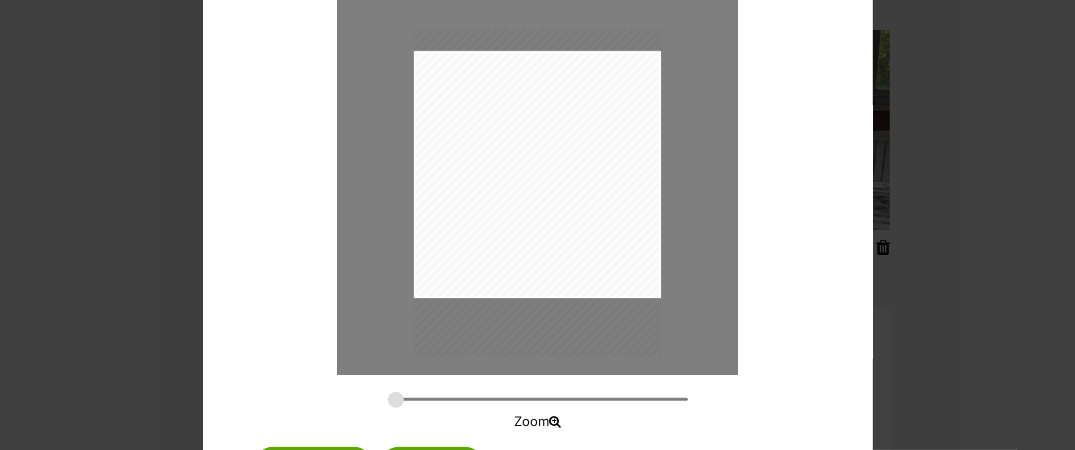 drag, startPoint x: 569, startPoint y: 195, endPoint x: 566, endPoint y: 213, distance: 18.248287 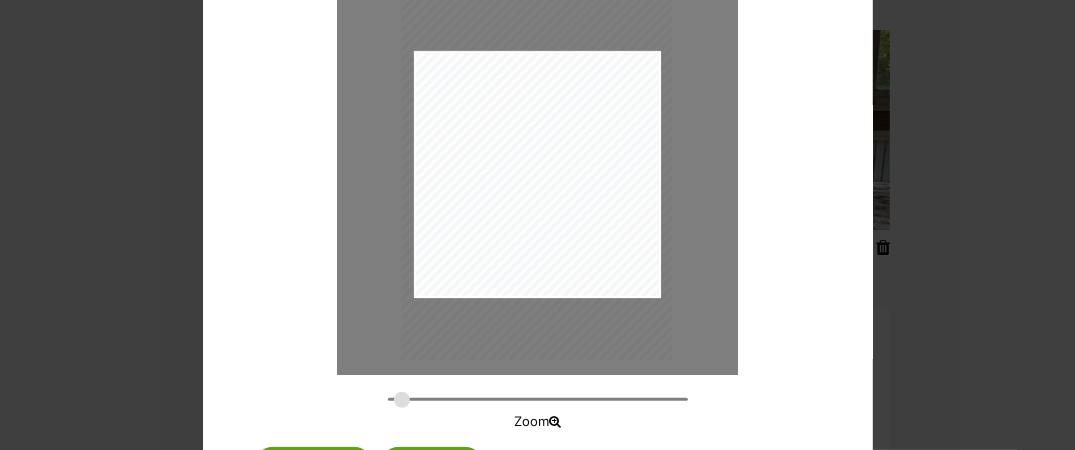 drag, startPoint x: 563, startPoint y: 215, endPoint x: 562, endPoint y: 199, distance: 16.03122 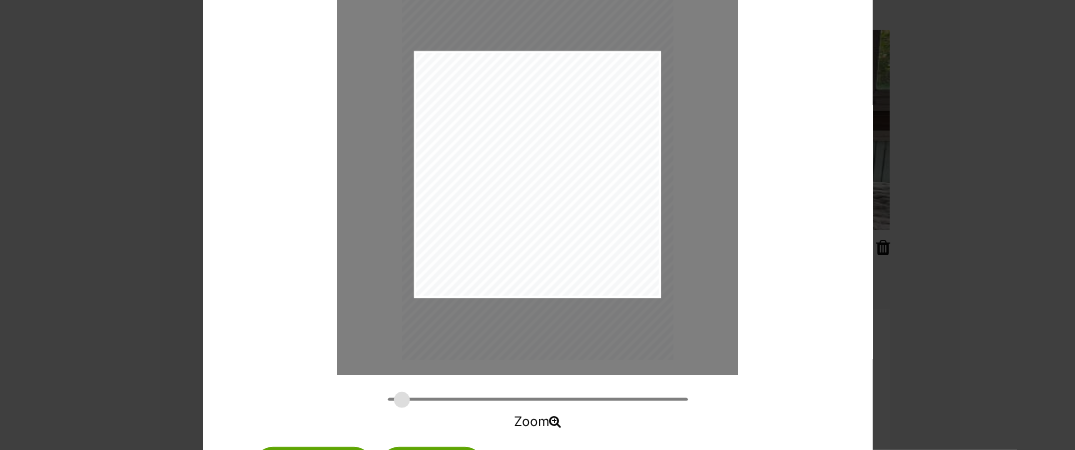 type on "0.3315" 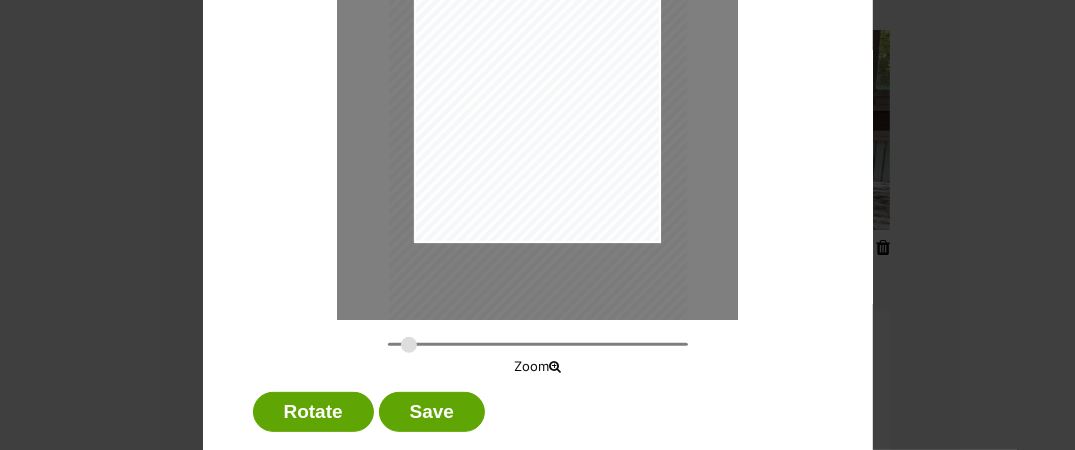 scroll, scrollTop: 294, scrollLeft: 0, axis: vertical 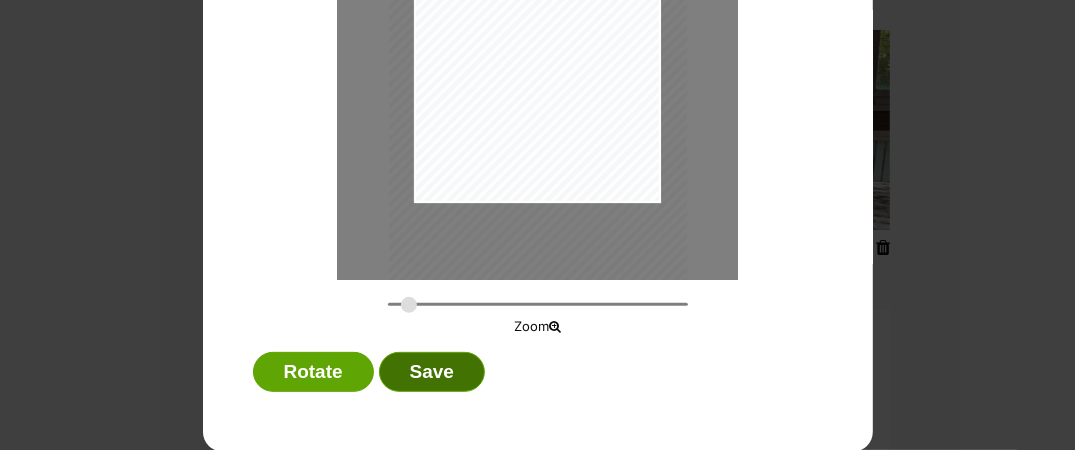 click on "Save" at bounding box center (432, 372) 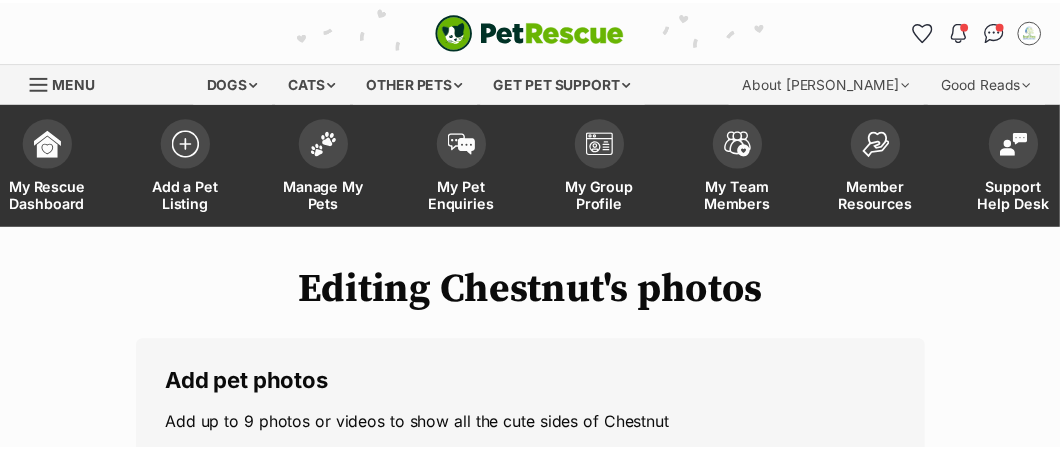 scroll, scrollTop: 513, scrollLeft: 0, axis: vertical 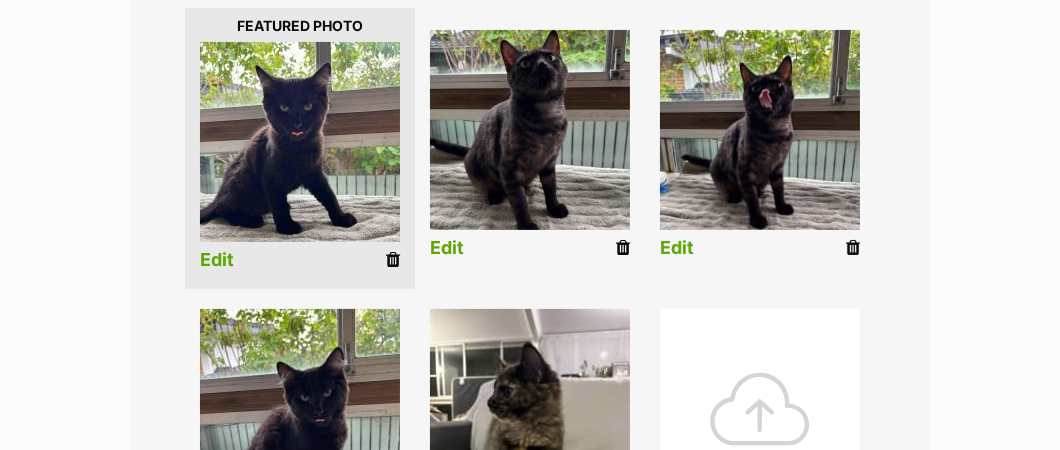 click on "Edit" at bounding box center [677, 248] 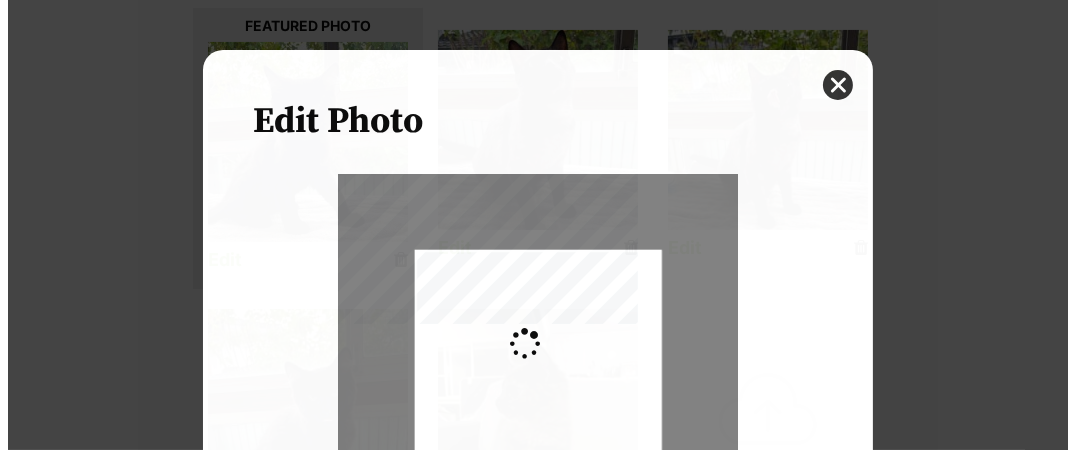 scroll, scrollTop: 0, scrollLeft: 0, axis: both 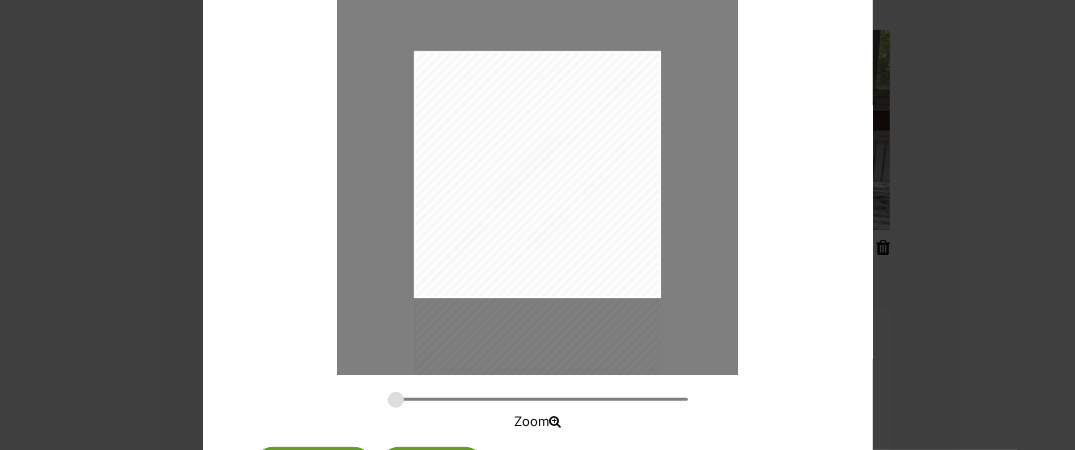 drag, startPoint x: 562, startPoint y: 209, endPoint x: 560, endPoint y: 281, distance: 72.02777 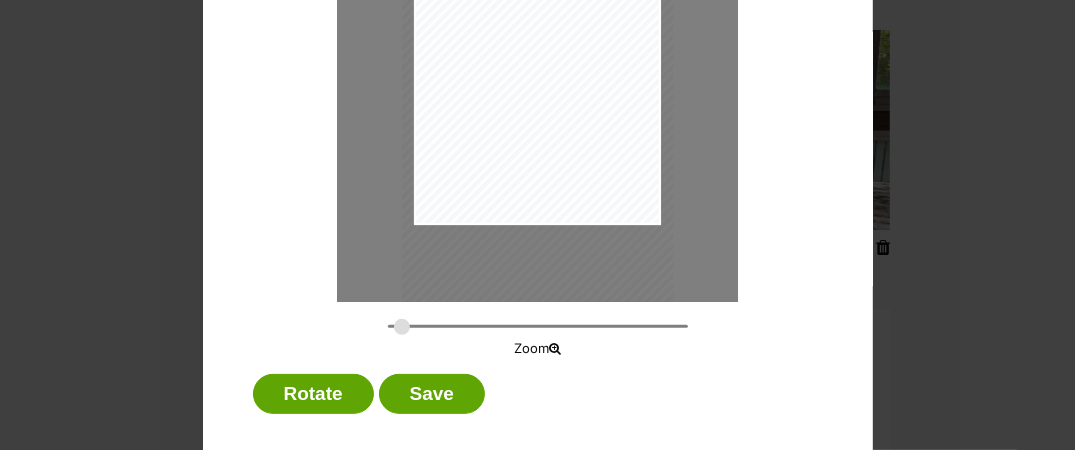 scroll, scrollTop: 294, scrollLeft: 0, axis: vertical 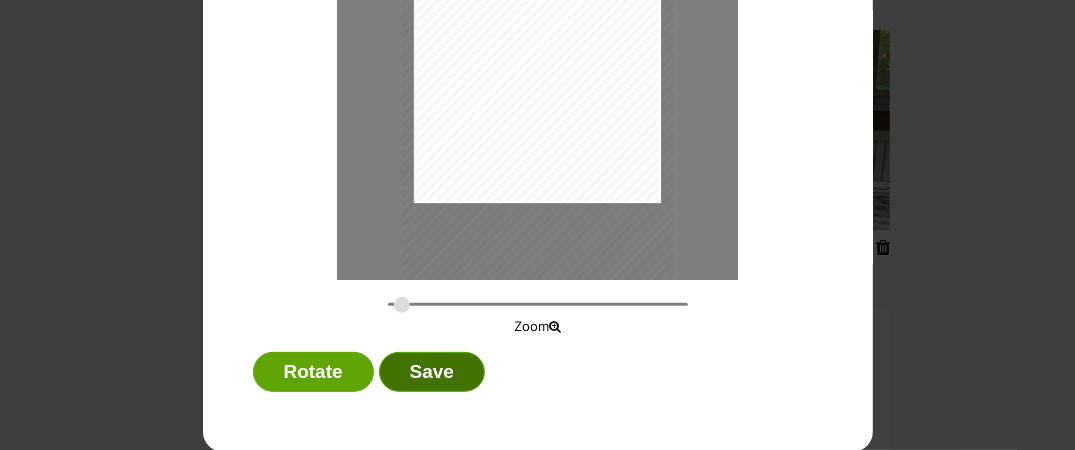 click on "Save" at bounding box center [432, 372] 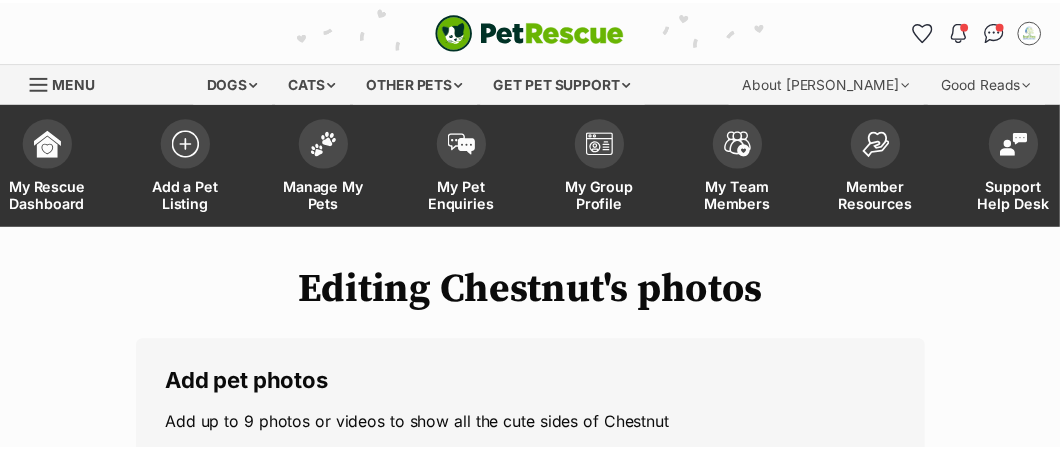scroll, scrollTop: 513, scrollLeft: 0, axis: vertical 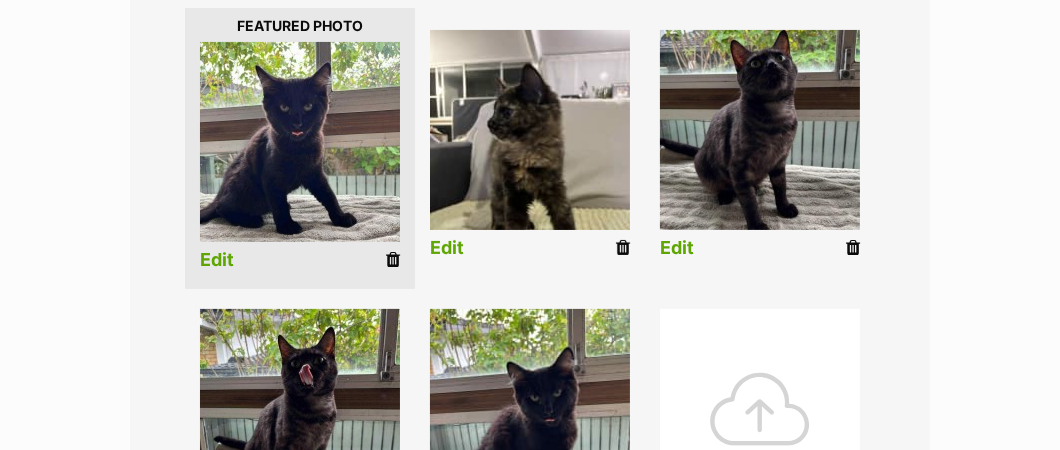 click on "Edit" at bounding box center [447, 248] 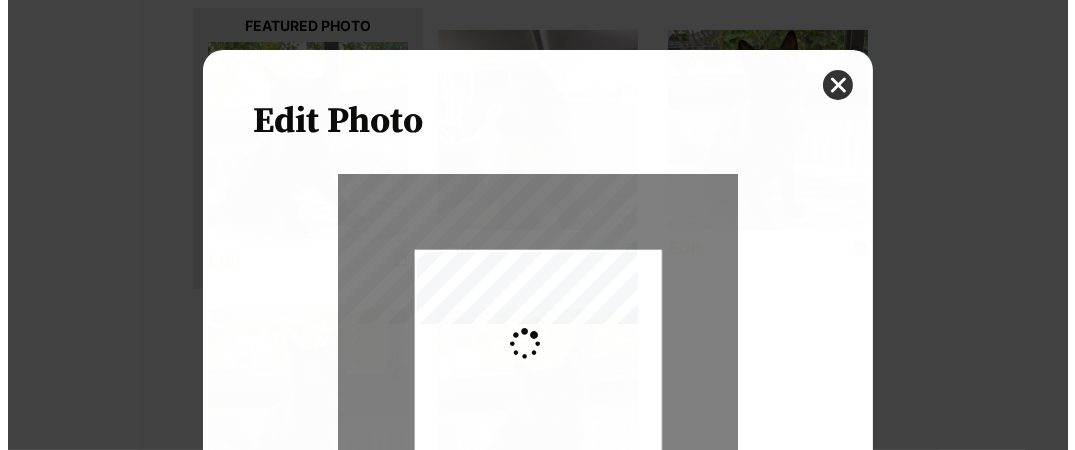 scroll, scrollTop: 0, scrollLeft: 0, axis: both 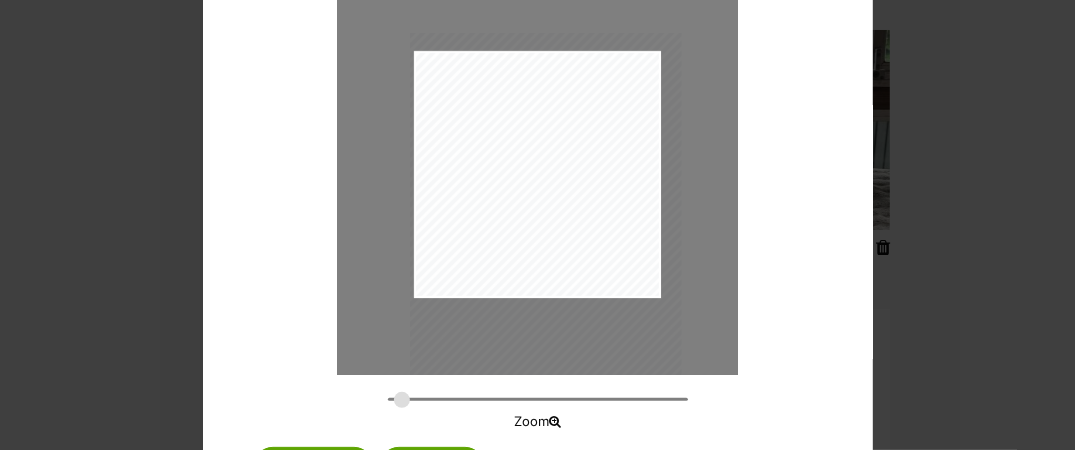 drag, startPoint x: 572, startPoint y: 232, endPoint x: 580, endPoint y: 273, distance: 41.773197 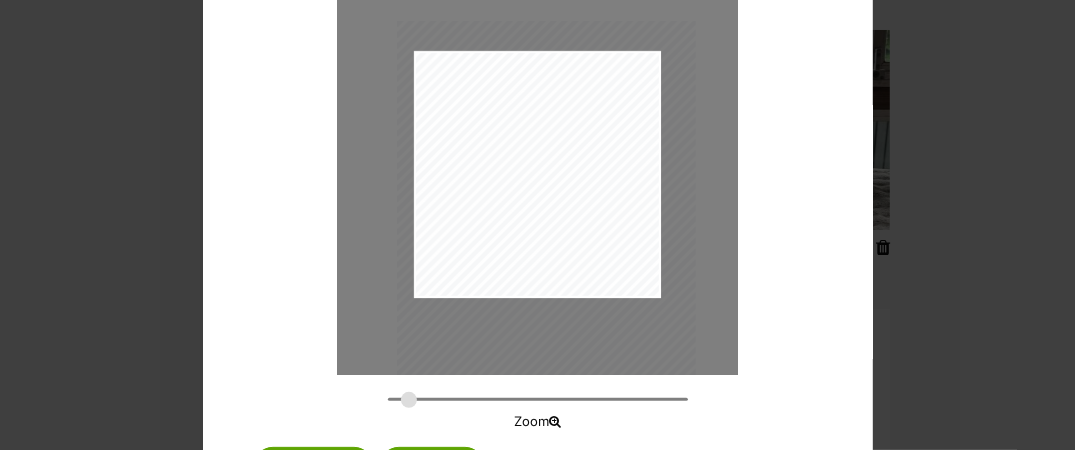 type on "0.3645" 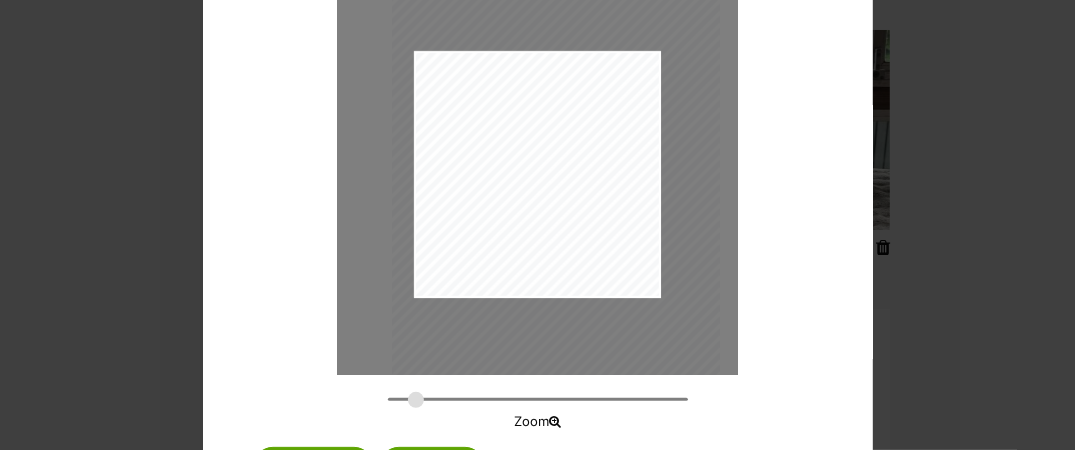 drag, startPoint x: 580, startPoint y: 273, endPoint x: 594, endPoint y: 262, distance: 17.804493 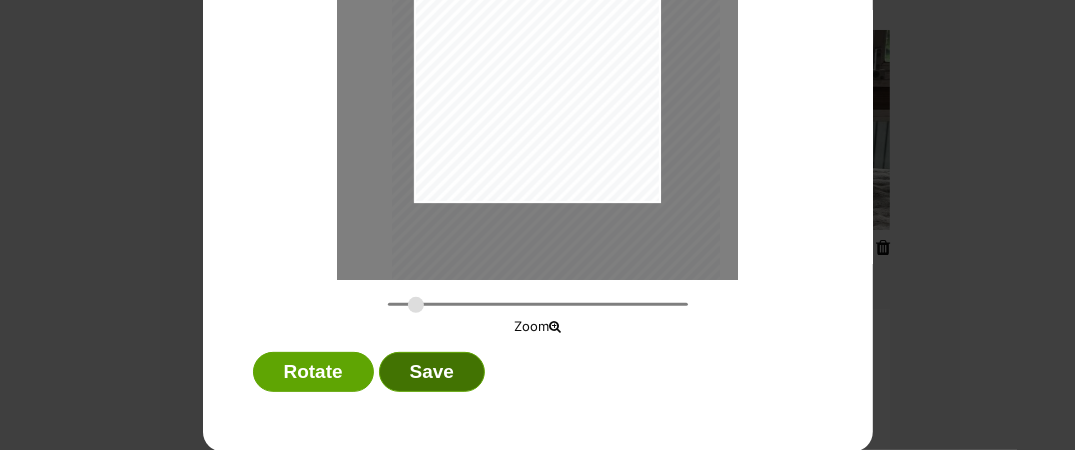 click on "Save" at bounding box center (432, 372) 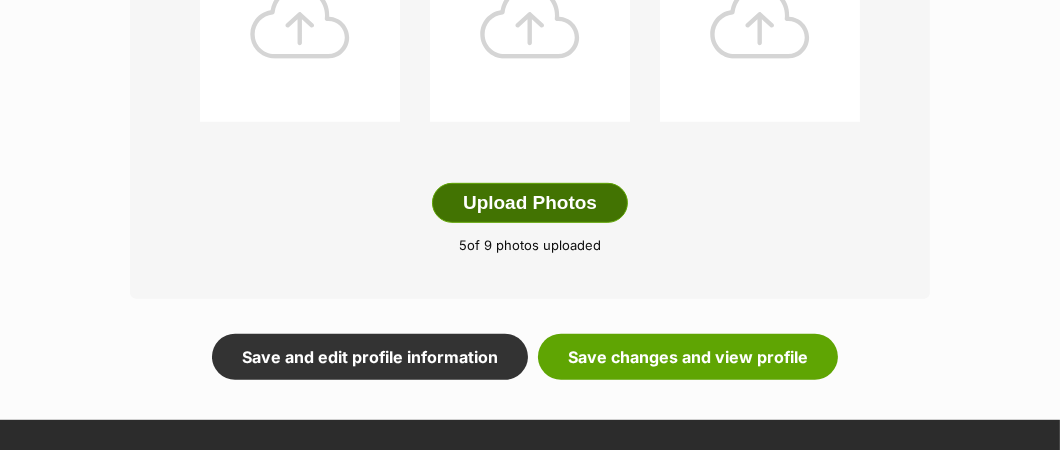 scroll, scrollTop: 1212, scrollLeft: 0, axis: vertical 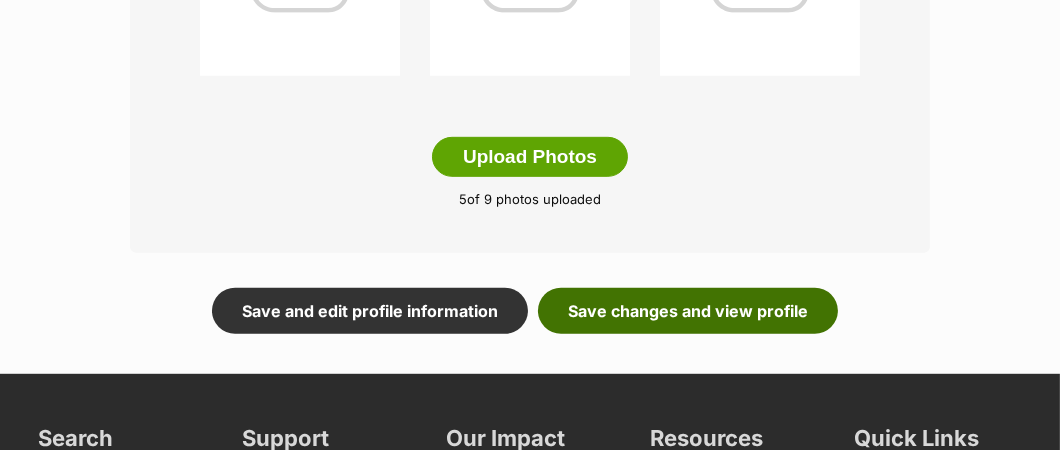click on "Save changes and view profile" at bounding box center [688, 311] 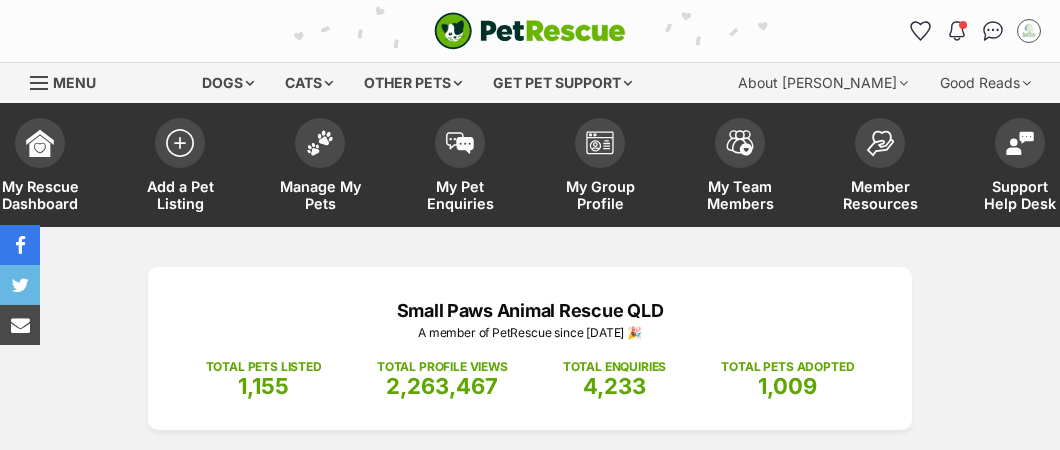 scroll, scrollTop: 0, scrollLeft: 0, axis: both 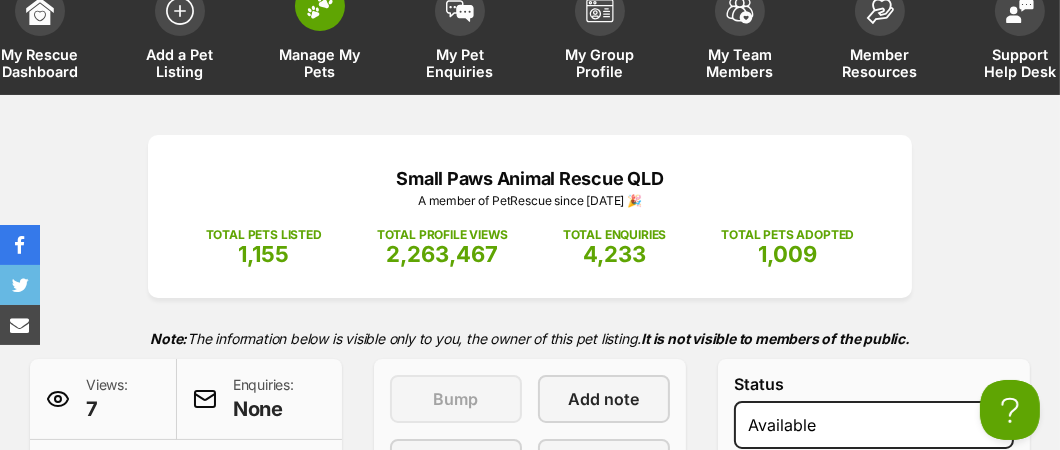 click on "Manage My Pets" at bounding box center [320, 63] 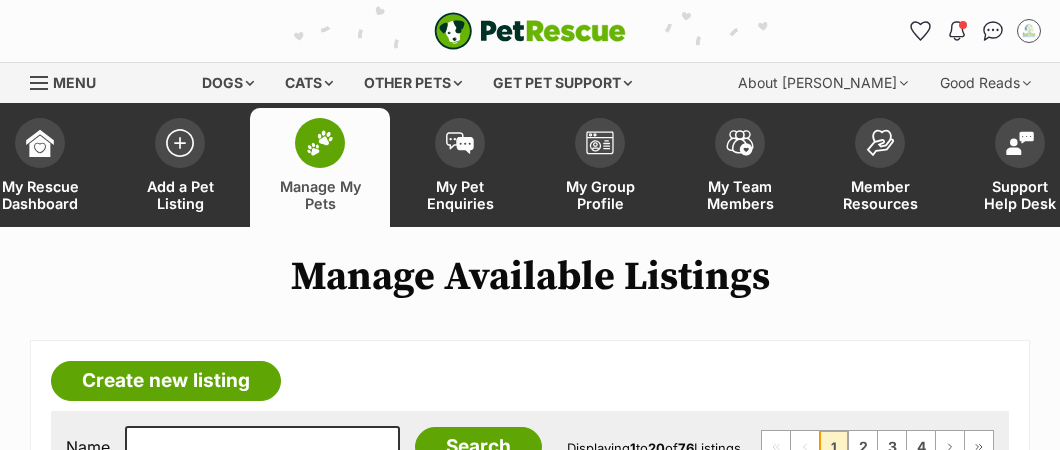 scroll, scrollTop: 262, scrollLeft: 0, axis: vertical 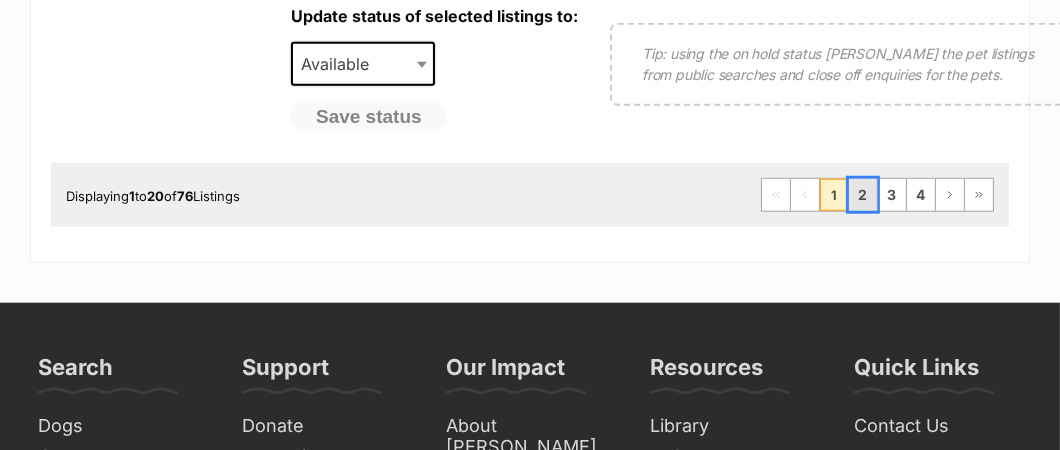 click on "2" at bounding box center (863, 195) 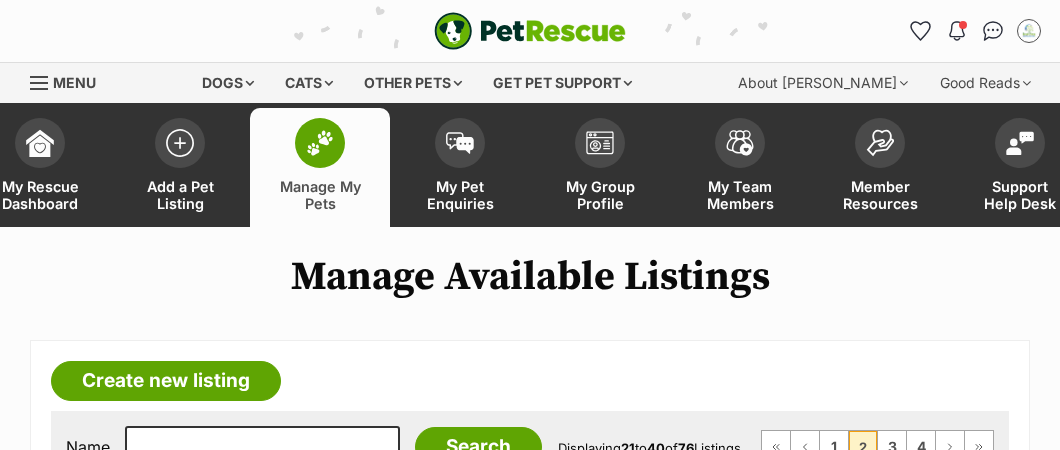 scroll, scrollTop: 0, scrollLeft: 0, axis: both 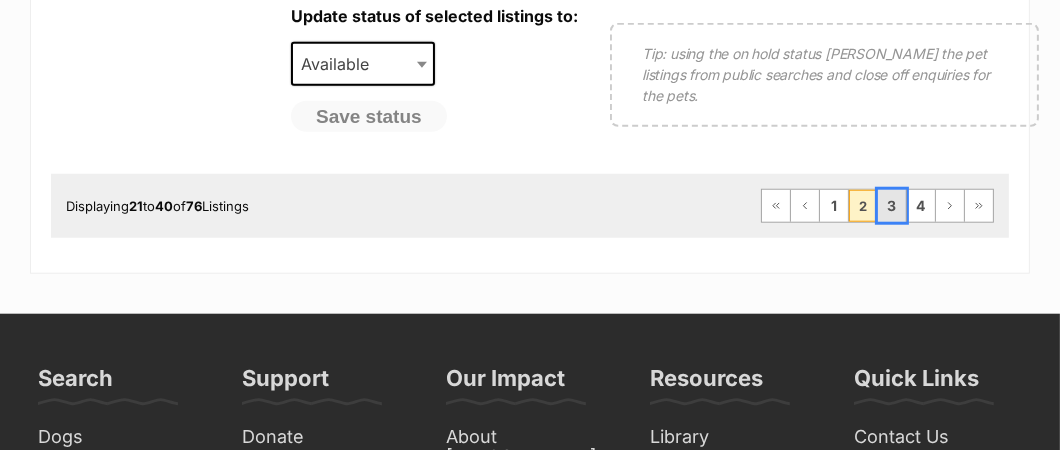 click on "3" at bounding box center [892, 206] 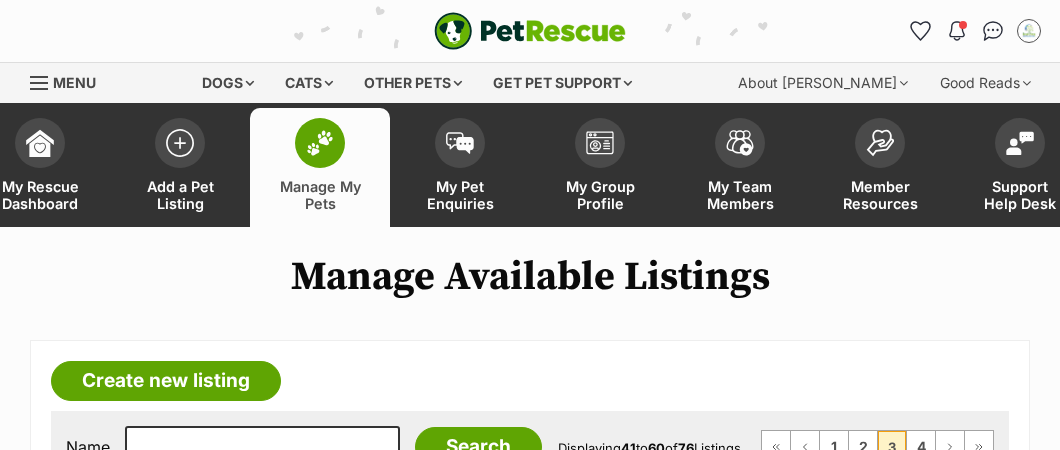 scroll, scrollTop: 400, scrollLeft: 0, axis: vertical 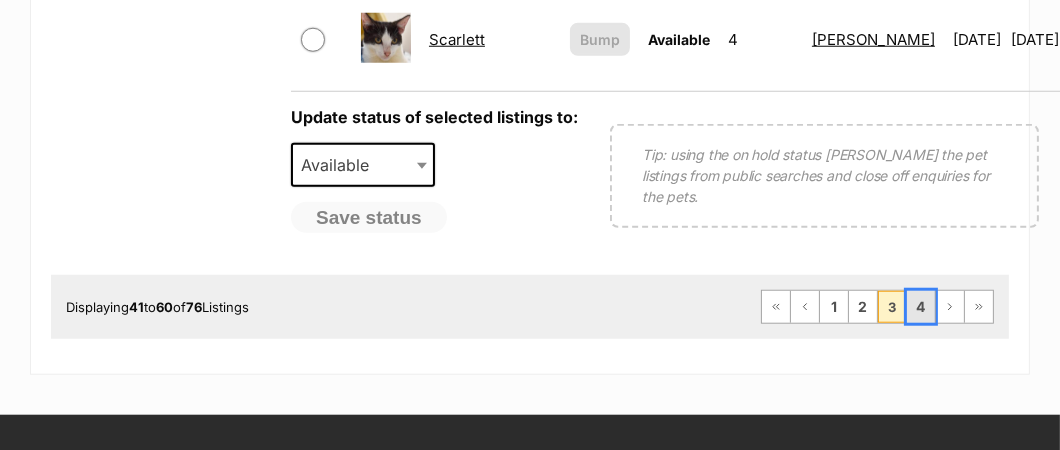 click on "4" at bounding box center (921, 307) 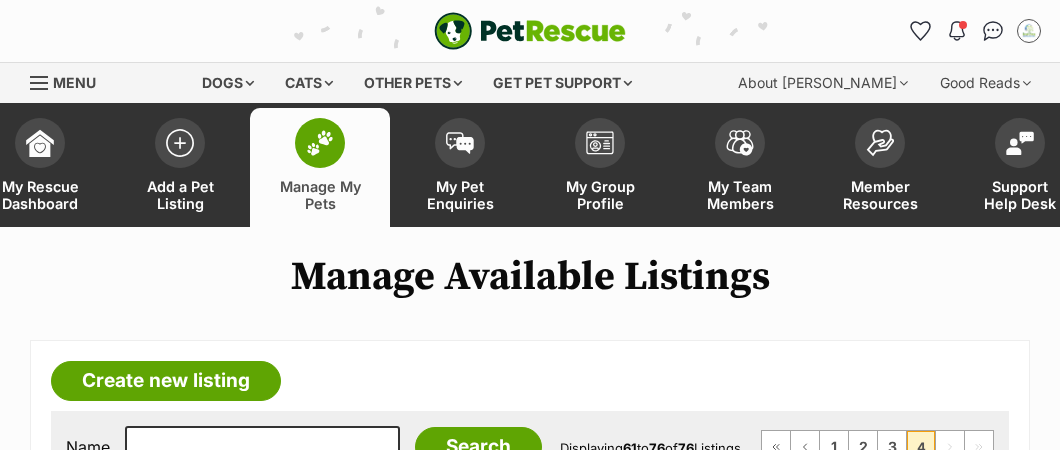scroll, scrollTop: 0, scrollLeft: 0, axis: both 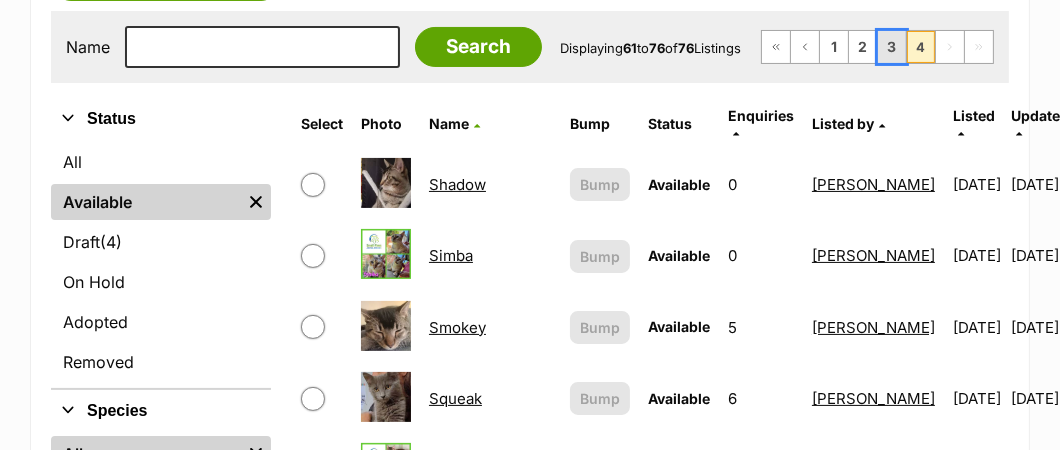 click on "3" at bounding box center [892, 47] 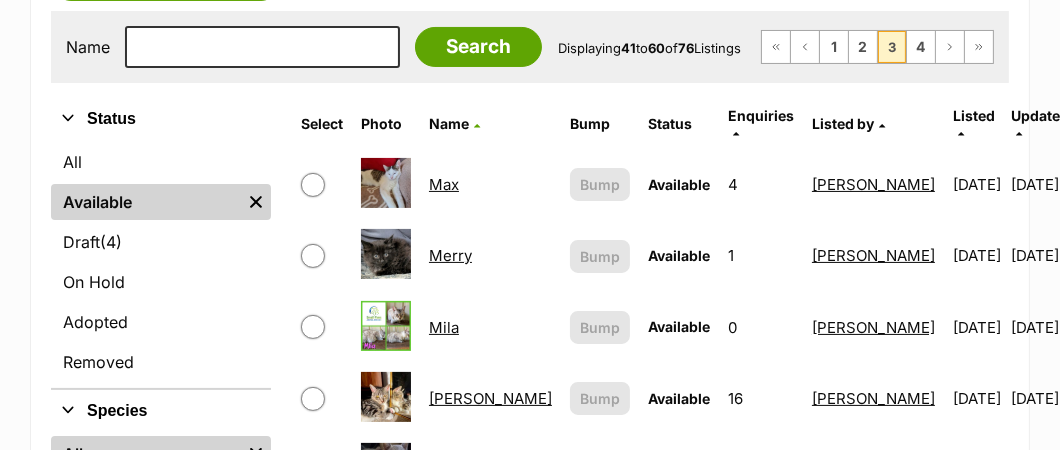 scroll, scrollTop: 400, scrollLeft: 0, axis: vertical 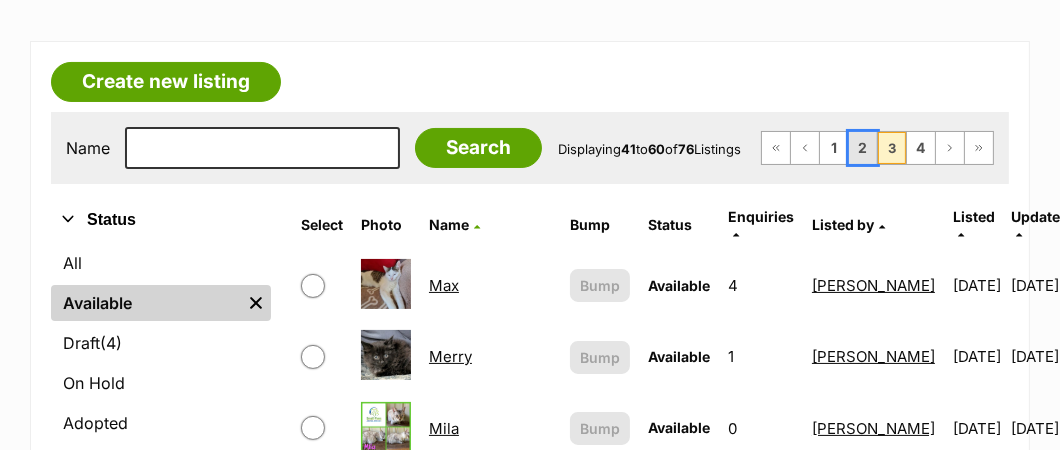 click on "2" at bounding box center [863, 148] 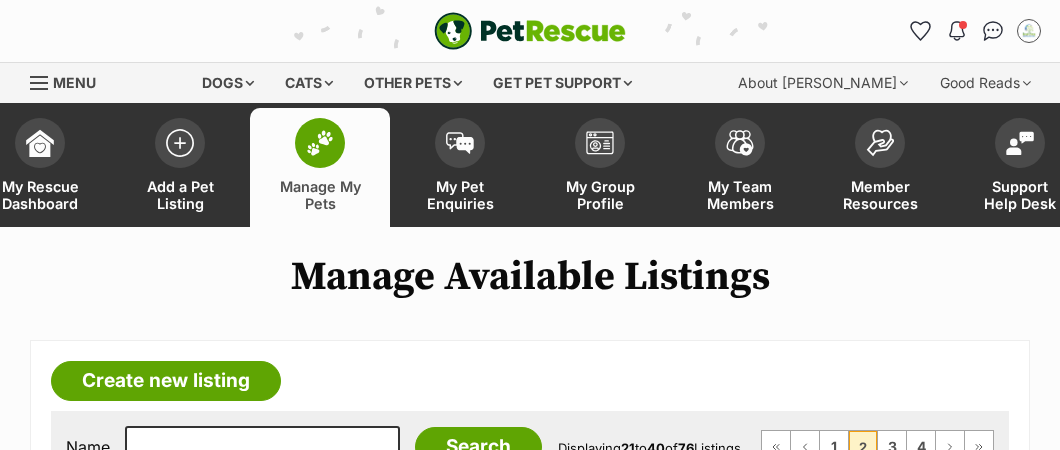 scroll, scrollTop: 199, scrollLeft: 0, axis: vertical 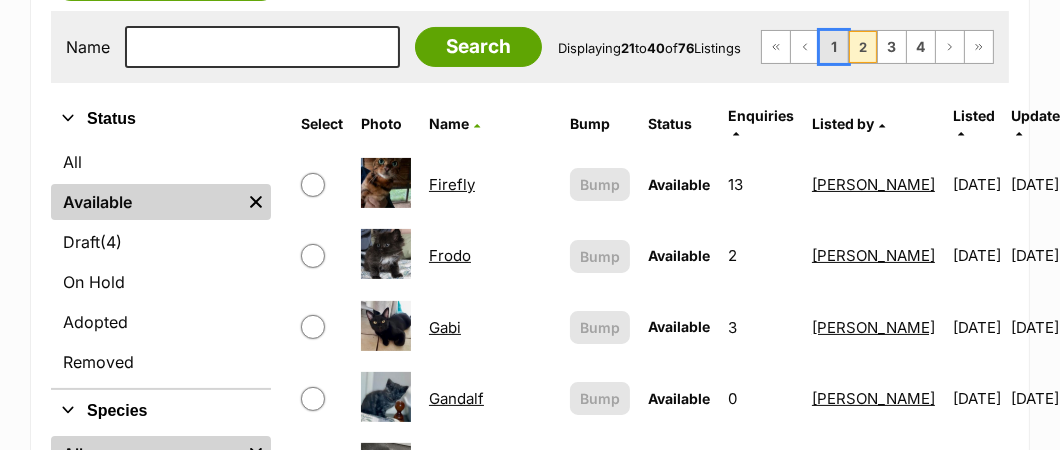 click on "1" at bounding box center [834, 47] 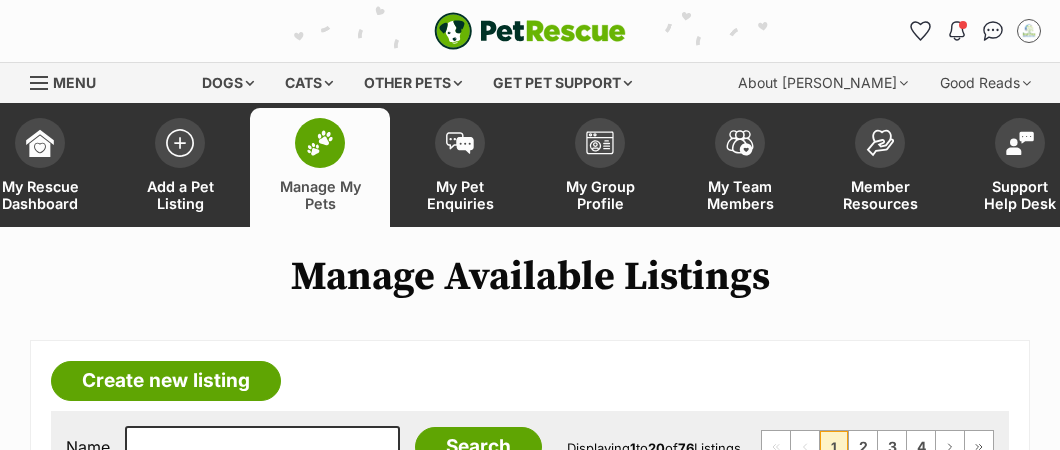 scroll, scrollTop: 0, scrollLeft: 0, axis: both 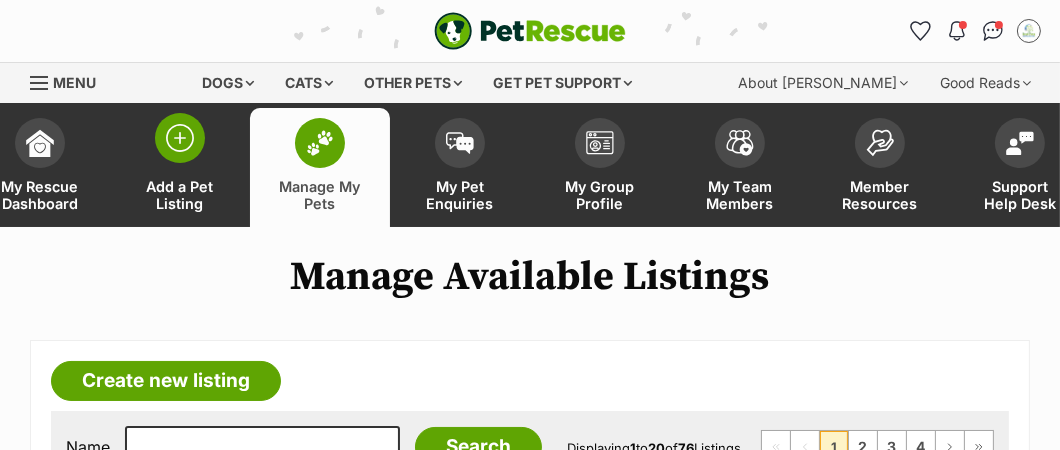 click on "Add a Pet Listing" at bounding box center [180, 195] 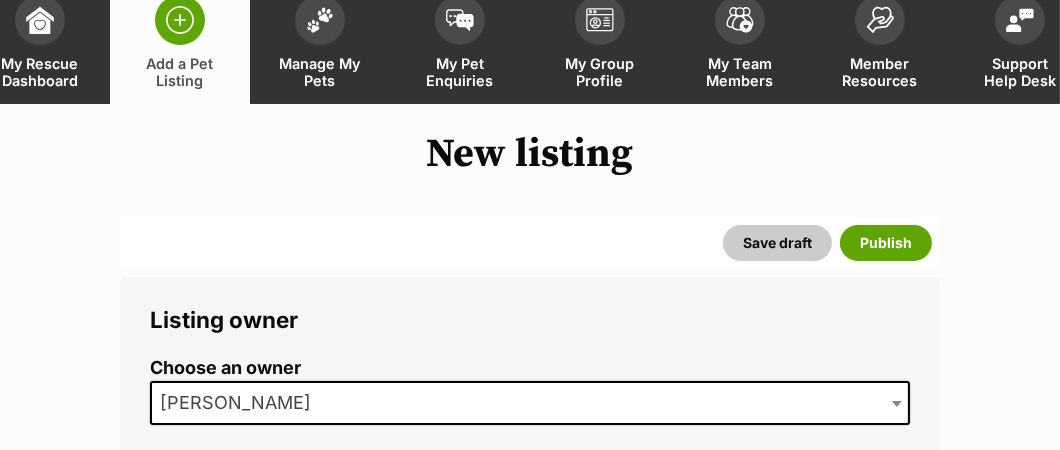 scroll, scrollTop: 0, scrollLeft: 0, axis: both 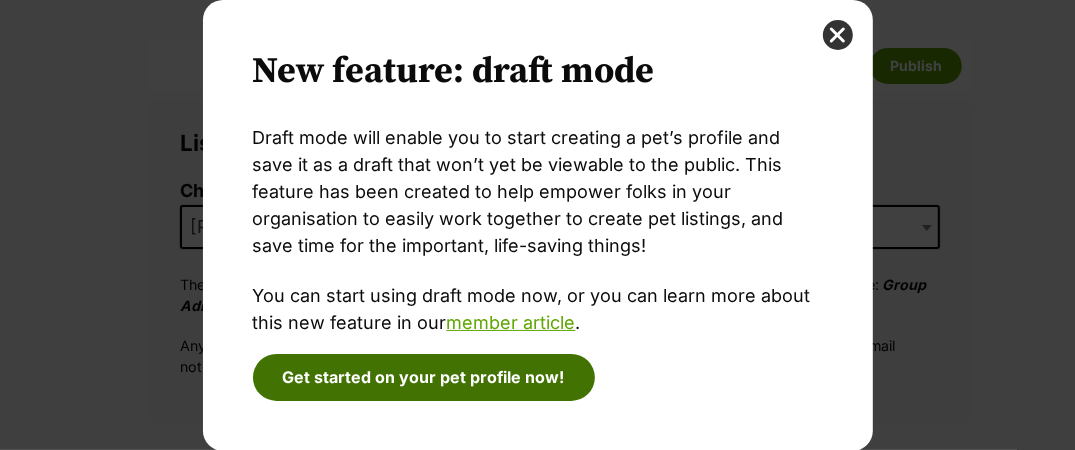 click on "Get started on your pet profile now!" at bounding box center (424, 377) 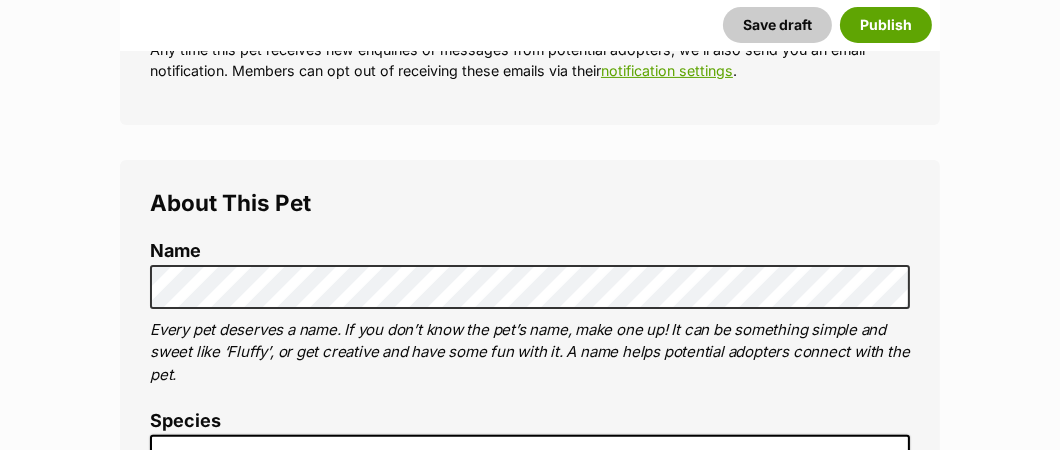 scroll, scrollTop: 698, scrollLeft: 0, axis: vertical 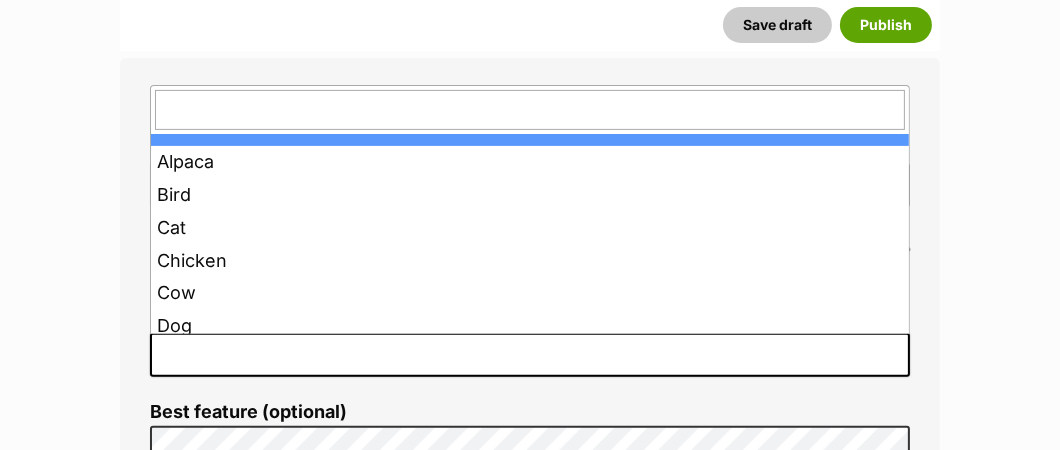 click at bounding box center (530, 355) 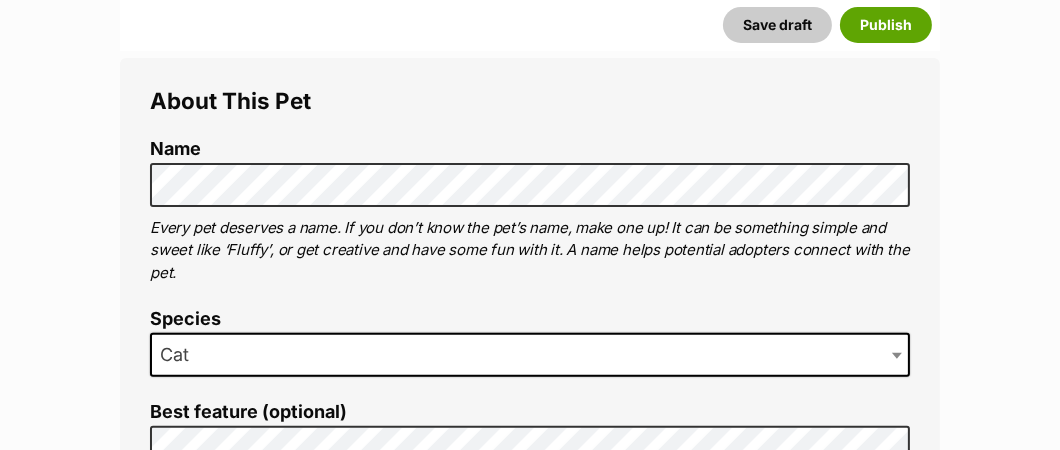scroll, scrollTop: 899, scrollLeft: 0, axis: vertical 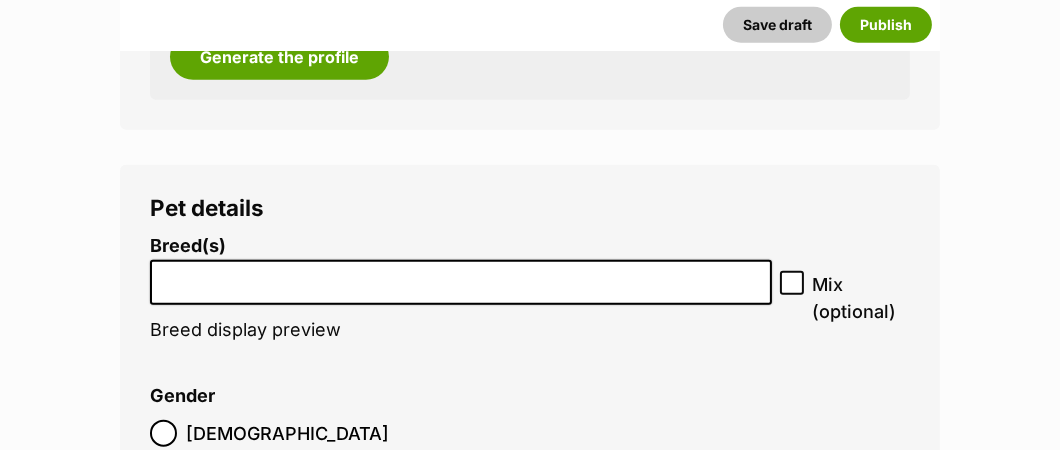 click at bounding box center [461, 277] 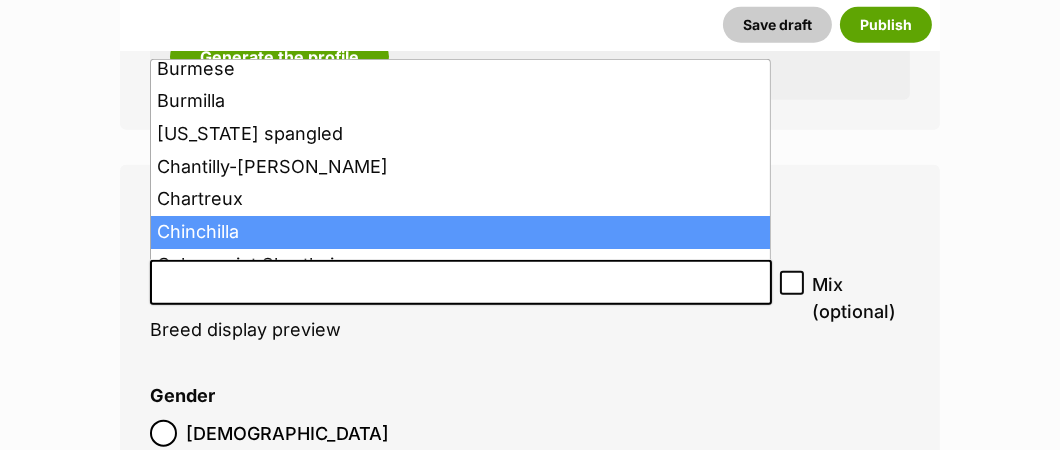 scroll, scrollTop: 599, scrollLeft: 0, axis: vertical 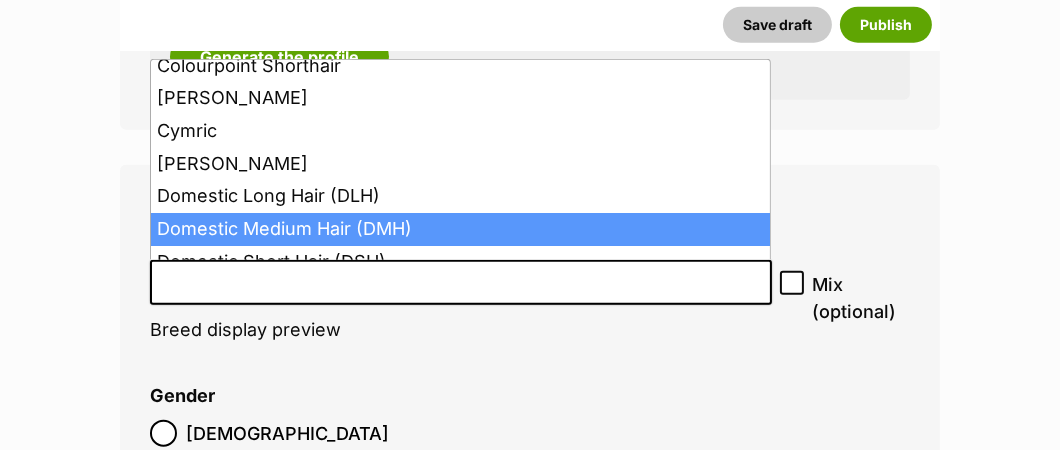 select on "252101" 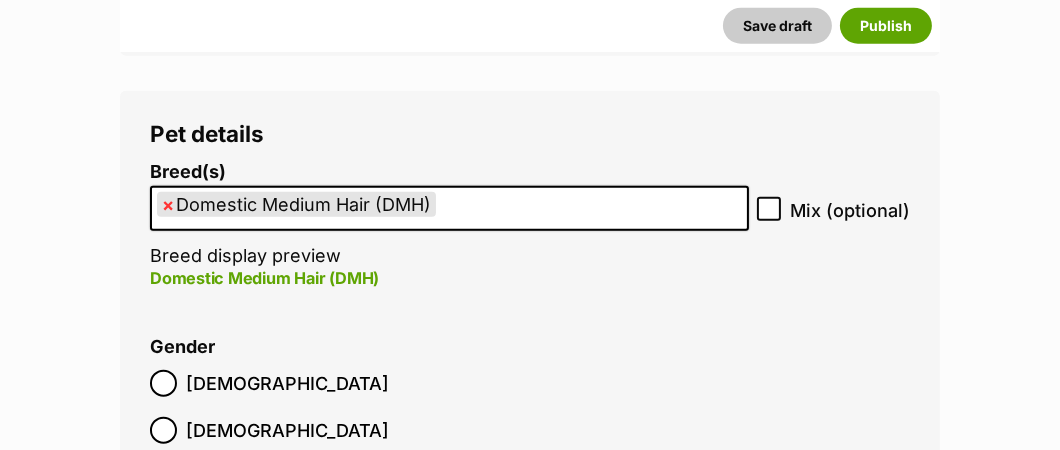 scroll, scrollTop: 2400, scrollLeft: 0, axis: vertical 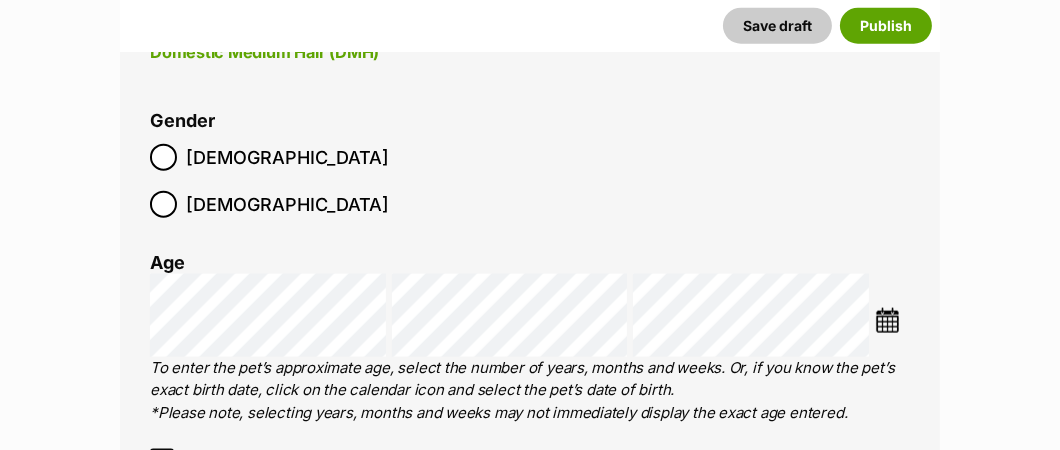 click at bounding box center [887, 320] 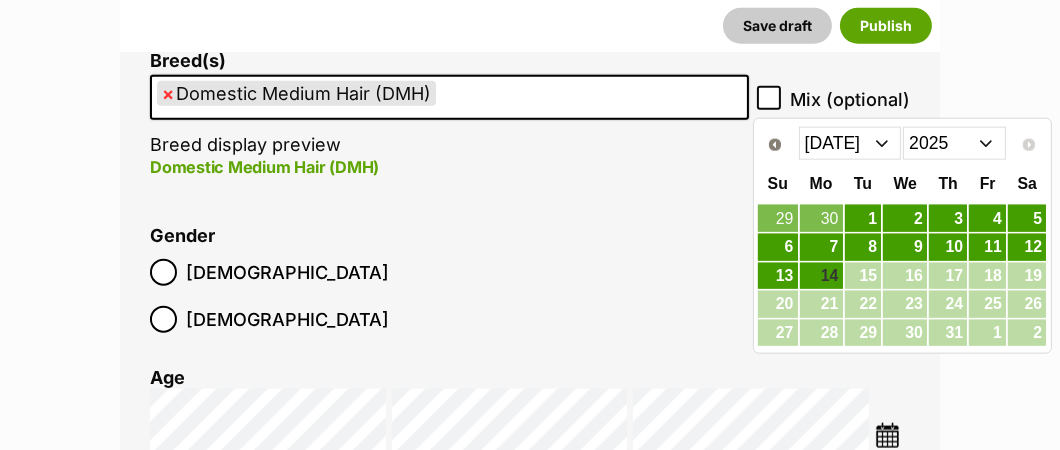 scroll, scrollTop: 2400, scrollLeft: 0, axis: vertical 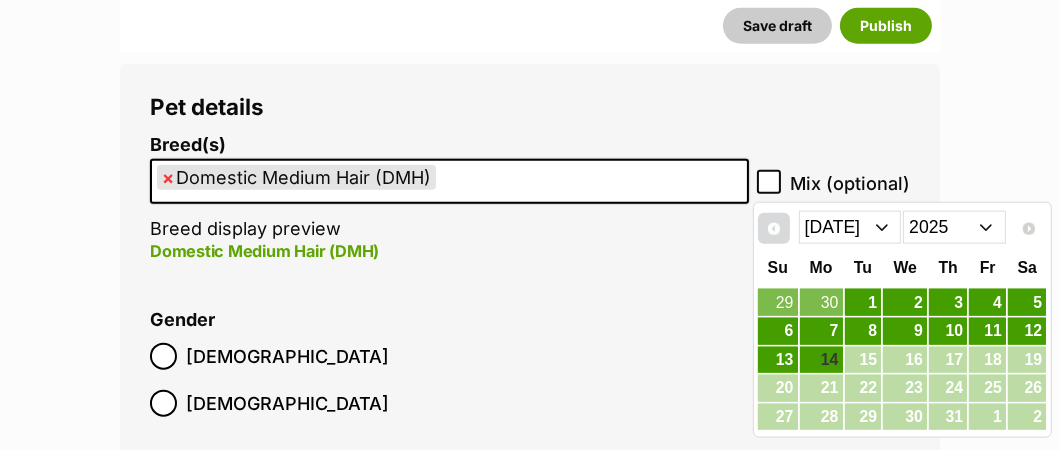 click on "Prev" at bounding box center (774, 229) 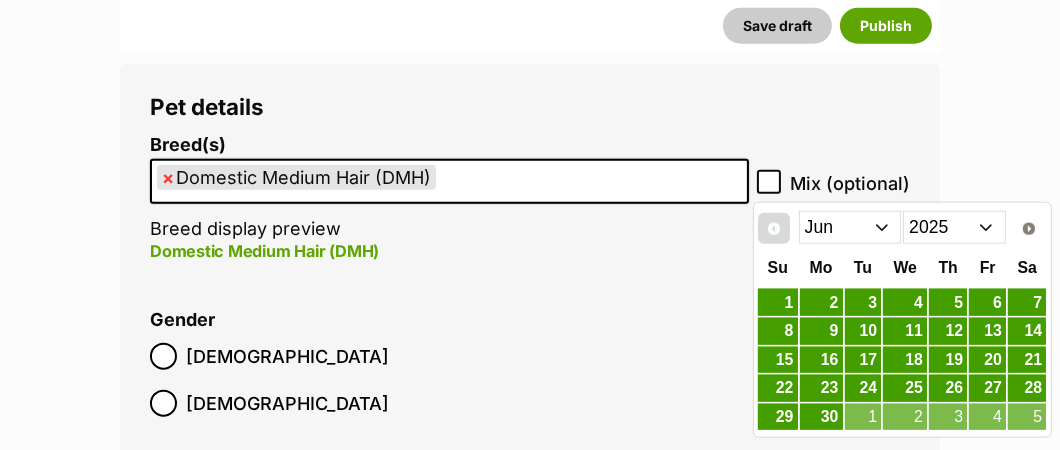 click on "Prev" at bounding box center [774, 229] 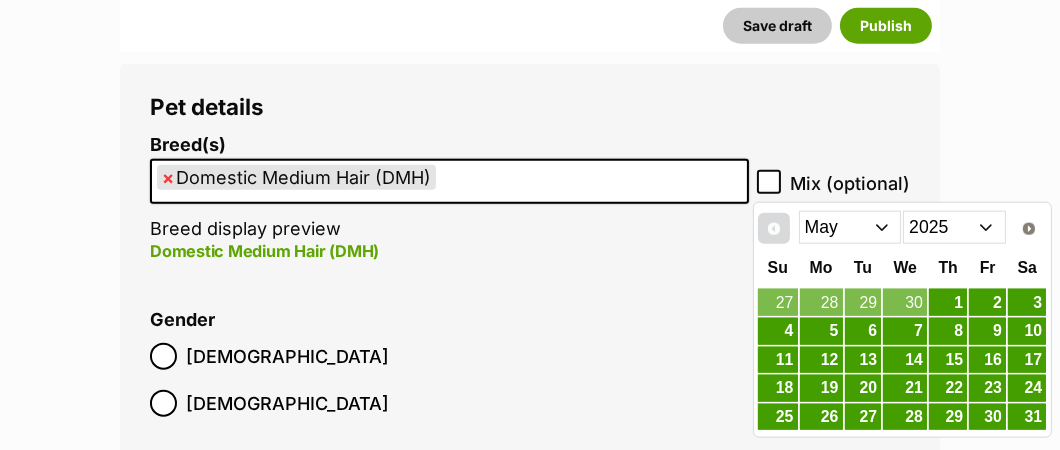 click on "Prev" at bounding box center (774, 229) 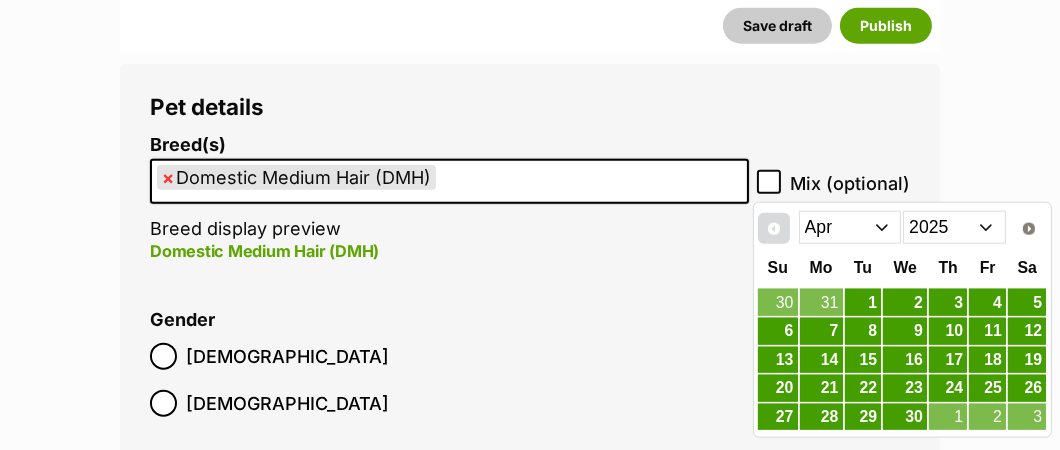 click on "Prev" at bounding box center [774, 229] 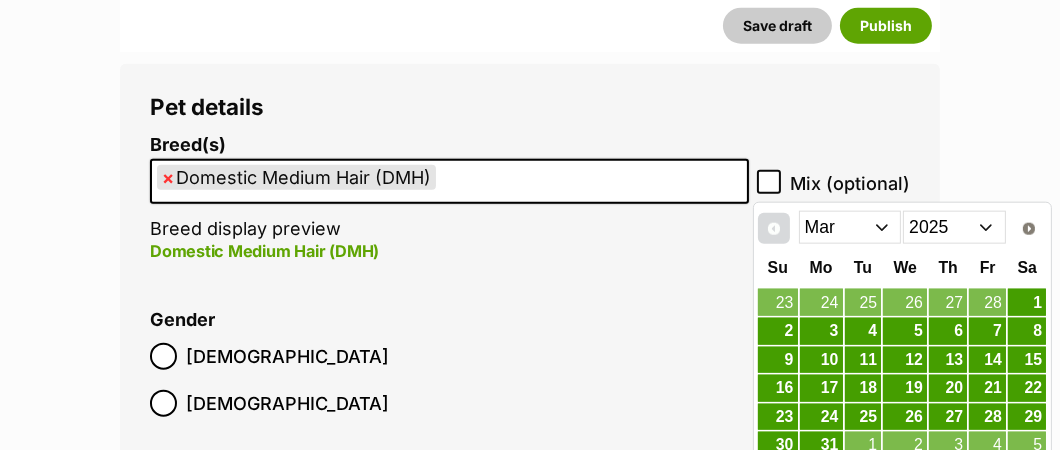 click on "Prev" at bounding box center [774, 229] 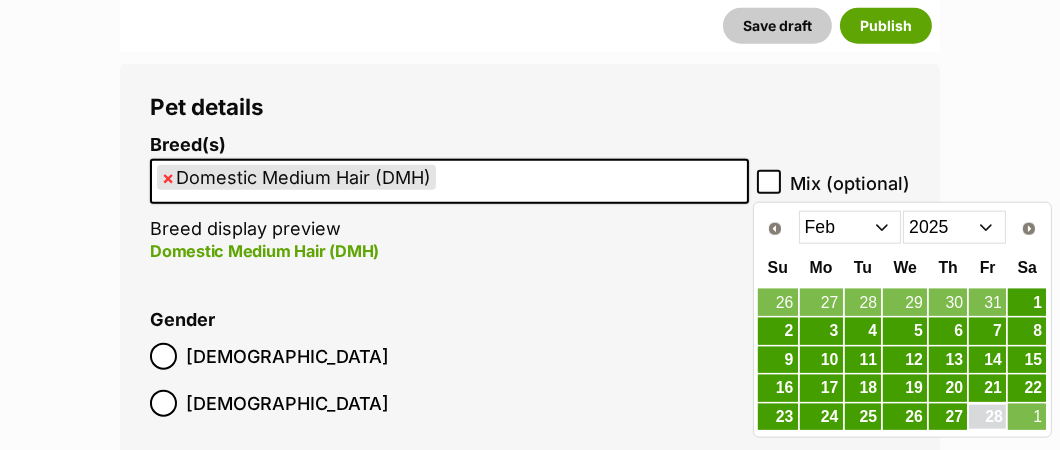 click on "28" at bounding box center [987, 417] 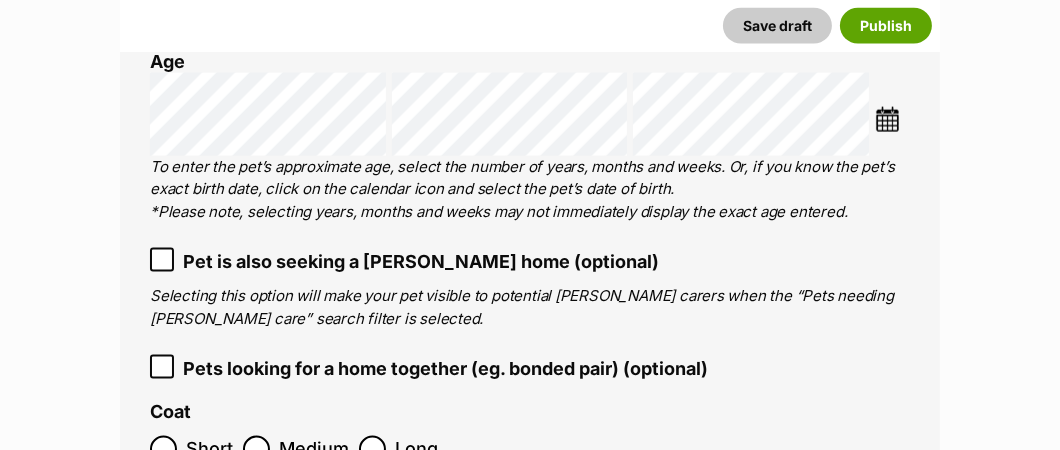 scroll, scrollTop: 2999, scrollLeft: 0, axis: vertical 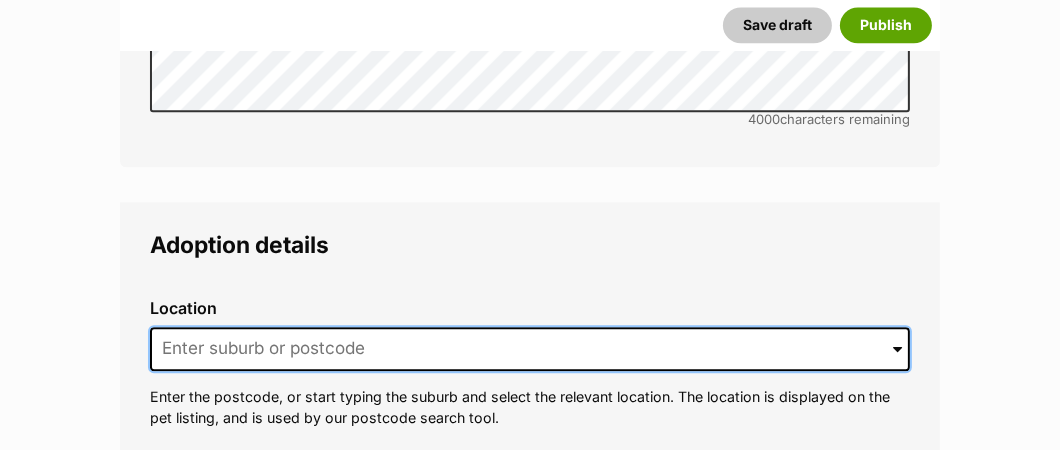 click at bounding box center (530, 349) 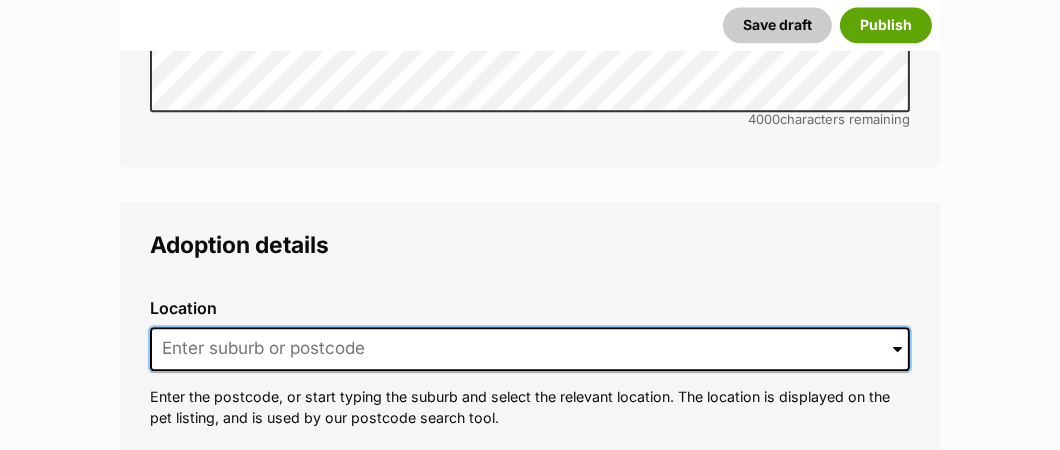 click at bounding box center [530, 349] 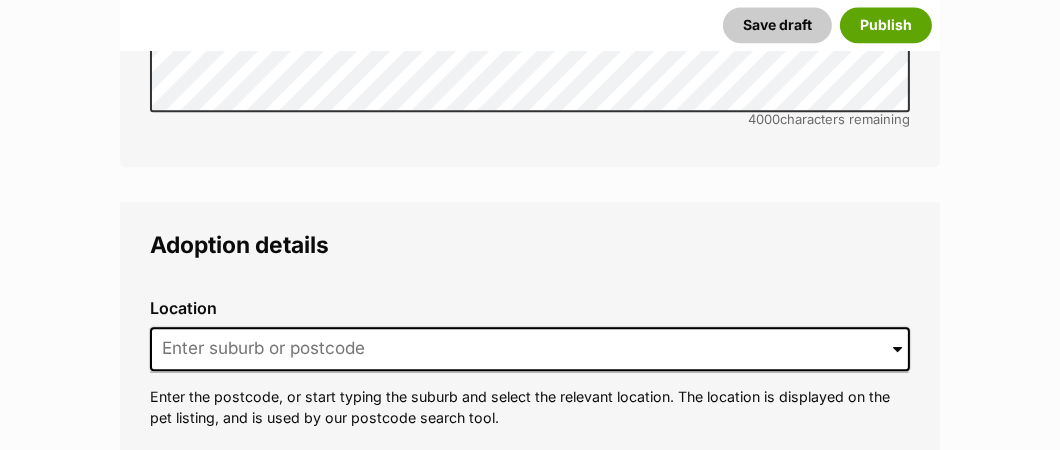 click on "Location
0 options available.
Enter the postcode, or start typing the suburb and select the relevant location. The location is displayed on the pet listing, and is used by our postcode search tool." at bounding box center [530, 364] 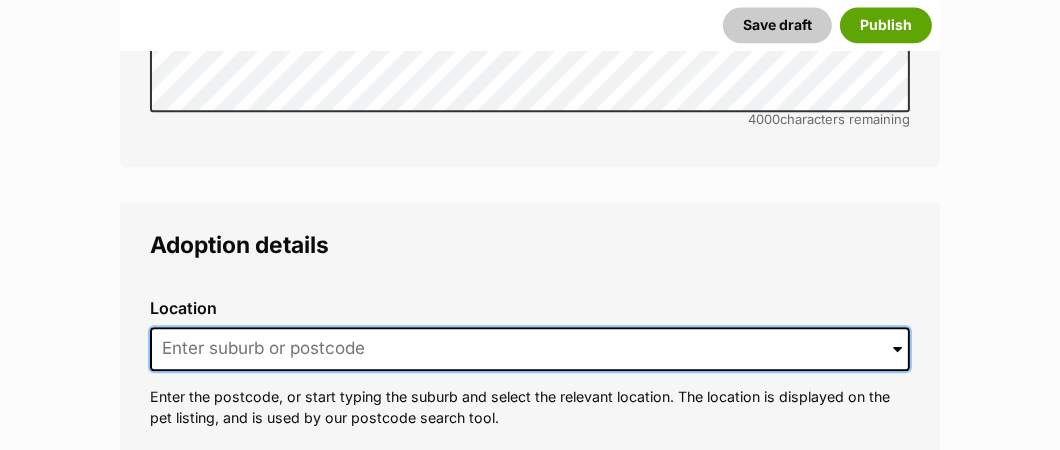 click at bounding box center [530, 349] 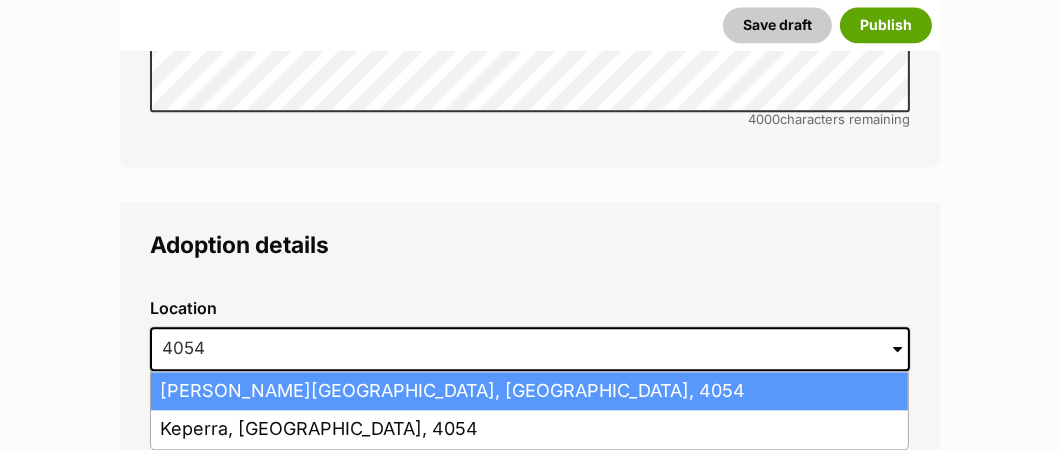 click on "Arana Hills, Queensland, 4054" at bounding box center (529, 391) 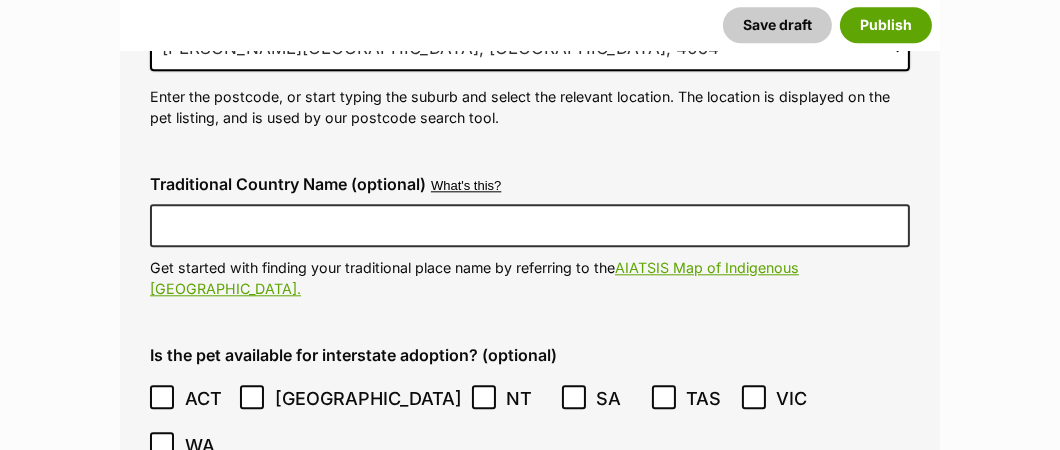 scroll, scrollTop: 5200, scrollLeft: 0, axis: vertical 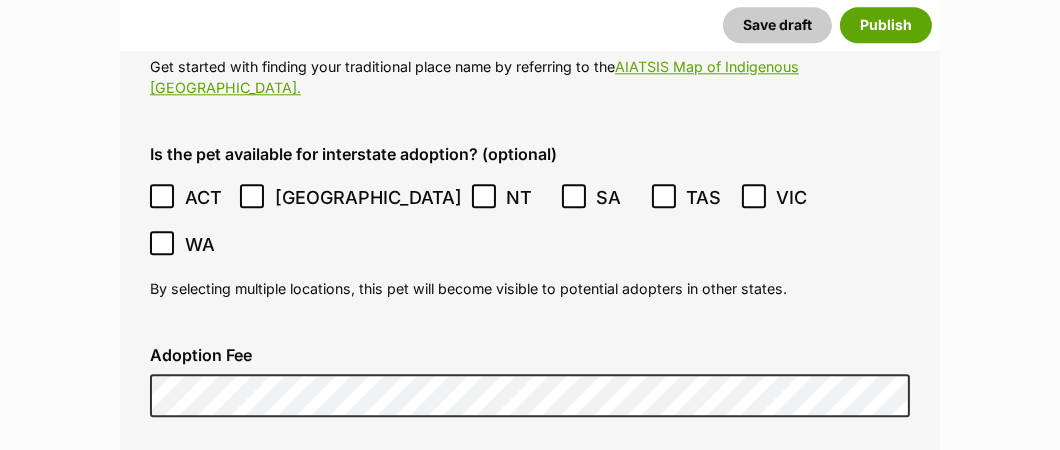 click 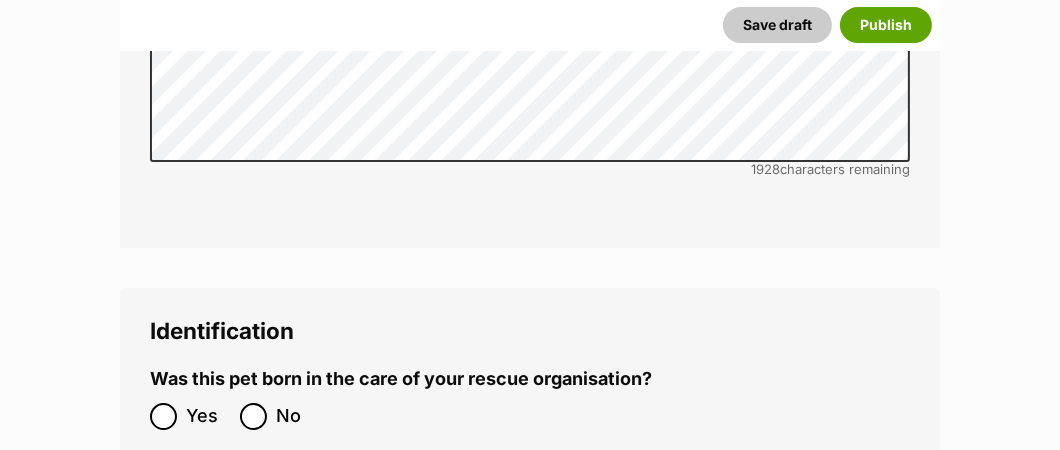 scroll, scrollTop: 7099, scrollLeft: 0, axis: vertical 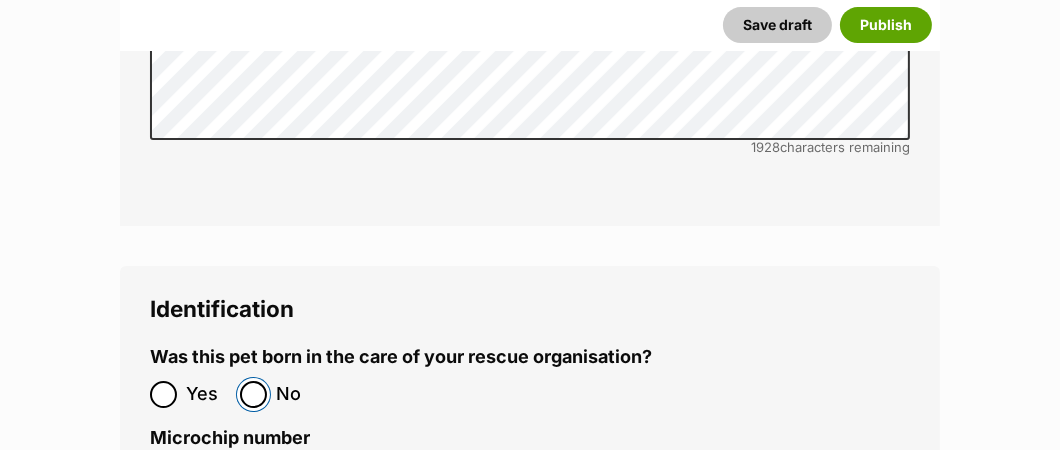click on "No" at bounding box center [253, 394] 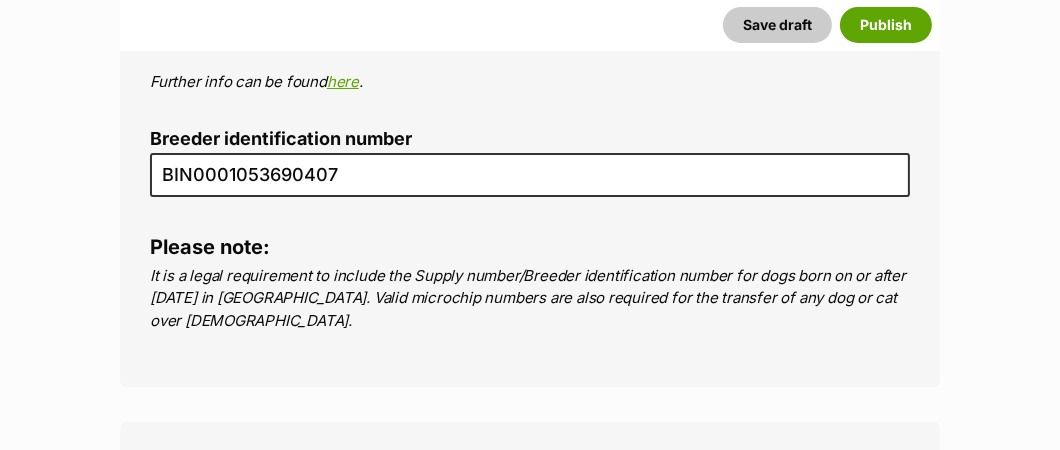 scroll, scrollTop: 7799, scrollLeft: 0, axis: vertical 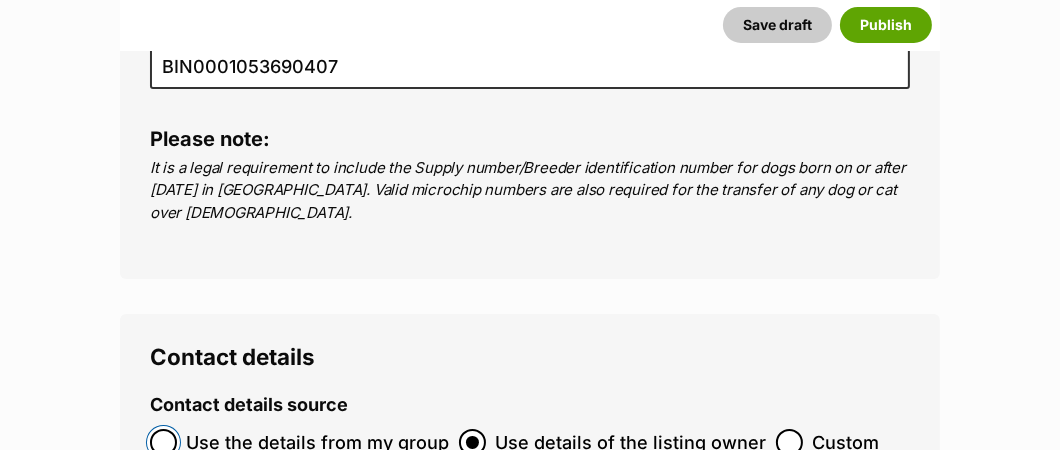 click on "Use the details from my group" at bounding box center [163, 442] 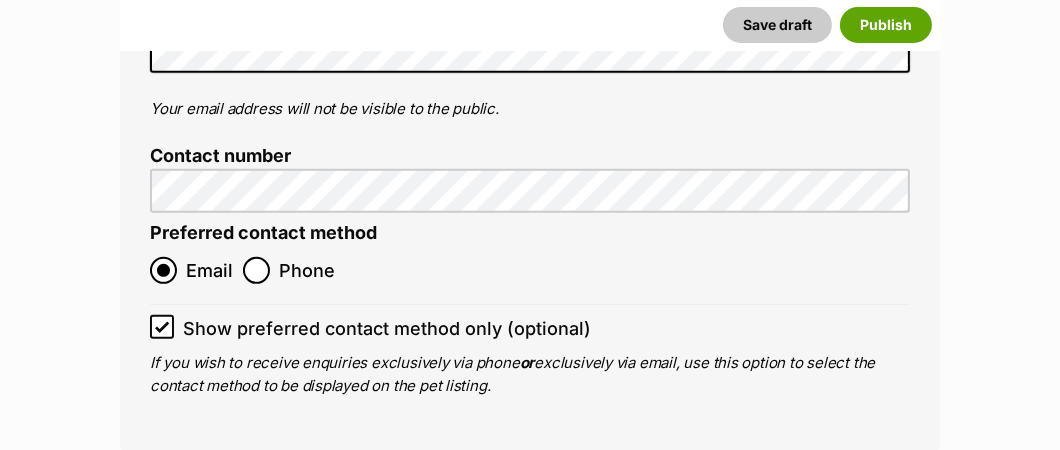 scroll, scrollTop: 8500, scrollLeft: 0, axis: vertical 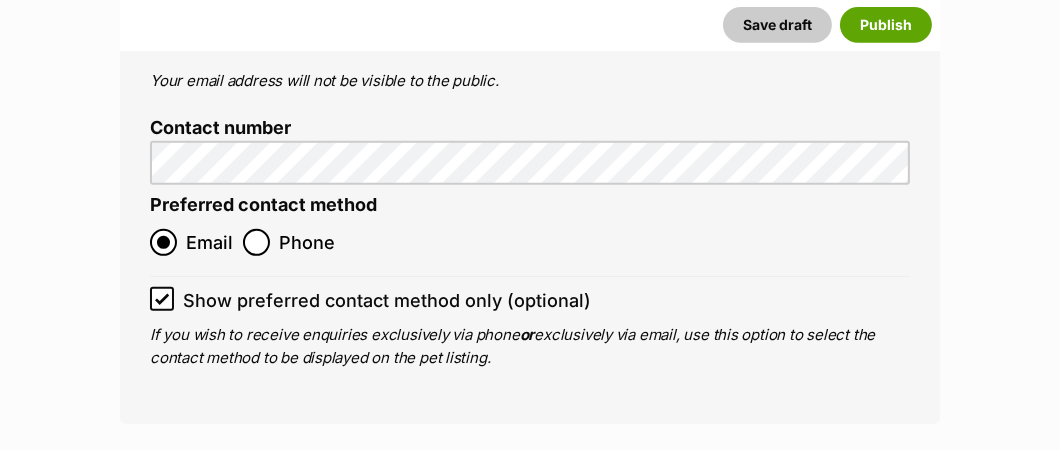 click on "Publish" at bounding box center [589, 485] 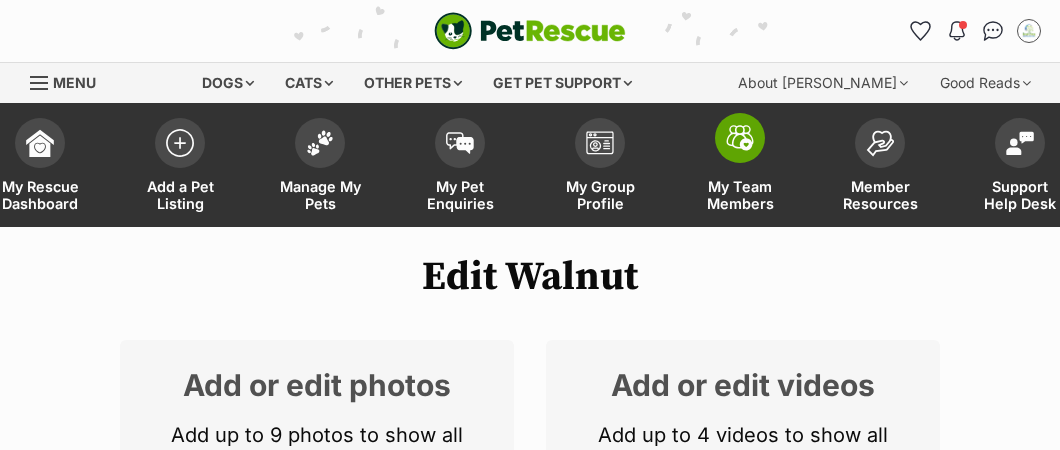 scroll, scrollTop: 0, scrollLeft: 0, axis: both 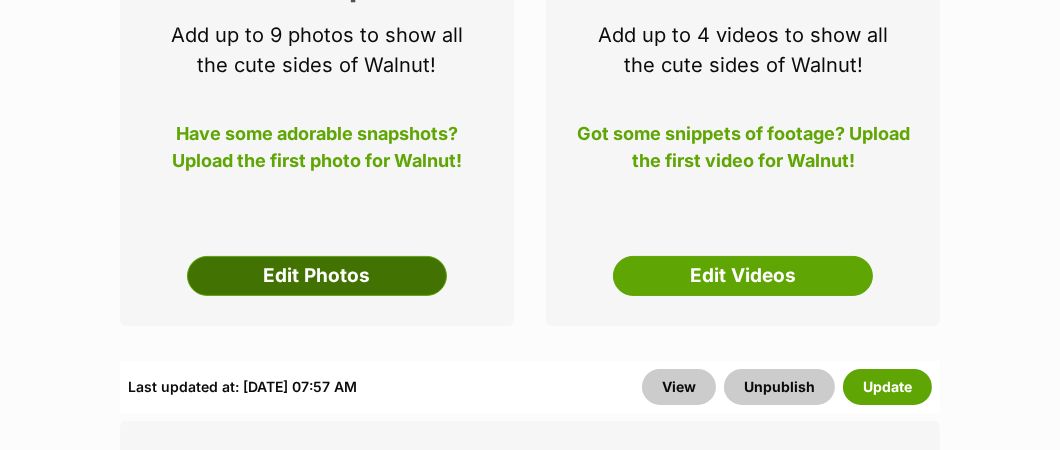click on "Edit Photos" at bounding box center (317, 276) 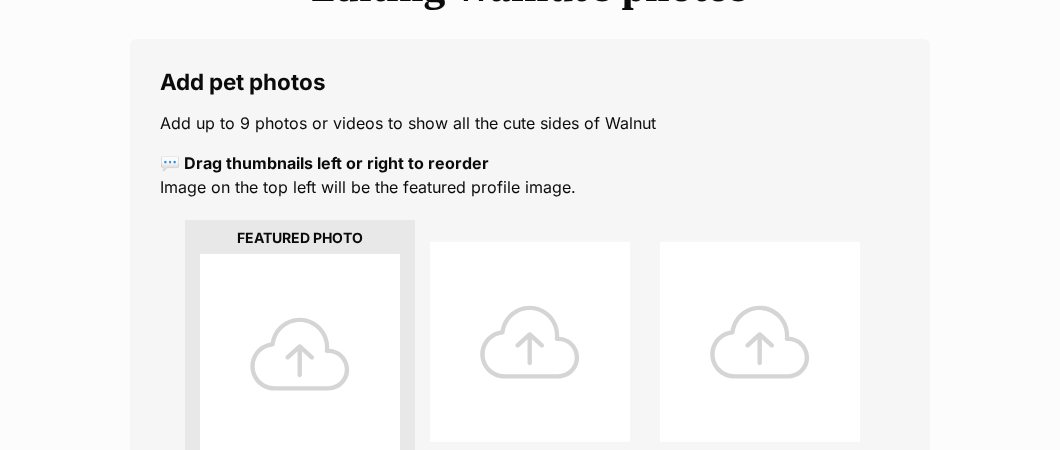 scroll, scrollTop: 0, scrollLeft: 0, axis: both 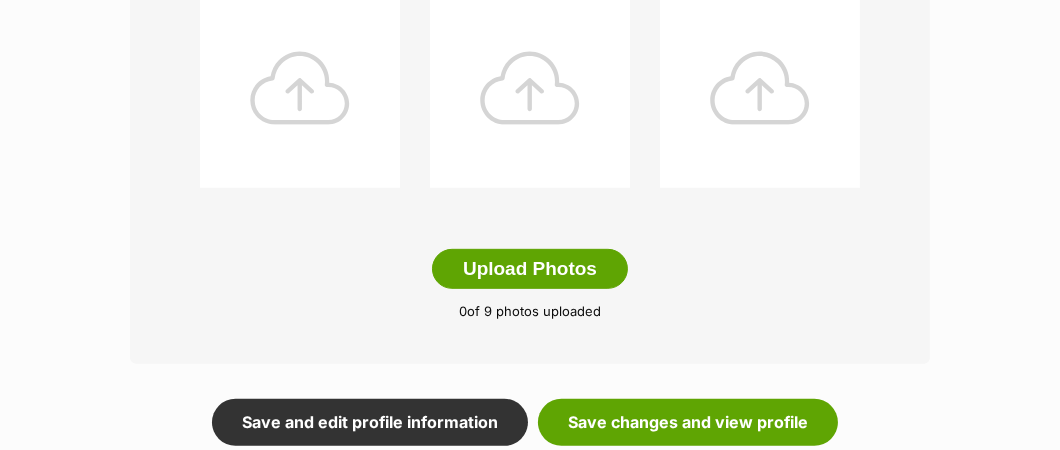 click on "Upload Photos" at bounding box center [530, 269] 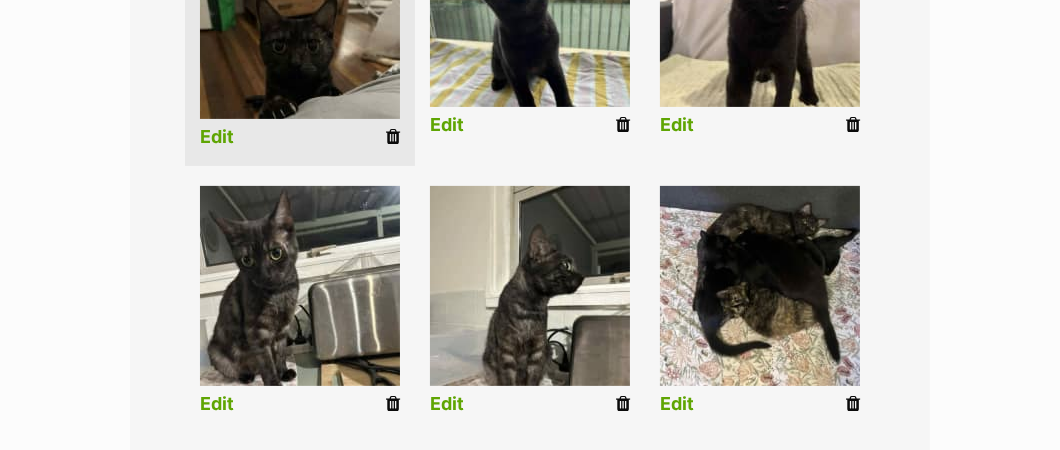 scroll, scrollTop: 600, scrollLeft: 0, axis: vertical 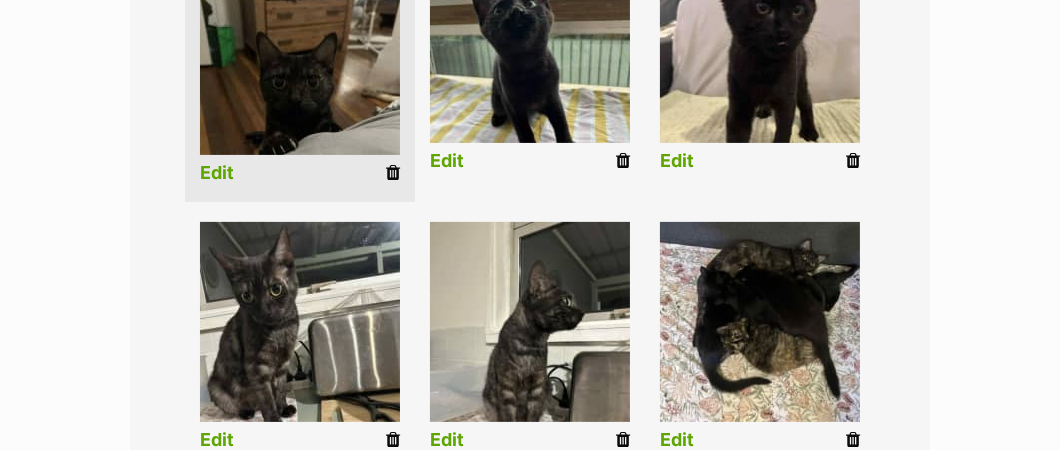 click at bounding box center (623, 161) 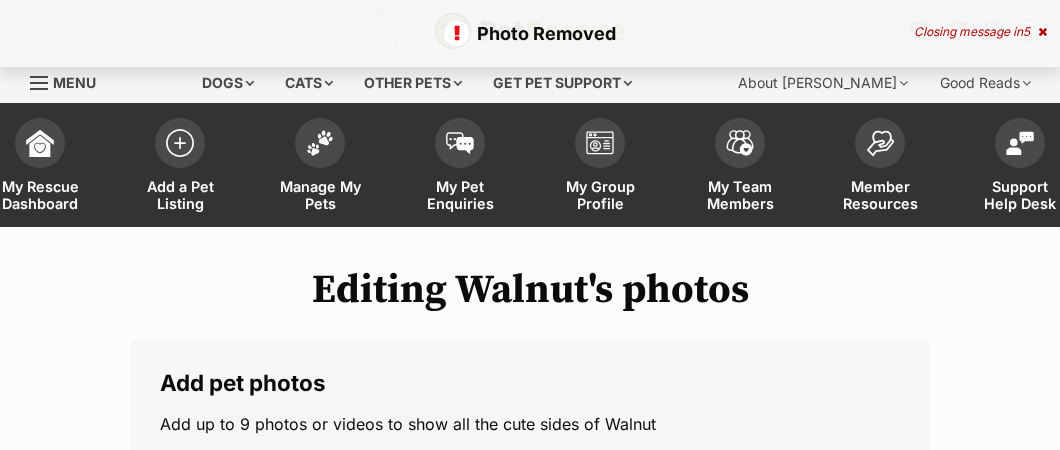 scroll, scrollTop: 0, scrollLeft: 0, axis: both 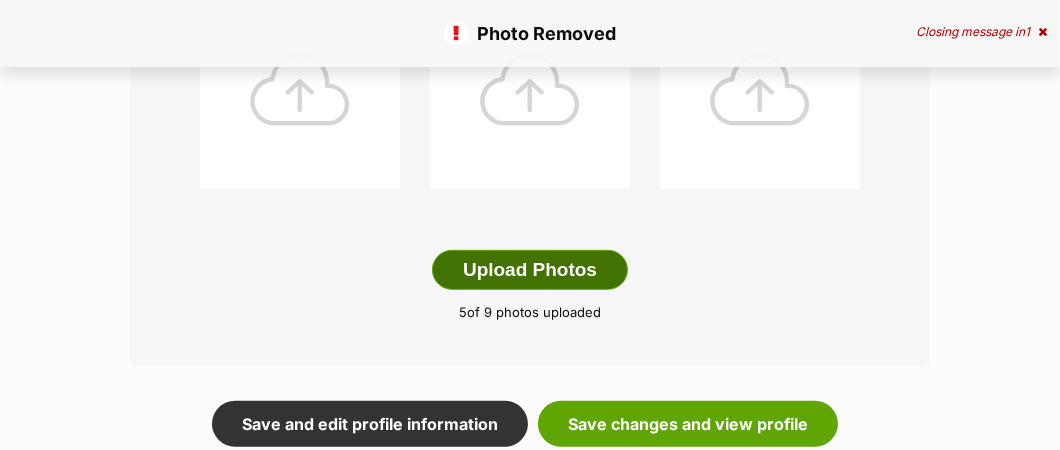 click on "Upload Photos" at bounding box center (530, 270) 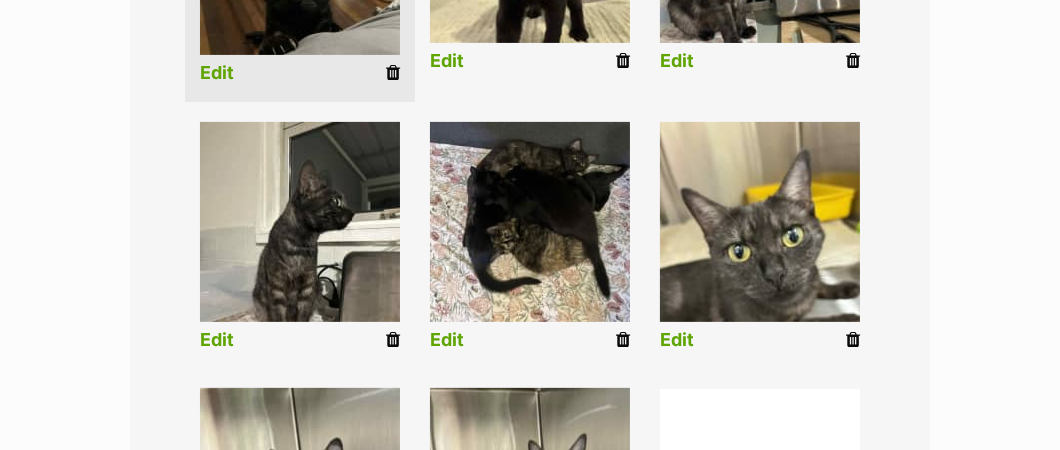 scroll, scrollTop: 1000, scrollLeft: 0, axis: vertical 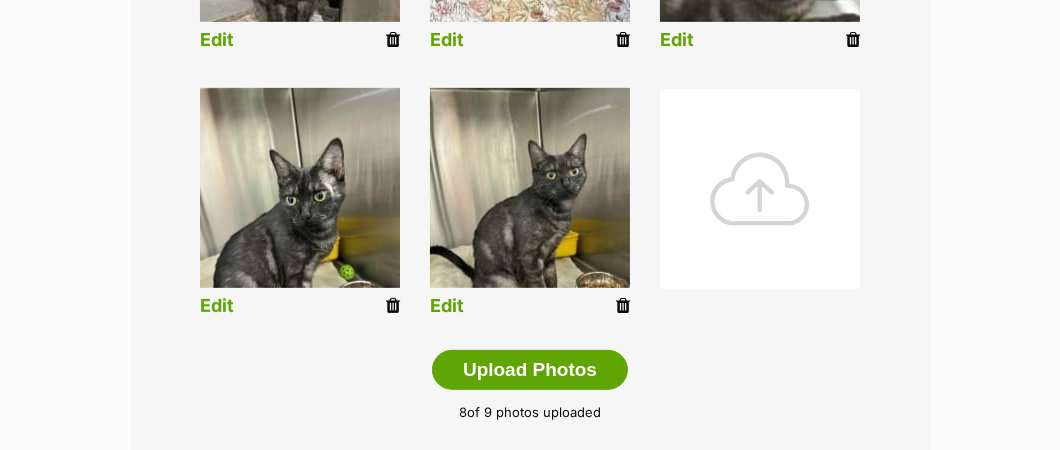 click on "Edit" at bounding box center (217, 306) 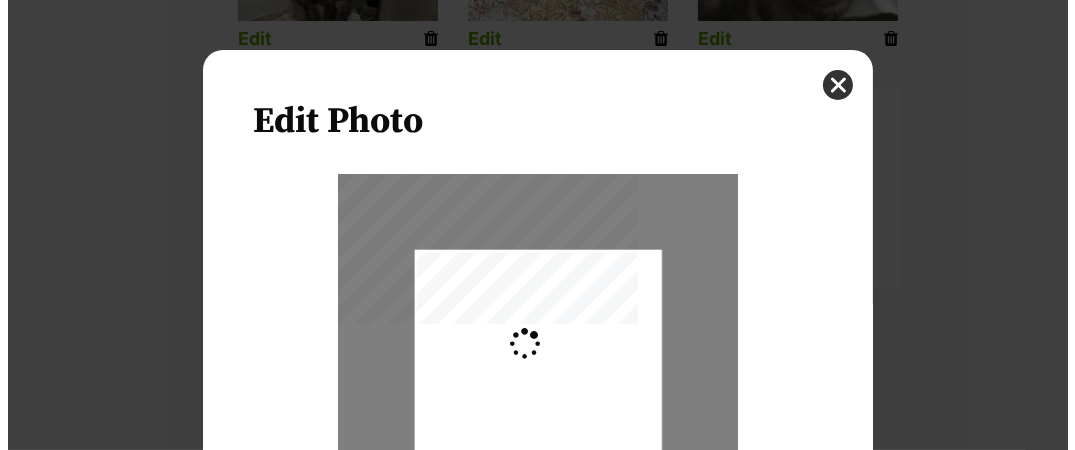 scroll, scrollTop: 0, scrollLeft: 0, axis: both 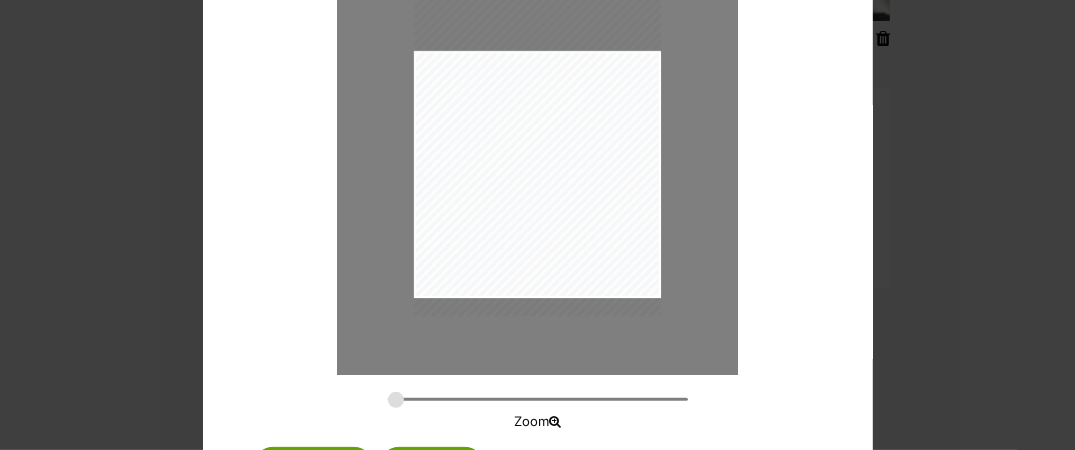 drag, startPoint x: 576, startPoint y: 183, endPoint x: 576, endPoint y: 160, distance: 23 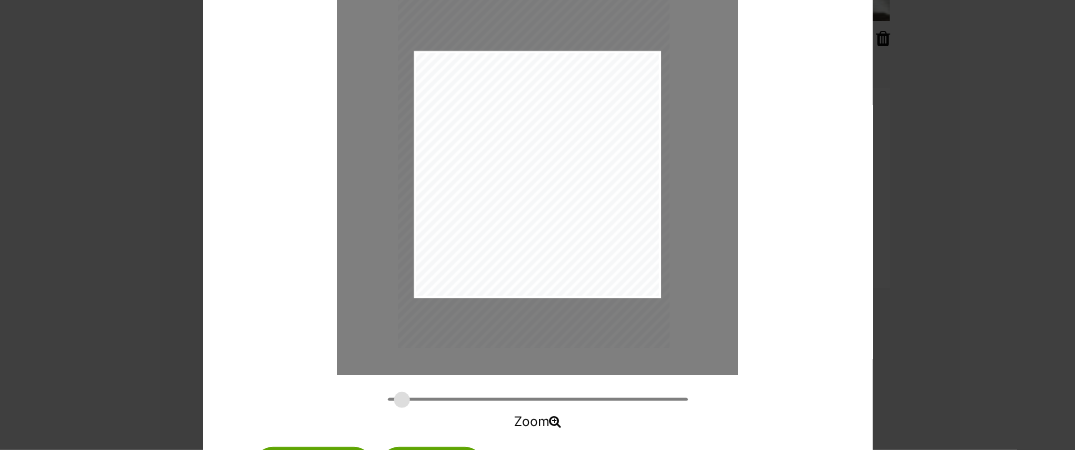 drag, startPoint x: 576, startPoint y: 160, endPoint x: 572, endPoint y: 177, distance: 17.464249 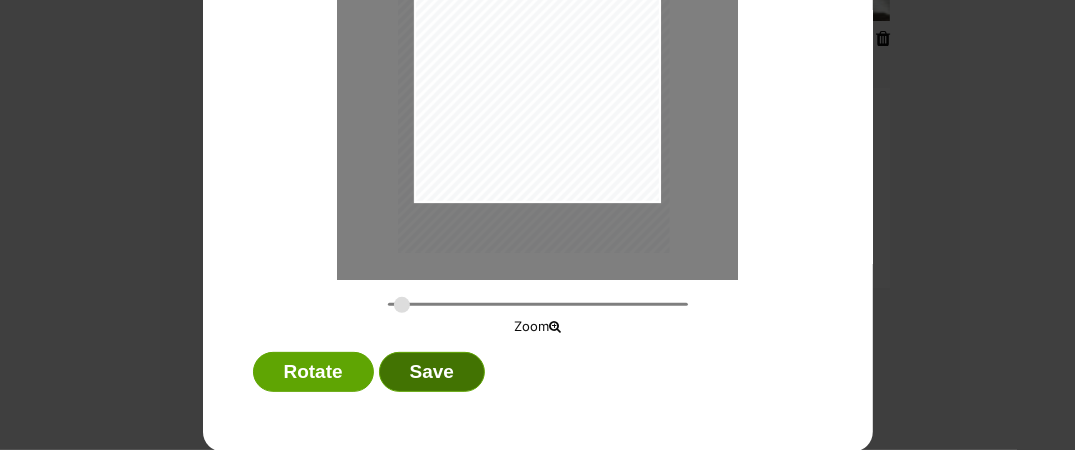 click on "Save" at bounding box center (432, 372) 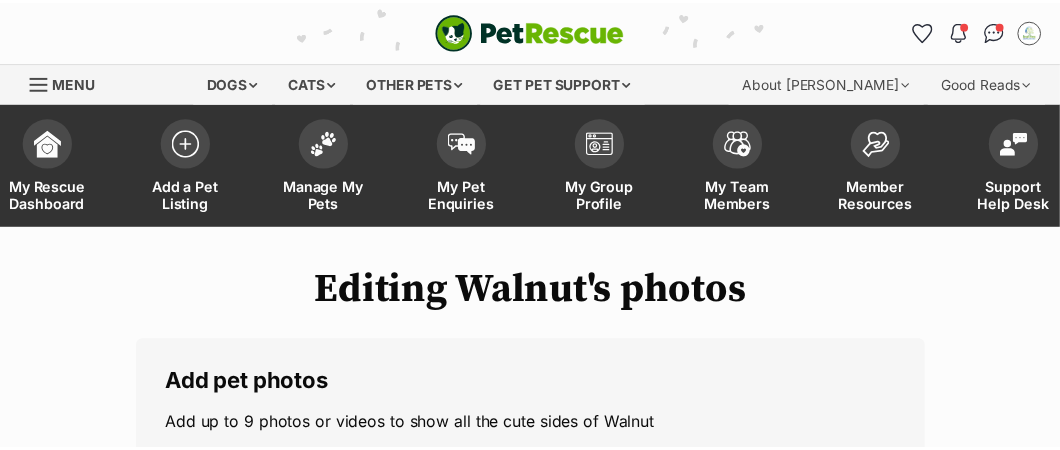 scroll, scrollTop: 999, scrollLeft: 0, axis: vertical 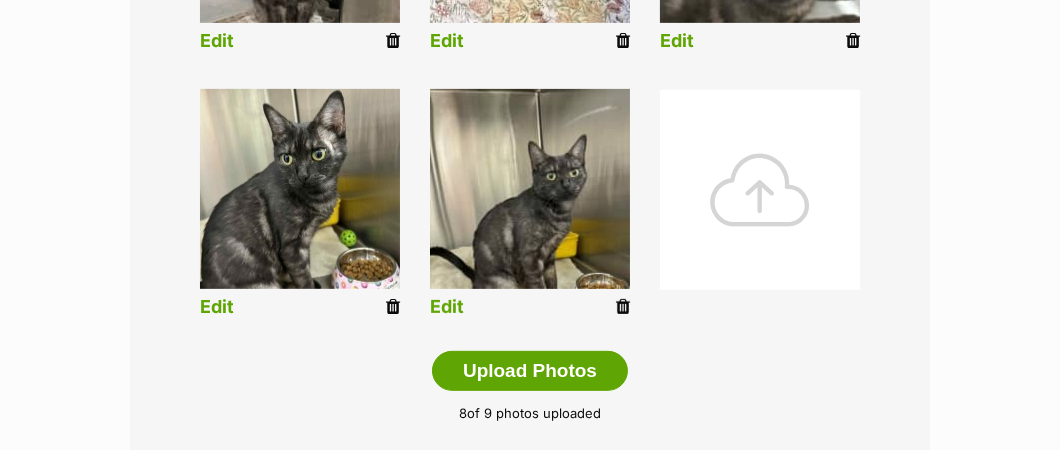 click on "Edit" at bounding box center (447, 307) 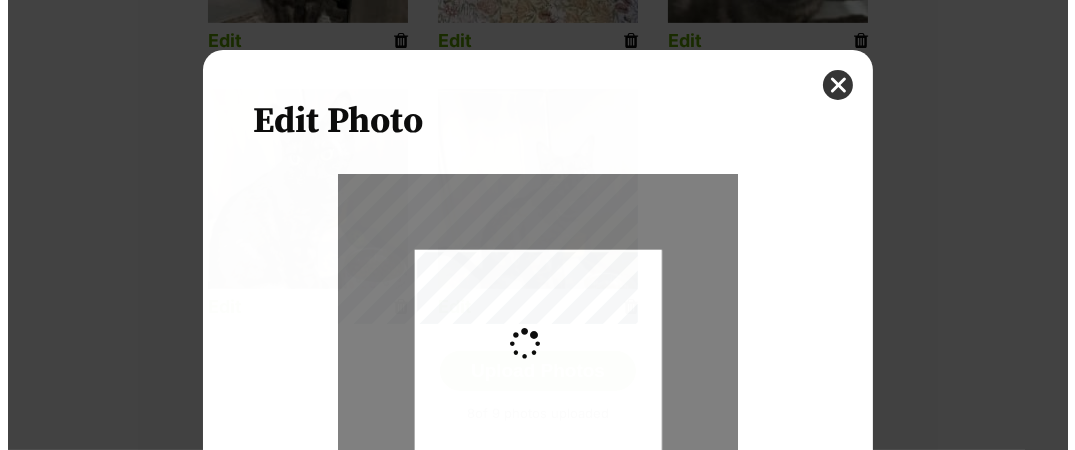 scroll, scrollTop: 0, scrollLeft: 0, axis: both 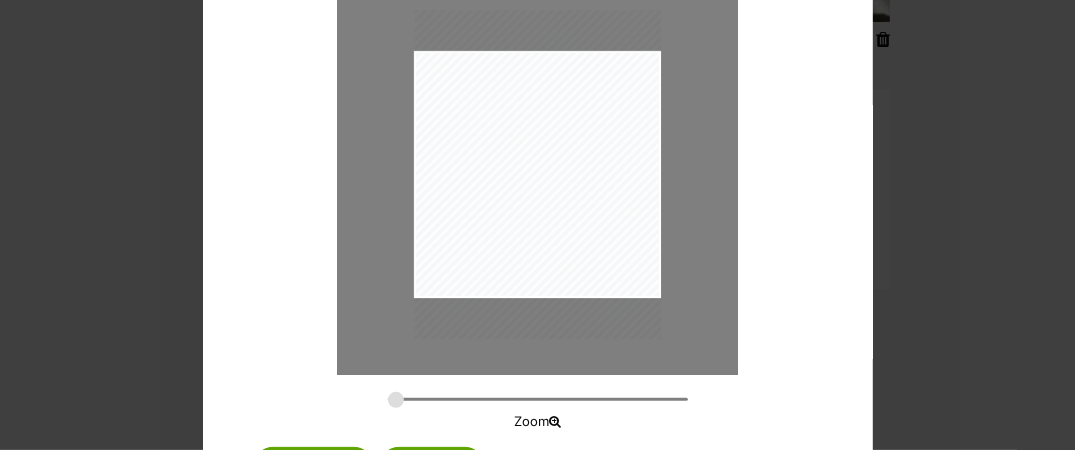 type on "0.3017" 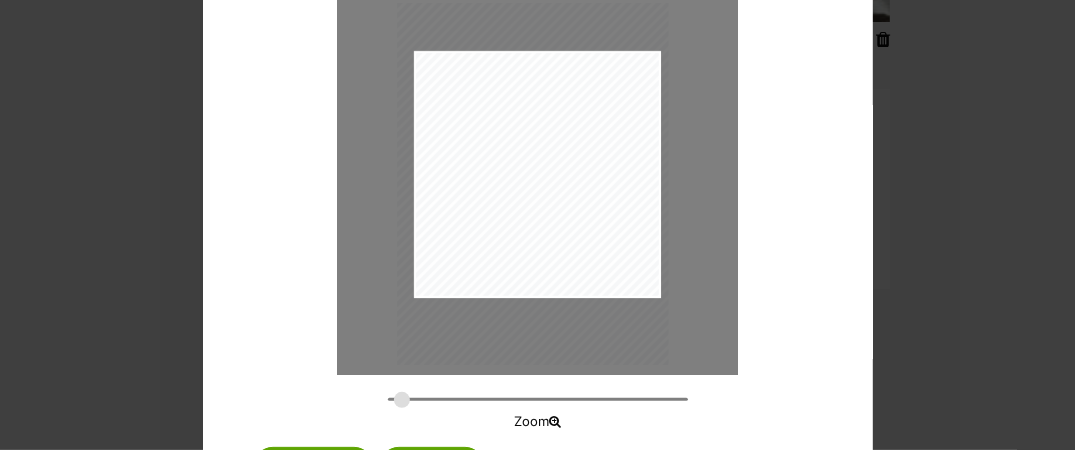 drag, startPoint x: 515, startPoint y: 187, endPoint x: 510, endPoint y: 196, distance: 10.29563 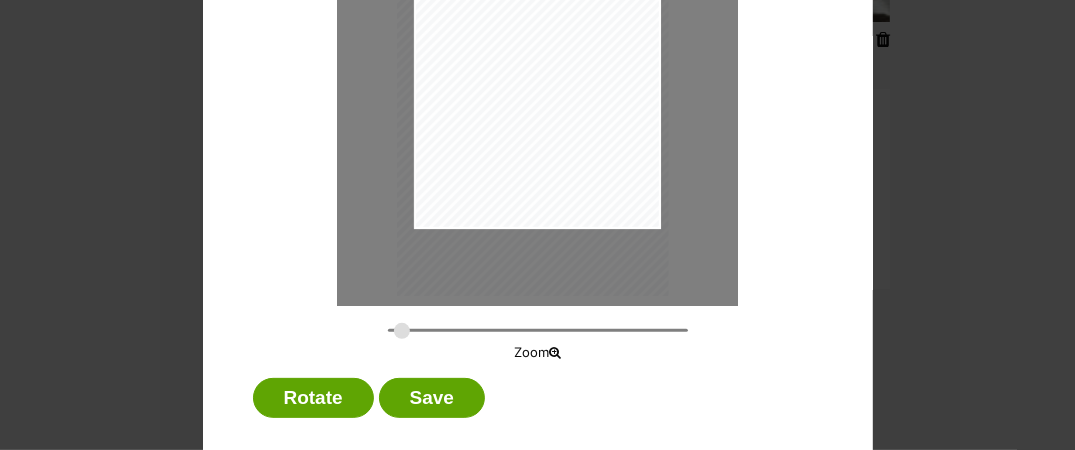 scroll, scrollTop: 294, scrollLeft: 0, axis: vertical 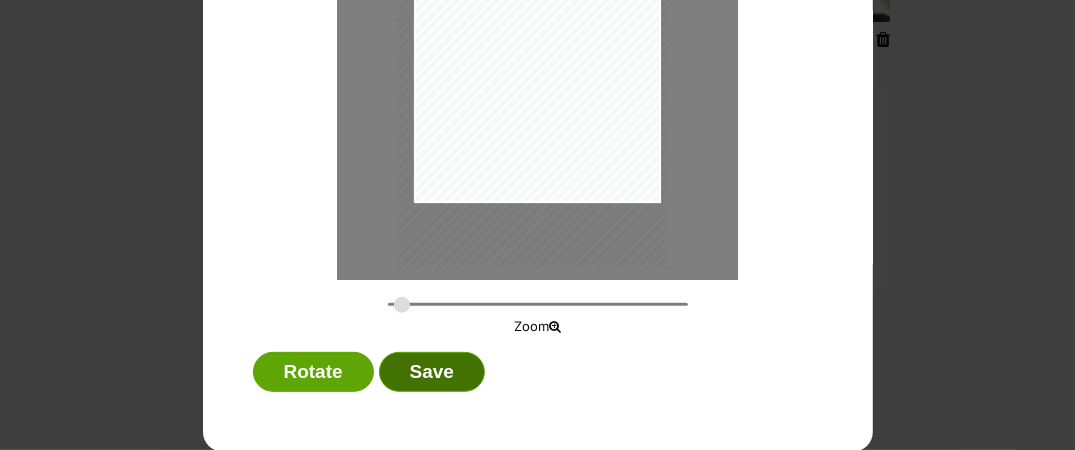 click on "Save" at bounding box center (432, 372) 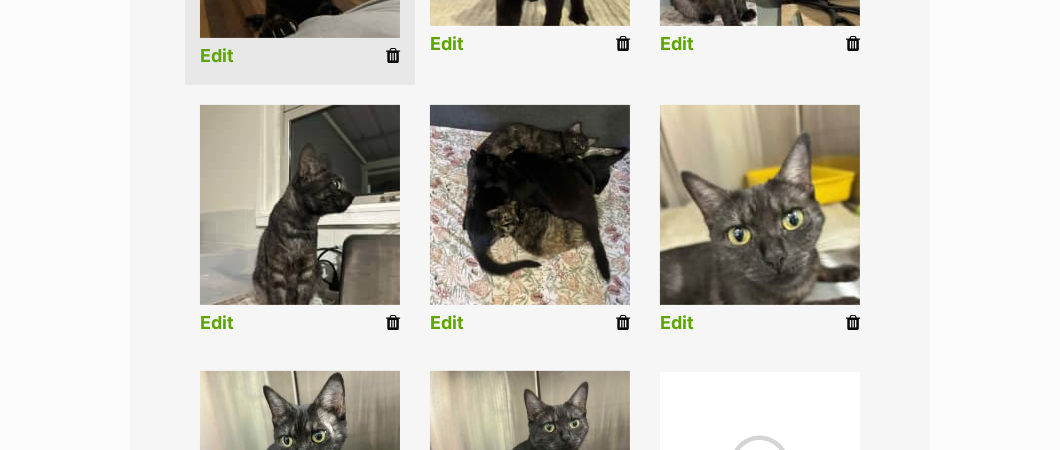 scroll, scrollTop: 799, scrollLeft: 0, axis: vertical 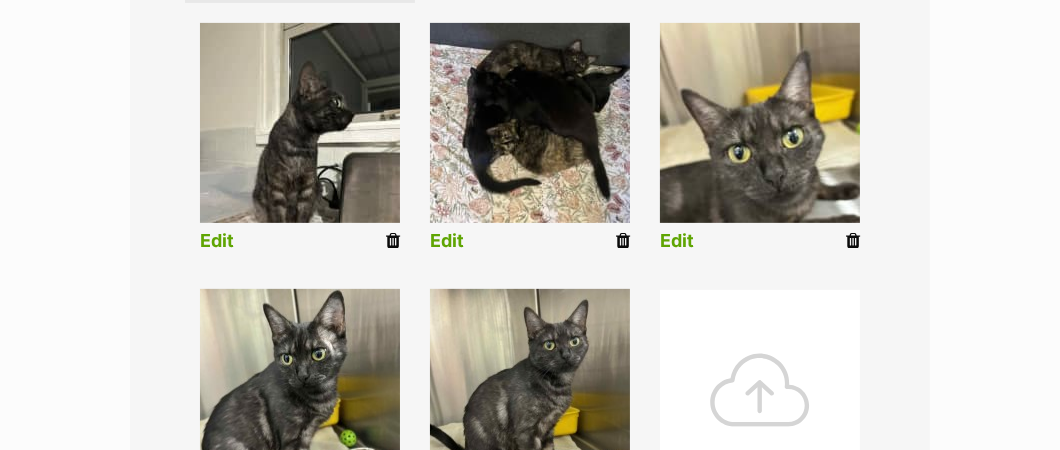 click on "Edit" at bounding box center (677, 241) 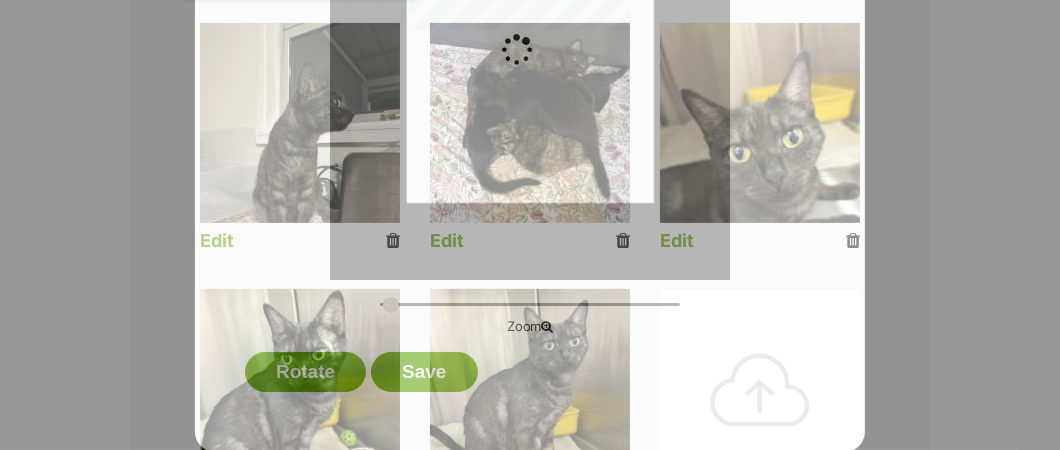 scroll, scrollTop: 0, scrollLeft: 0, axis: both 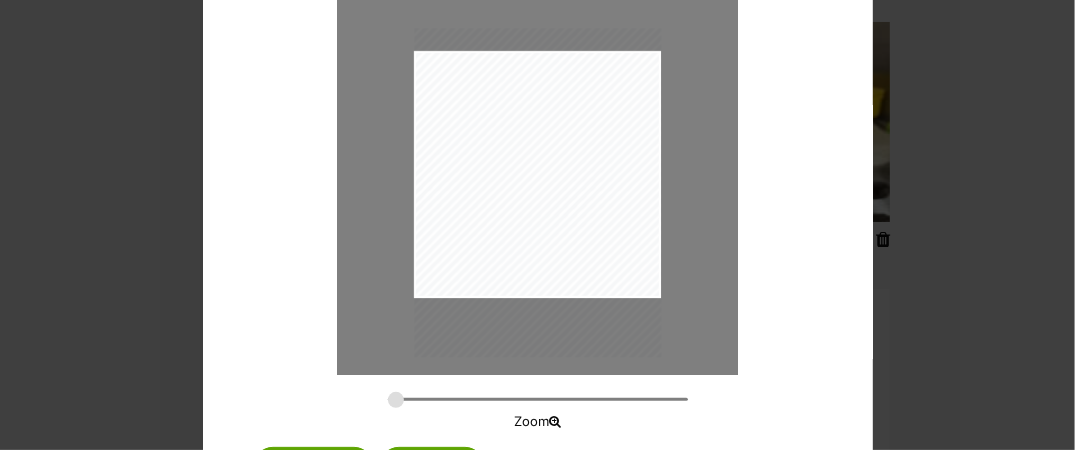 drag, startPoint x: 572, startPoint y: 217, endPoint x: 571, endPoint y: 235, distance: 18.027756 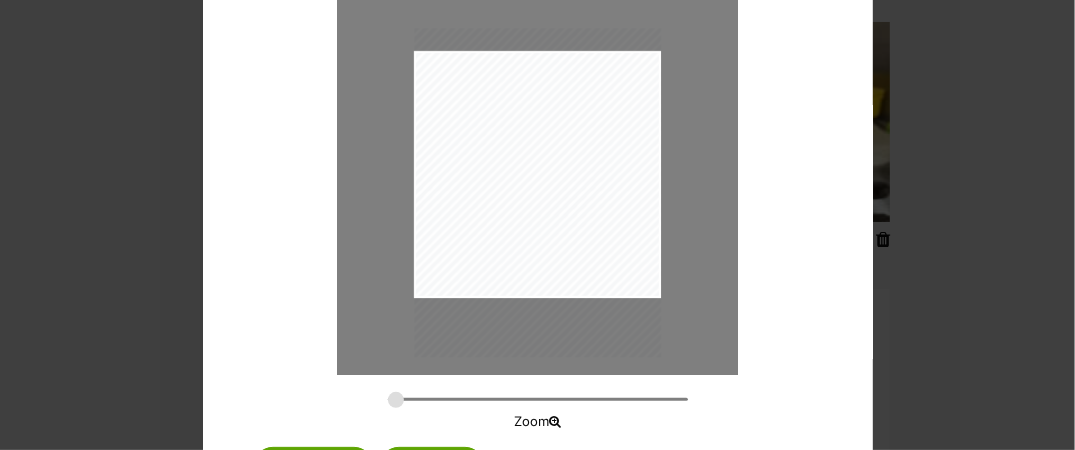 type on "0.3017" 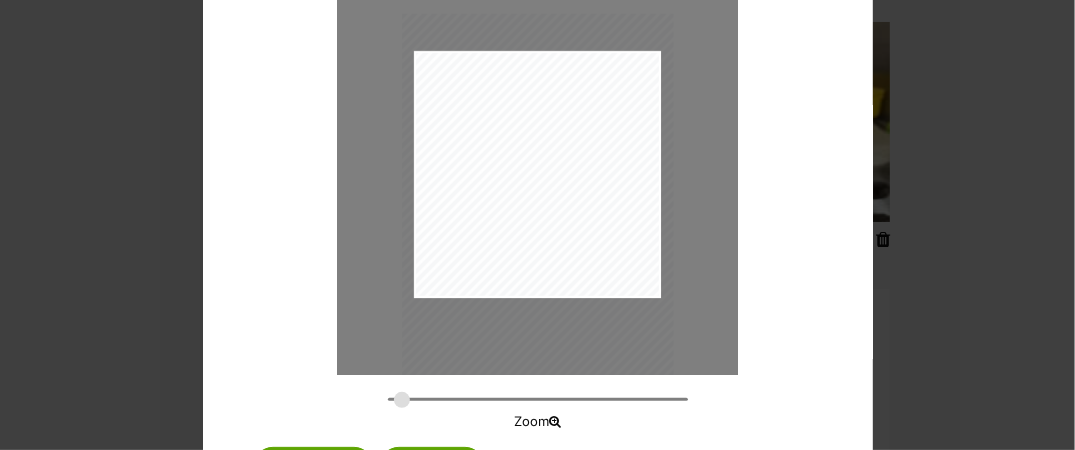 scroll, scrollTop: 294, scrollLeft: 0, axis: vertical 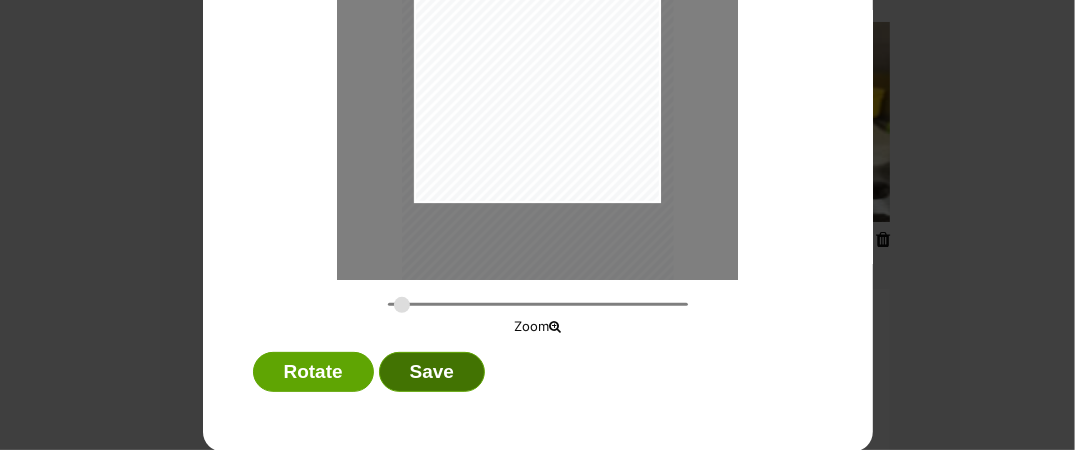 click on "Save" at bounding box center (432, 372) 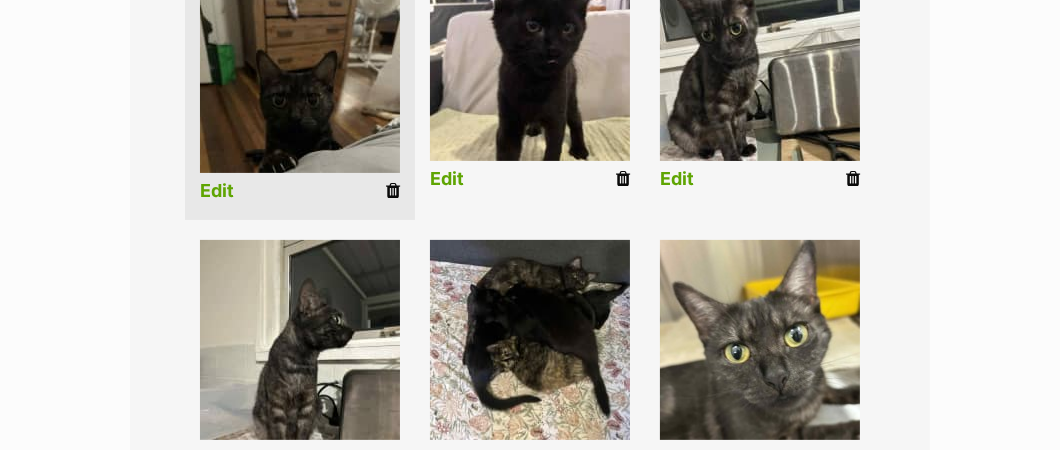 scroll, scrollTop: 499, scrollLeft: 0, axis: vertical 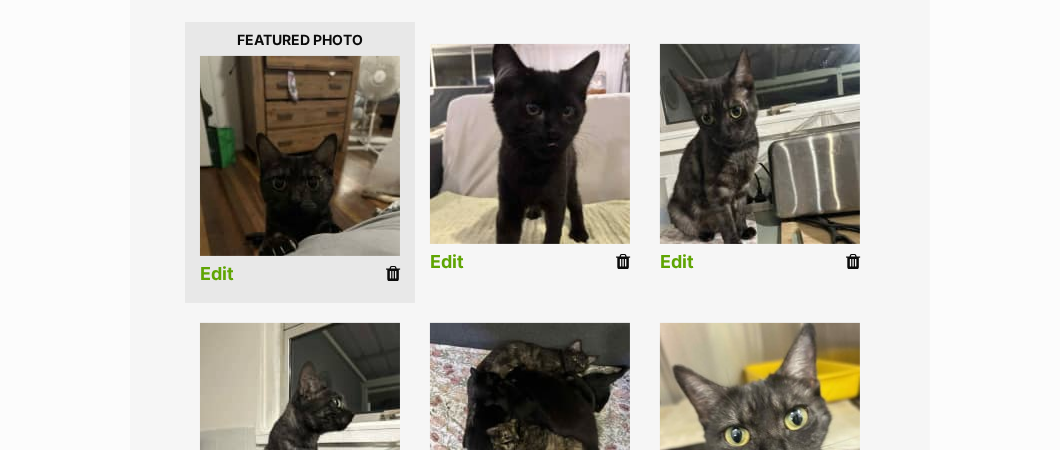 click on "Edit" at bounding box center (217, 274) 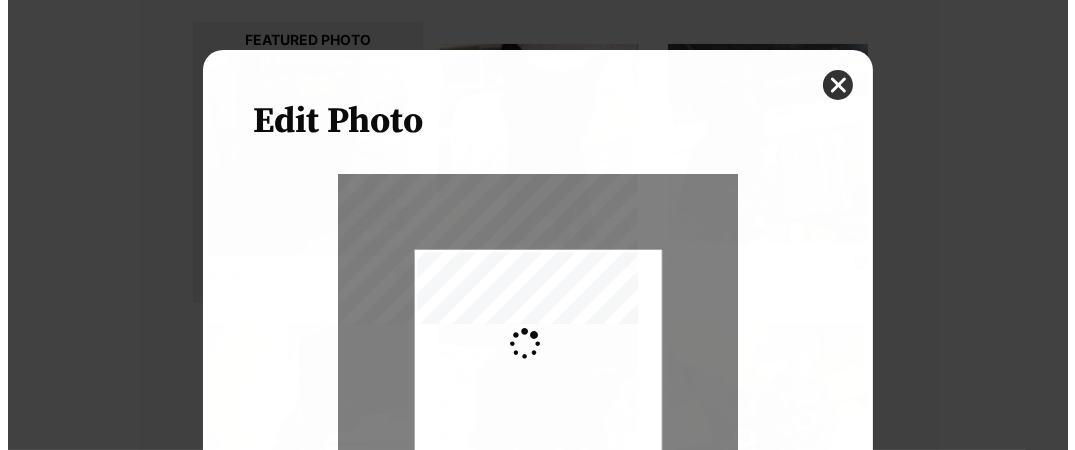 scroll, scrollTop: 0, scrollLeft: 0, axis: both 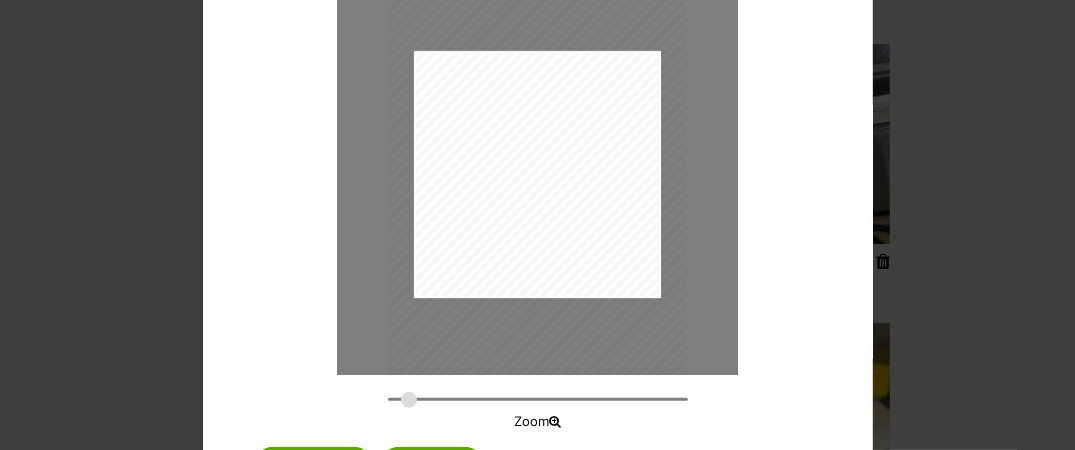 type on "0.3645" 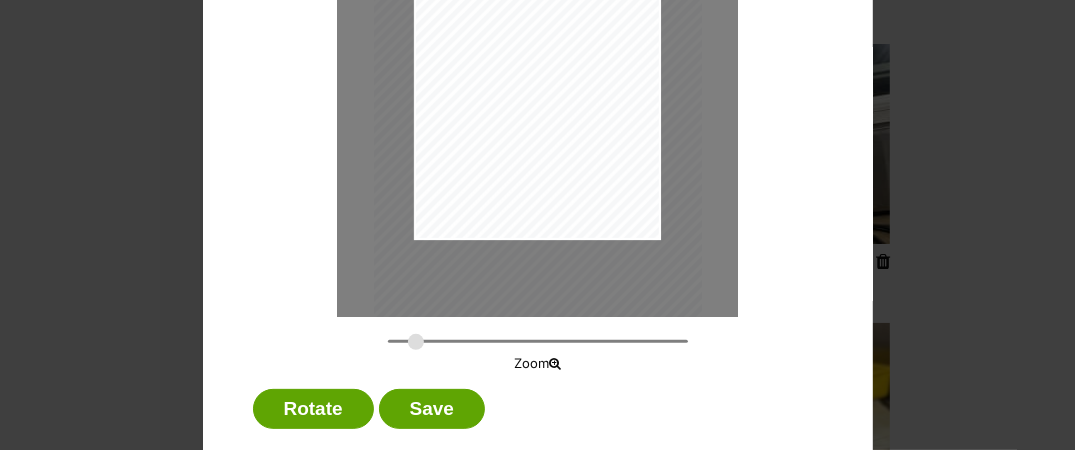 scroll, scrollTop: 294, scrollLeft: 0, axis: vertical 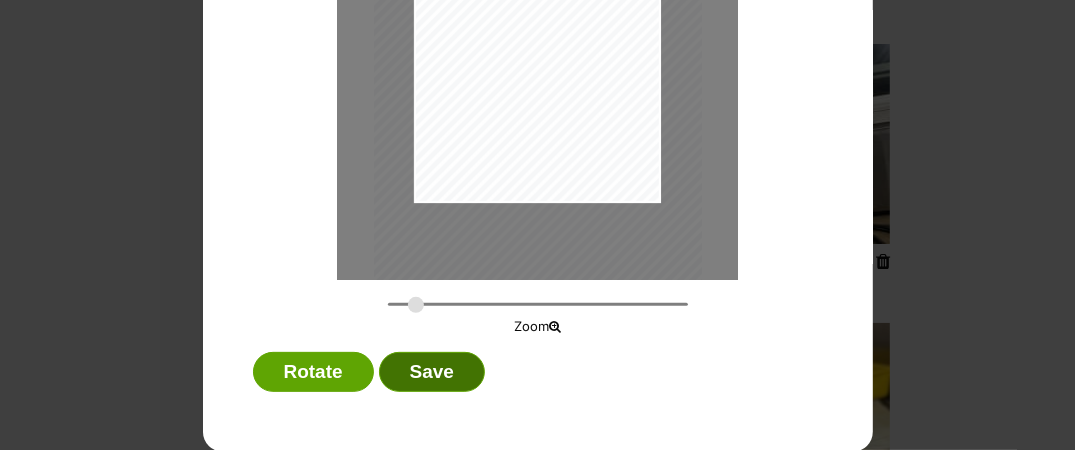 click on "Save" at bounding box center (432, 372) 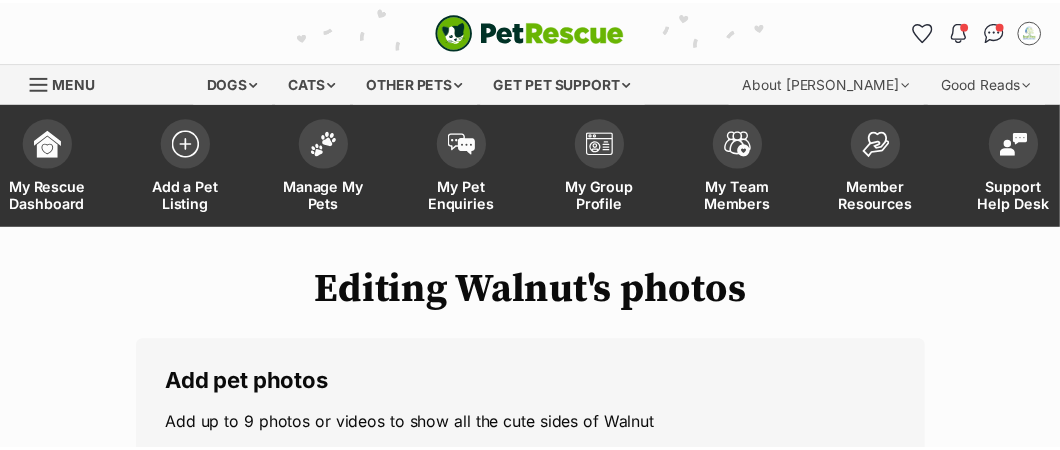 scroll, scrollTop: 499, scrollLeft: 0, axis: vertical 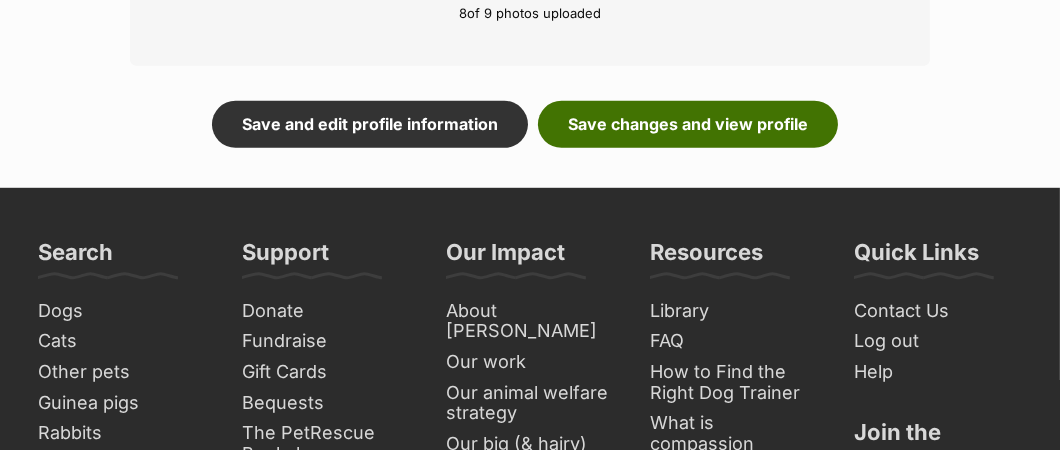 click on "Save changes and view profile" at bounding box center (688, 124) 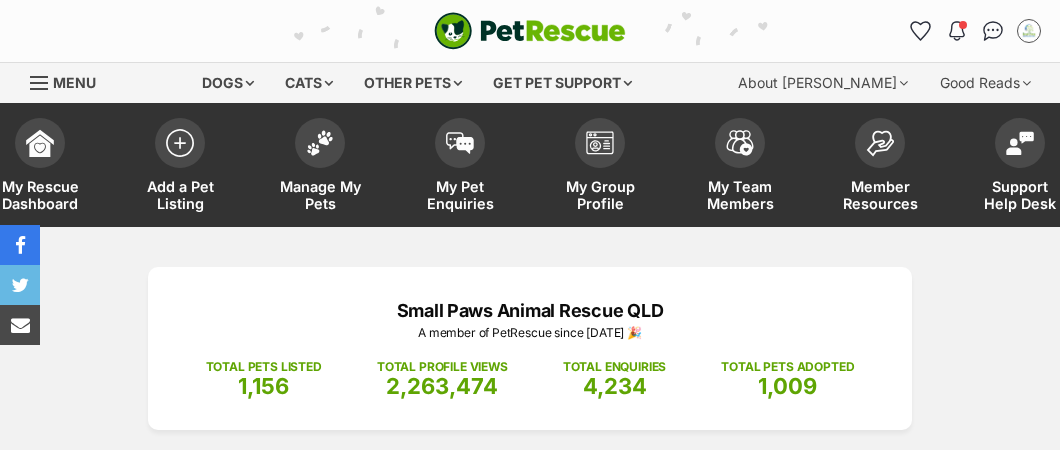 scroll, scrollTop: 0, scrollLeft: 0, axis: both 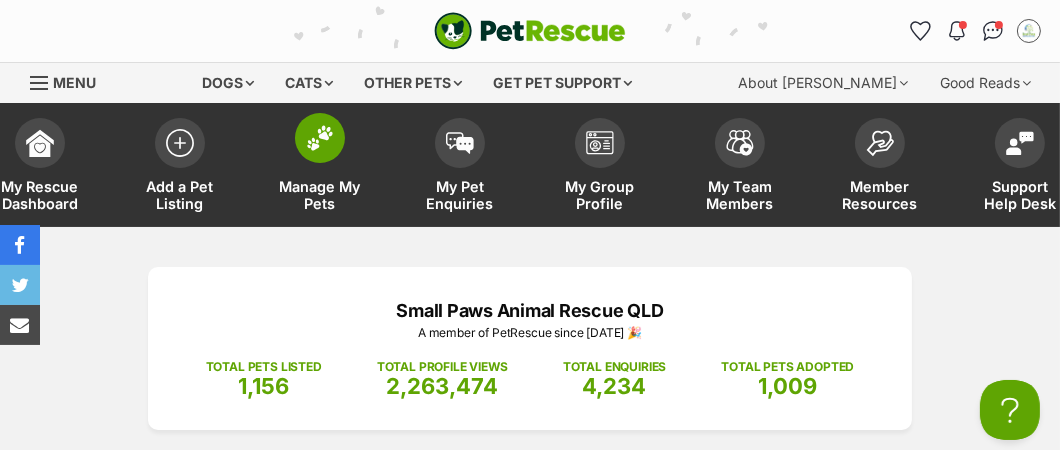 click on "Manage My Pets" at bounding box center [320, 195] 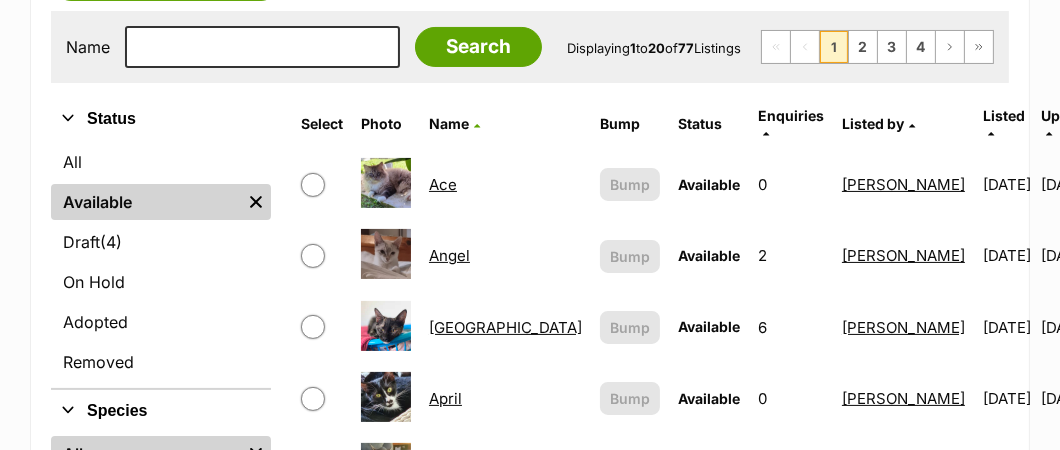 scroll, scrollTop: 400, scrollLeft: 0, axis: vertical 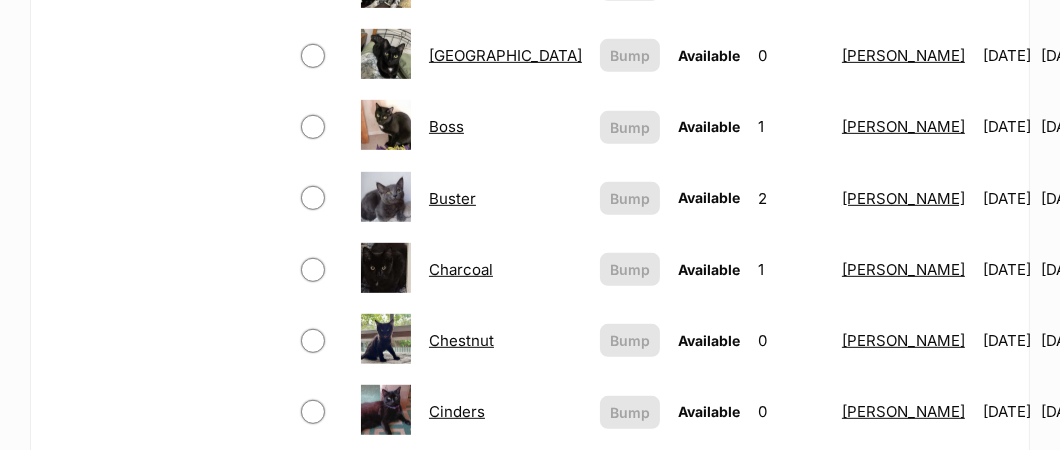 click on "Chestnut" at bounding box center [461, 340] 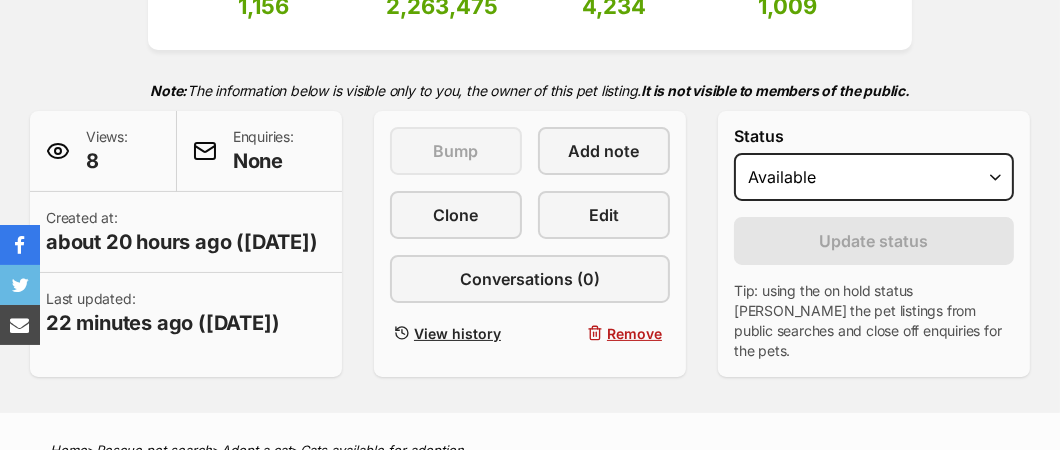 scroll, scrollTop: 507, scrollLeft: 0, axis: vertical 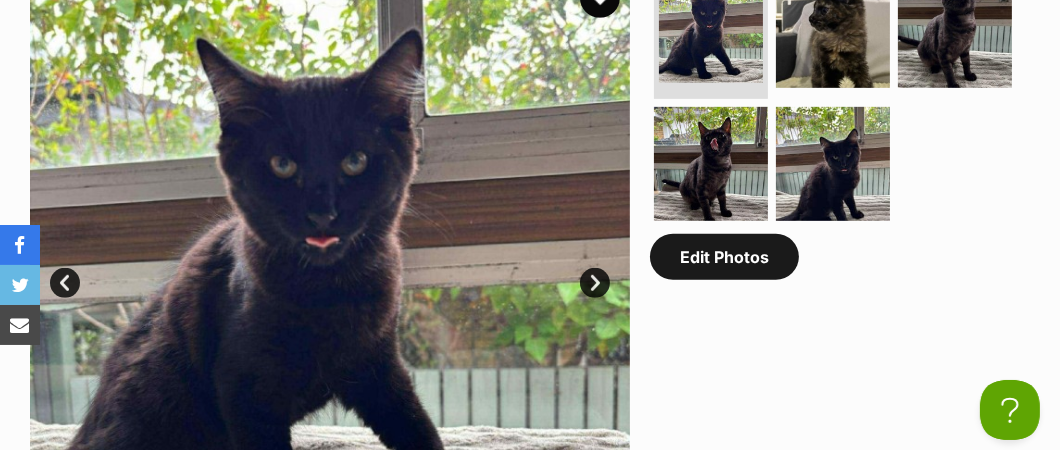click on "Edit Photos" at bounding box center [724, 257] 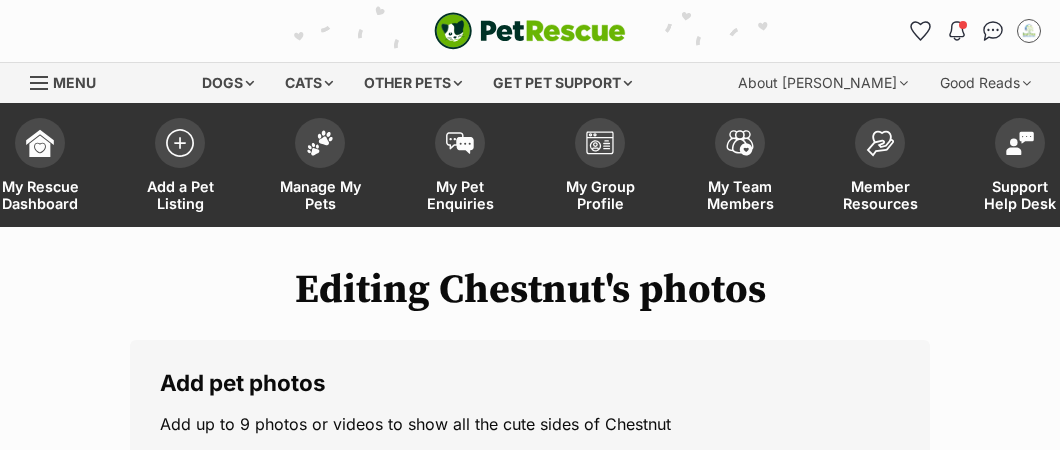 scroll, scrollTop: 0, scrollLeft: 0, axis: both 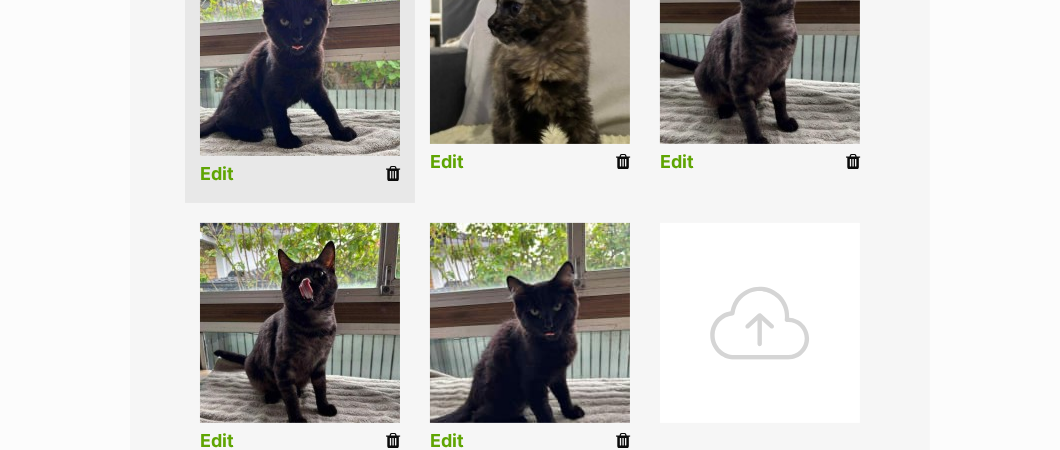 click at bounding box center [853, 162] 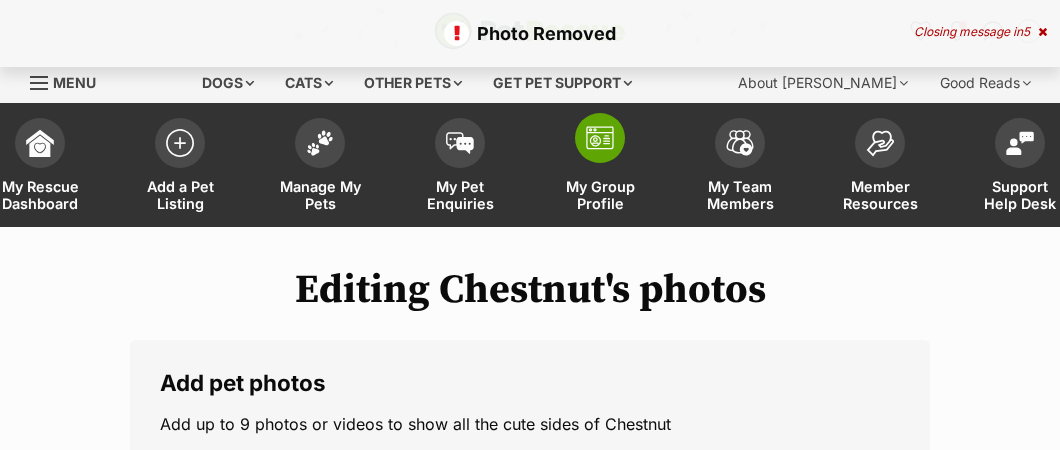 scroll, scrollTop: 0, scrollLeft: 0, axis: both 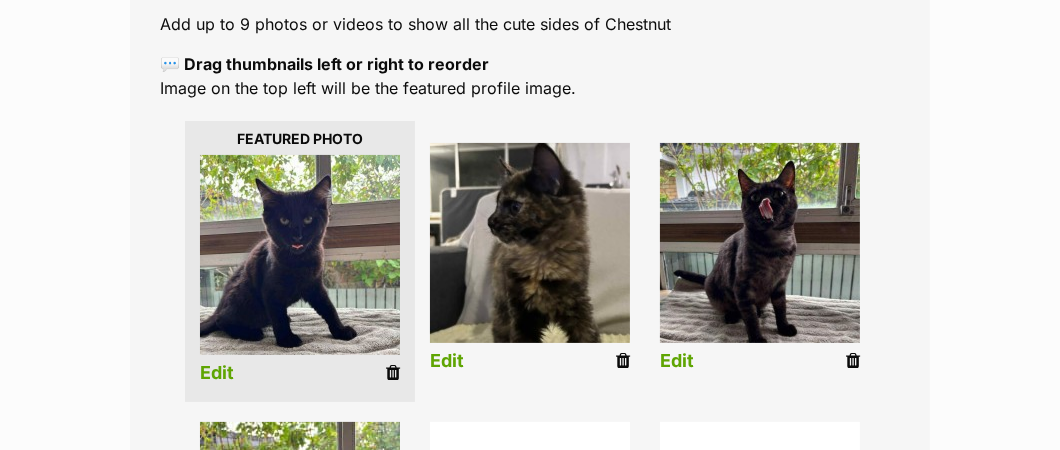 click at bounding box center [393, 373] 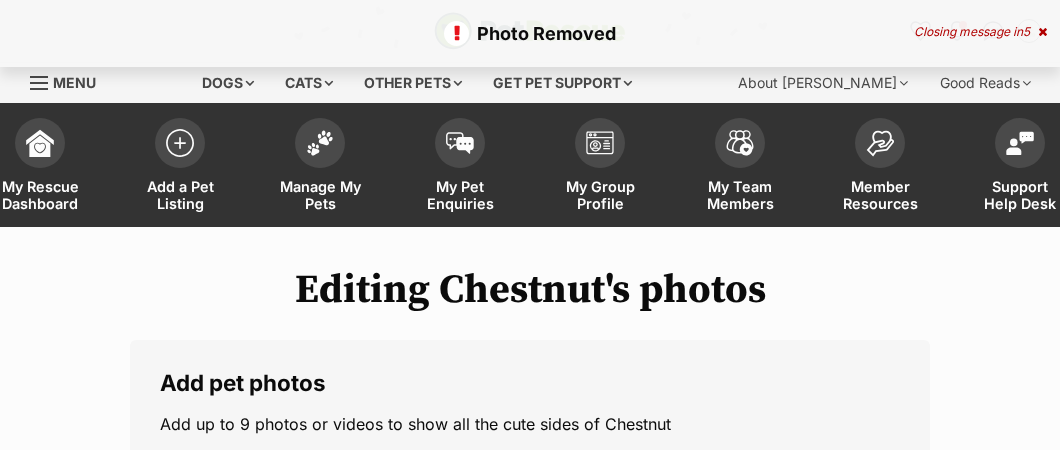 scroll, scrollTop: 7, scrollLeft: 0, axis: vertical 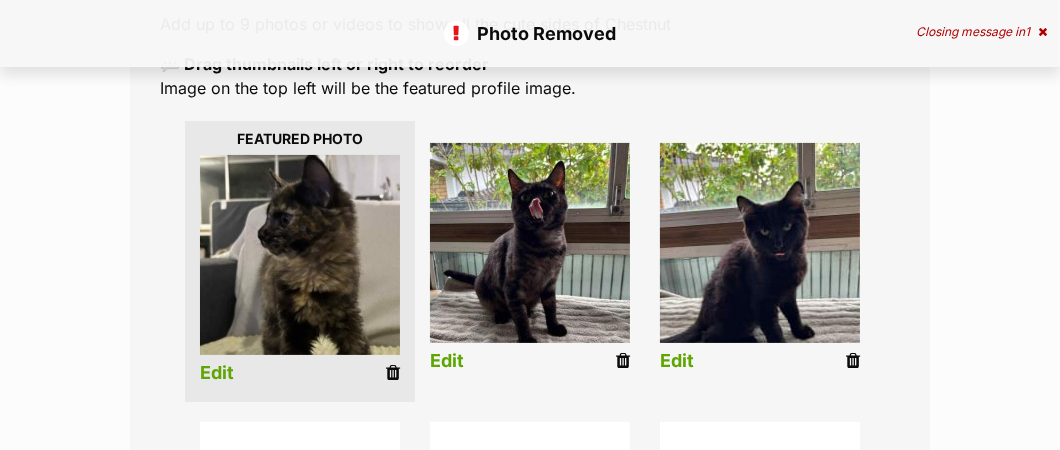 click at bounding box center [623, 361] 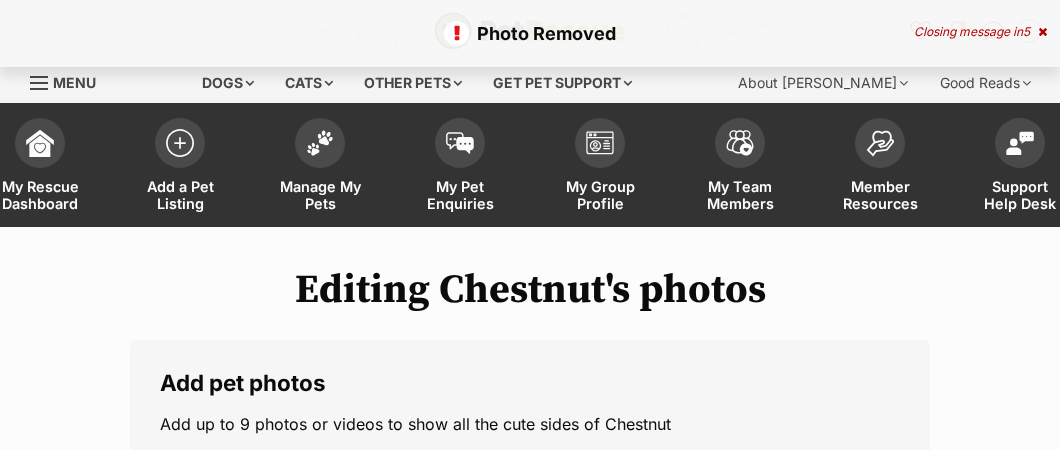 scroll, scrollTop: 0, scrollLeft: 0, axis: both 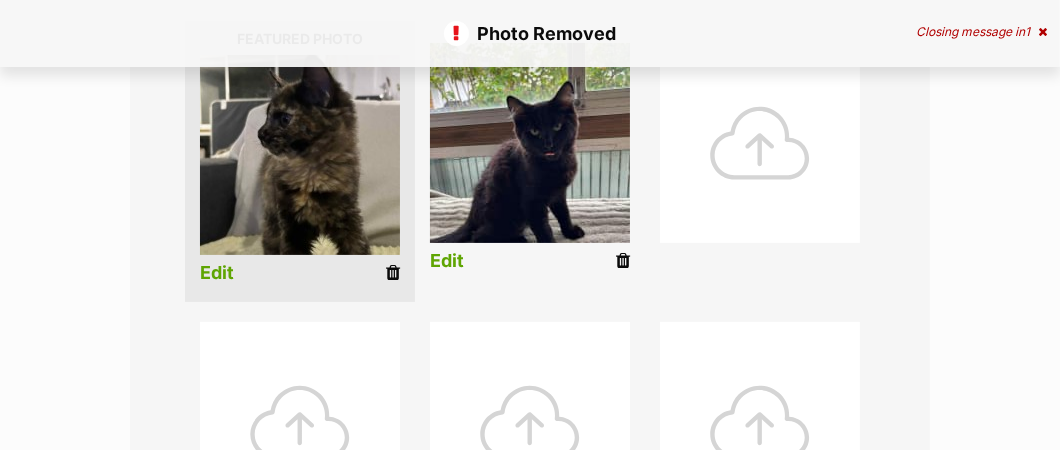 click at bounding box center [623, 261] 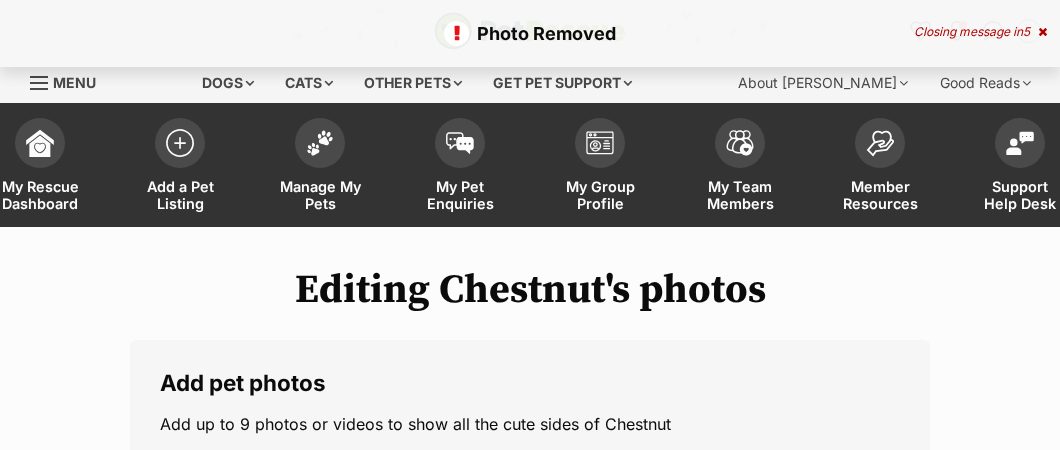 scroll, scrollTop: 0, scrollLeft: 0, axis: both 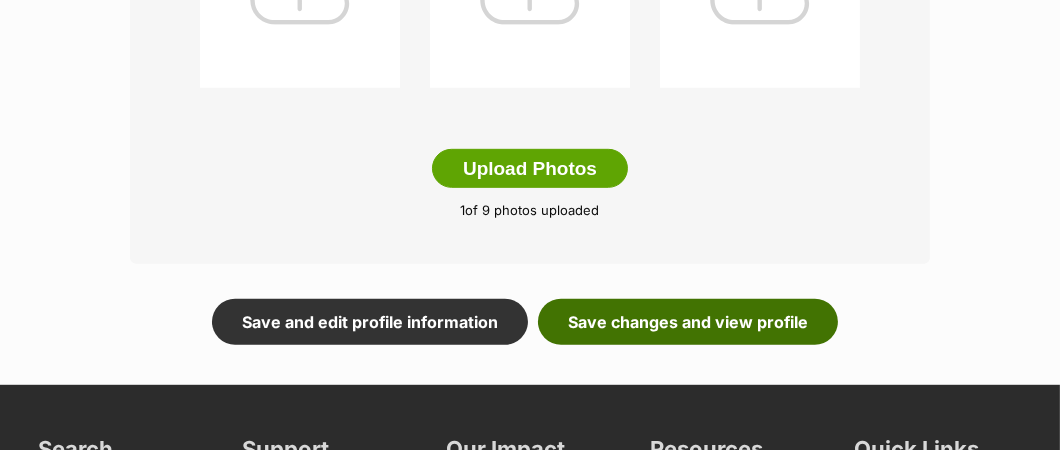 click on "Save changes and view profile" at bounding box center (688, 322) 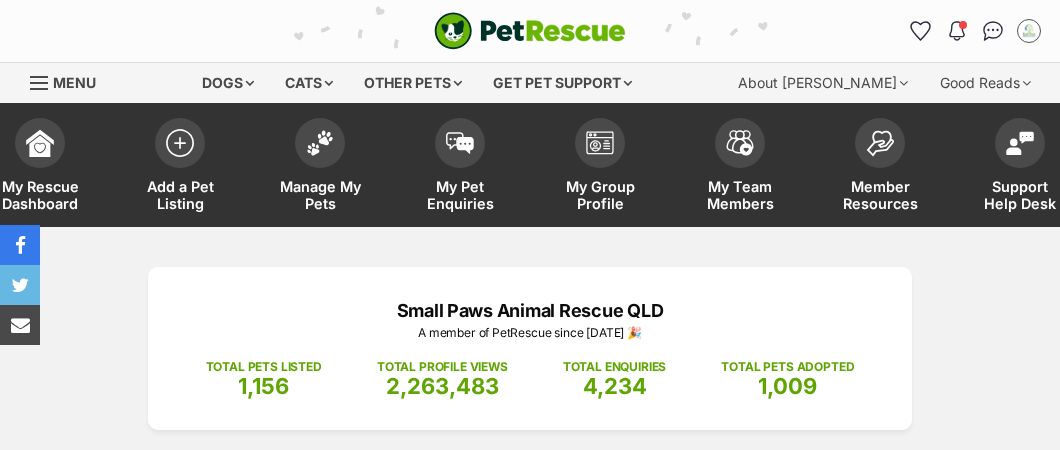 scroll, scrollTop: 400, scrollLeft: 0, axis: vertical 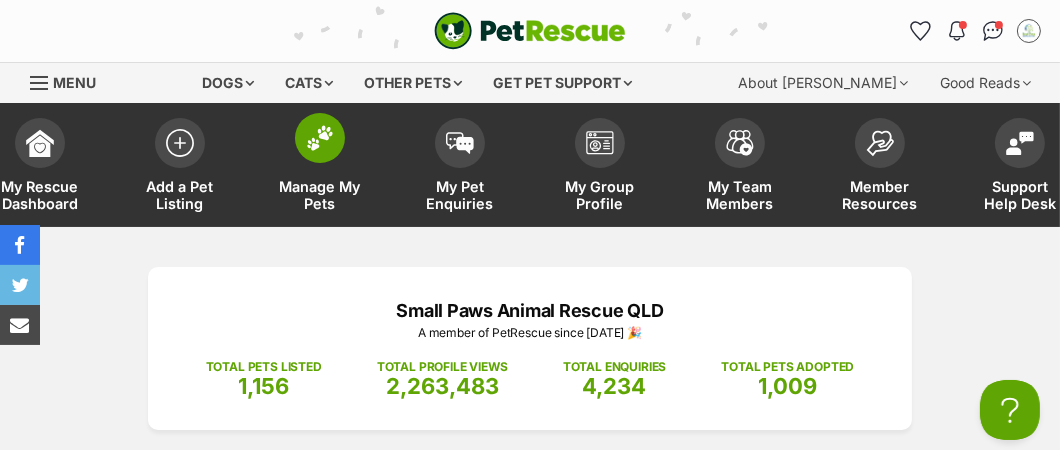 click on "Manage My Pets" at bounding box center (320, 195) 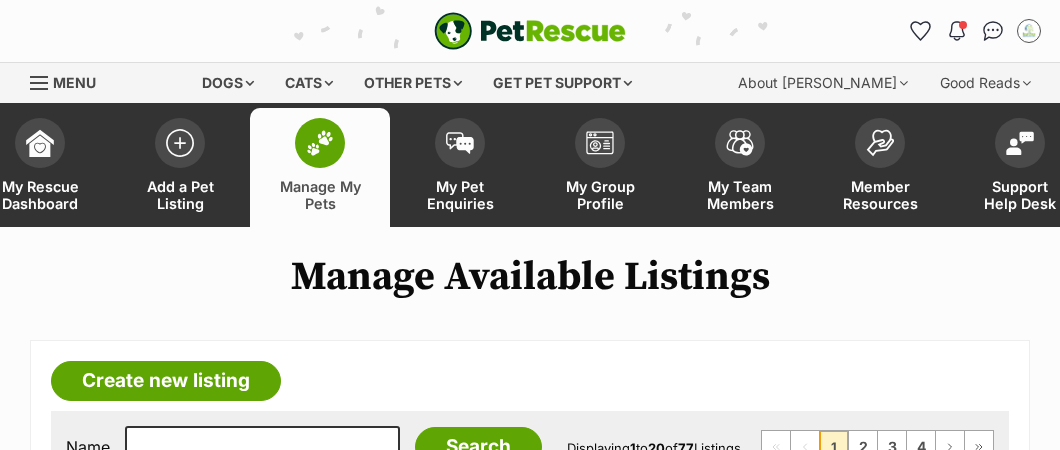 scroll, scrollTop: 0, scrollLeft: 0, axis: both 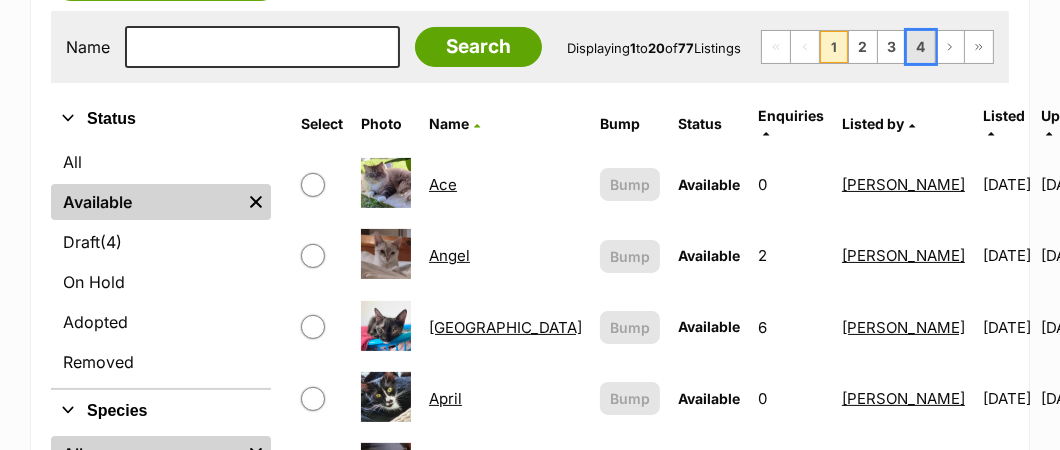 click on "4" at bounding box center (921, 47) 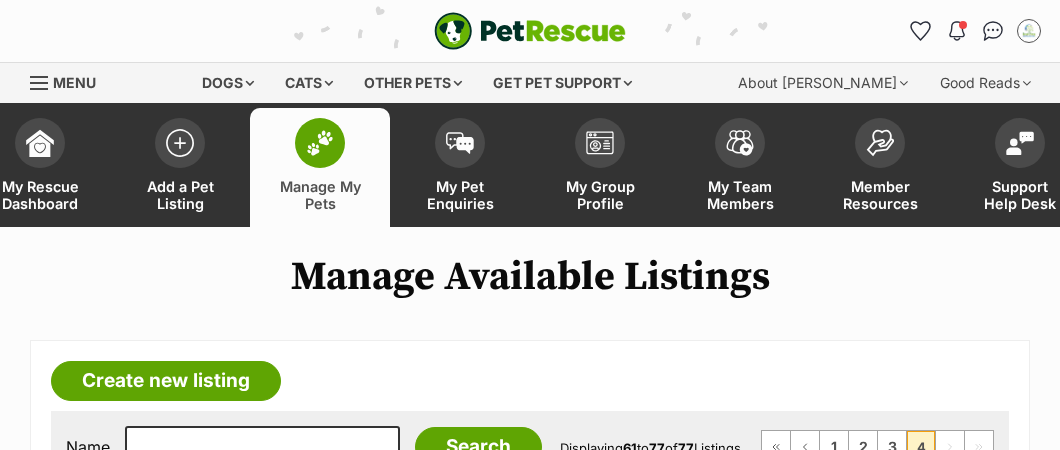 scroll, scrollTop: 599, scrollLeft: 0, axis: vertical 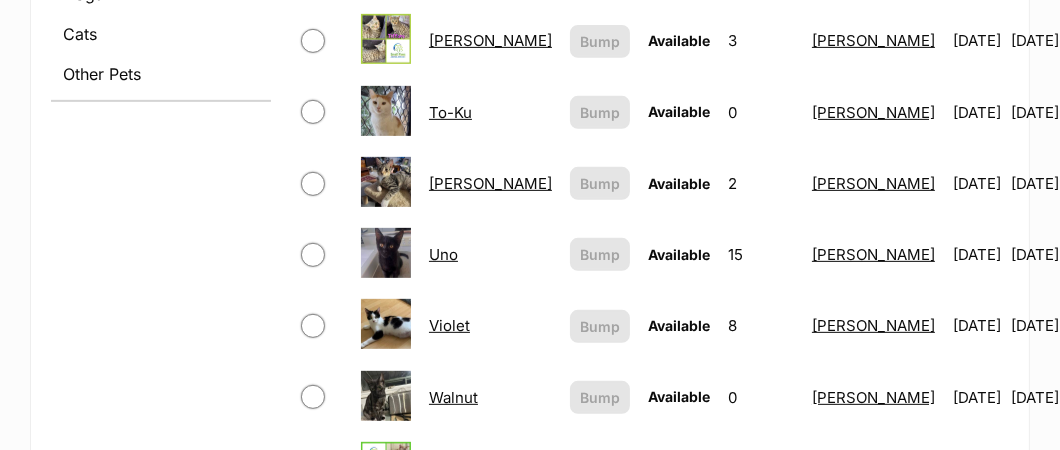 click on "Walnut" at bounding box center [453, 397] 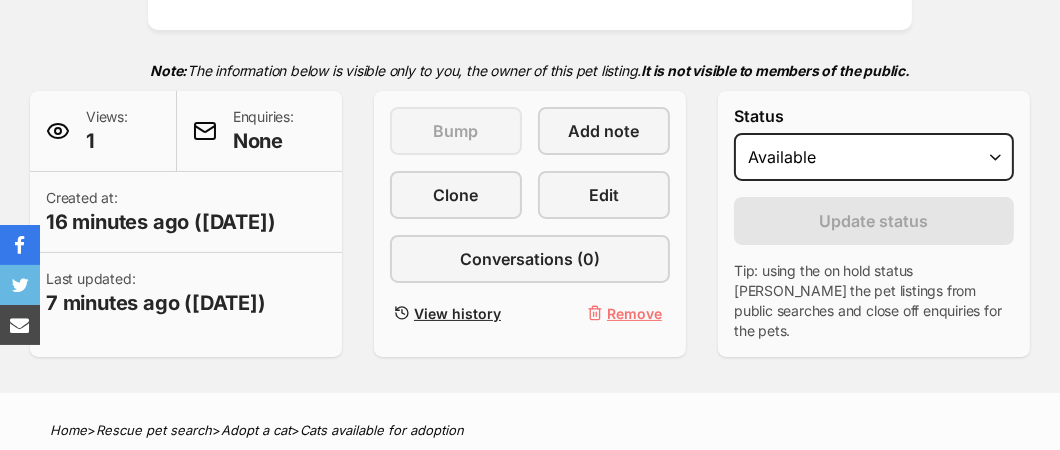 scroll, scrollTop: 400, scrollLeft: 0, axis: vertical 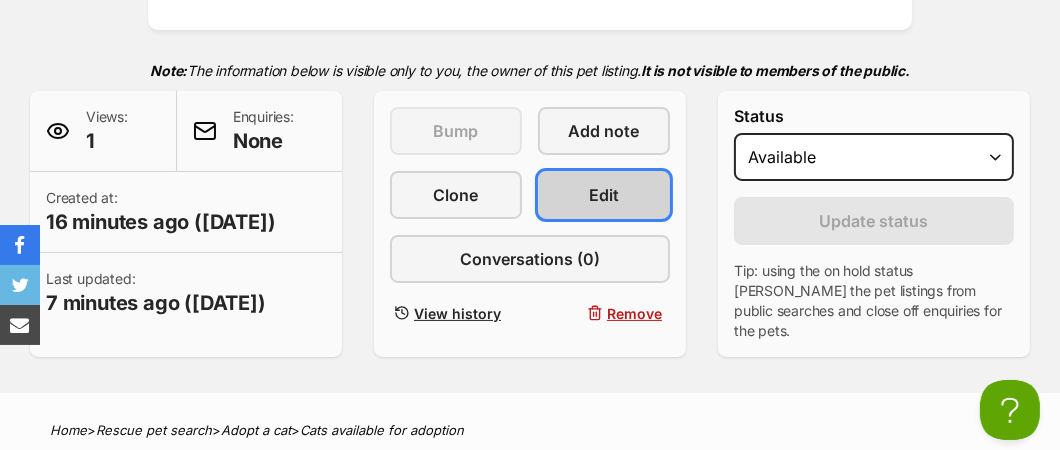 click on "Edit" at bounding box center [604, 195] 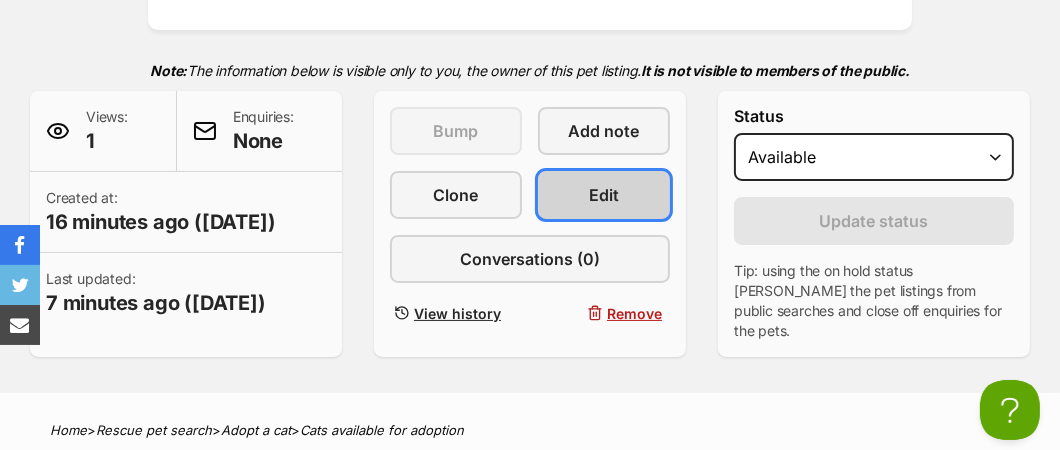 scroll, scrollTop: 0, scrollLeft: 0, axis: both 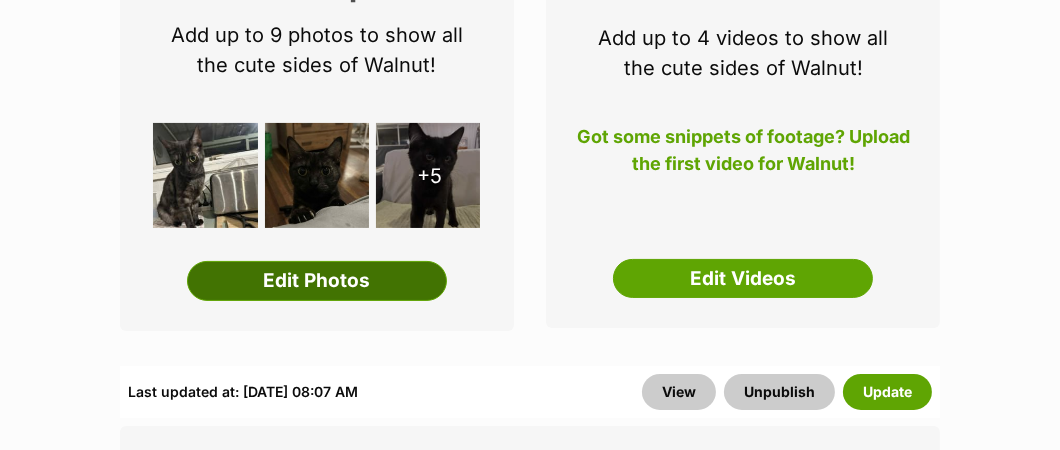 click on "Edit Photos" at bounding box center (317, 281) 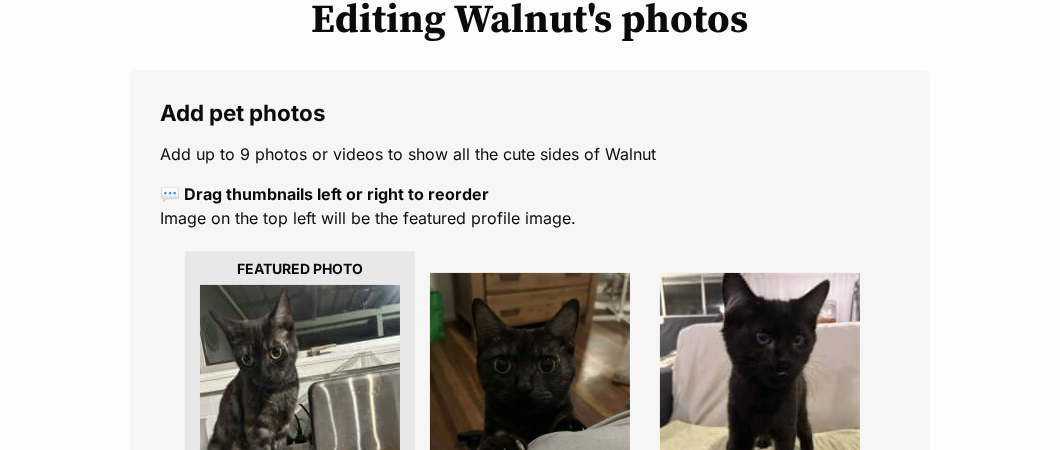 scroll, scrollTop: 299, scrollLeft: 0, axis: vertical 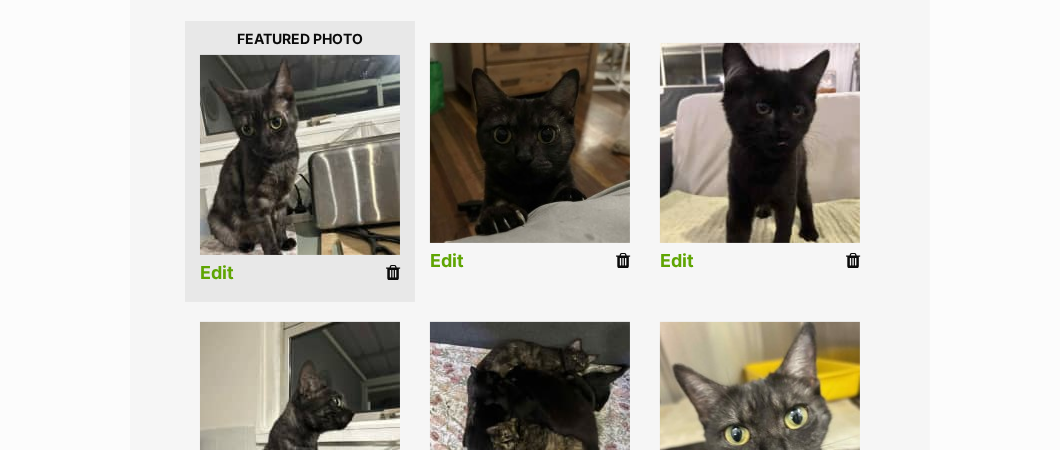 click at bounding box center [393, 273] 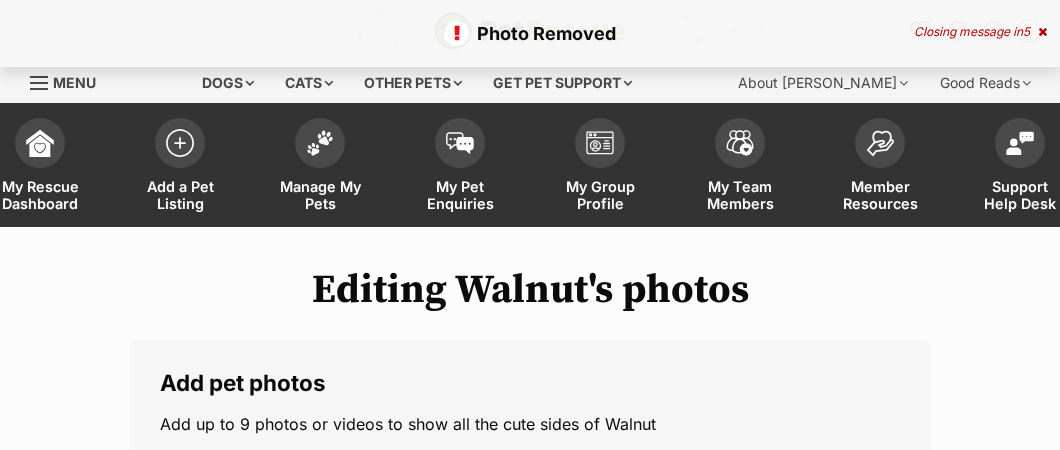 scroll, scrollTop: 0, scrollLeft: 0, axis: both 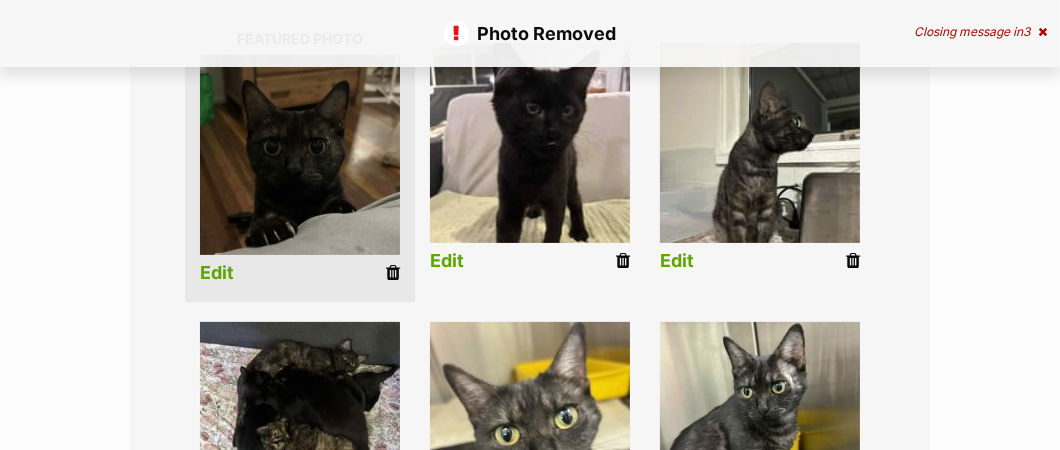 click at bounding box center [393, 273] 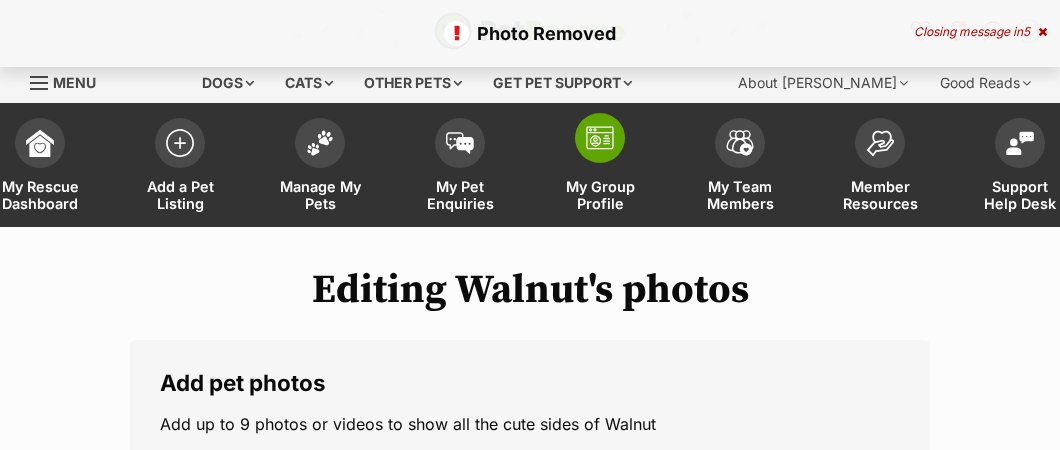 scroll, scrollTop: 0, scrollLeft: 0, axis: both 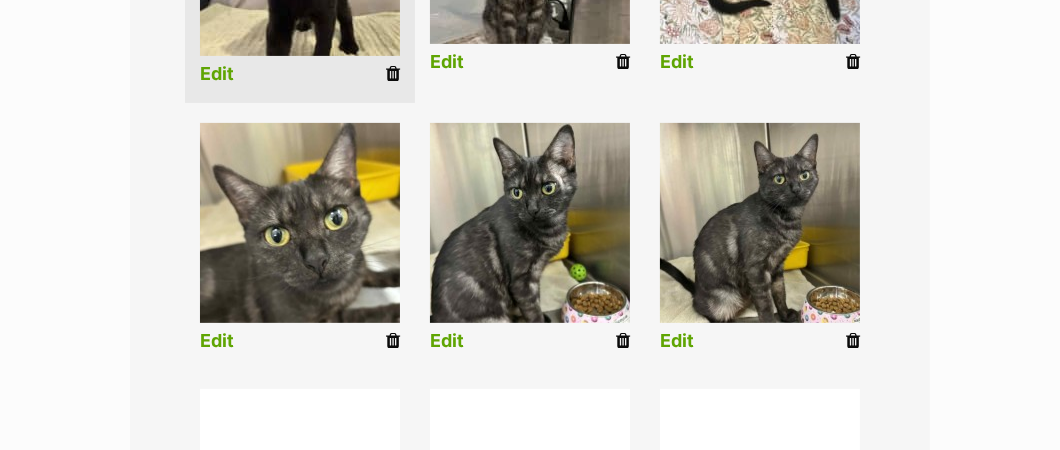 click at bounding box center (393, 341) 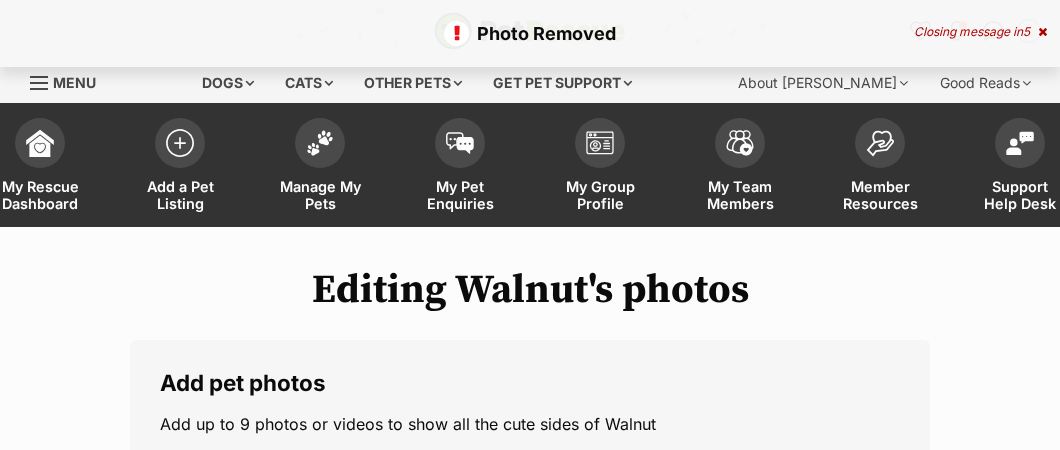 scroll, scrollTop: 0, scrollLeft: 0, axis: both 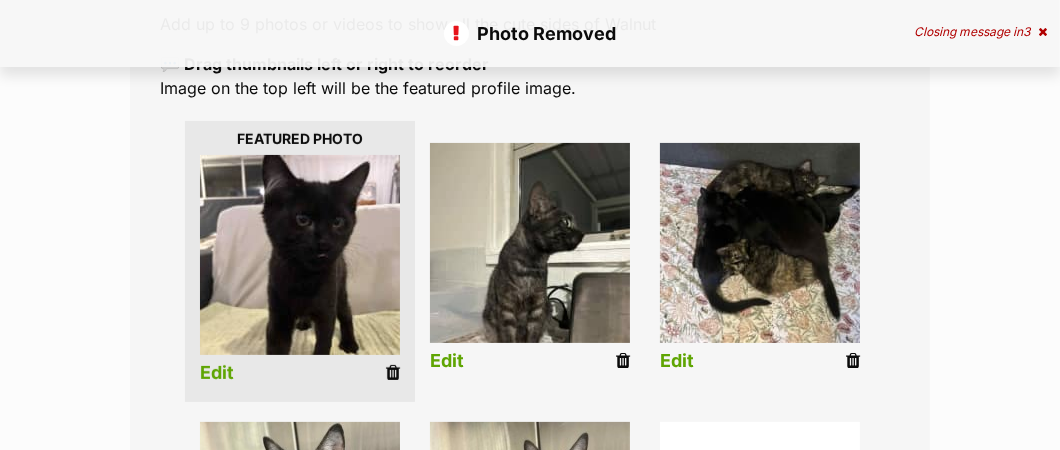 click at bounding box center (393, 373) 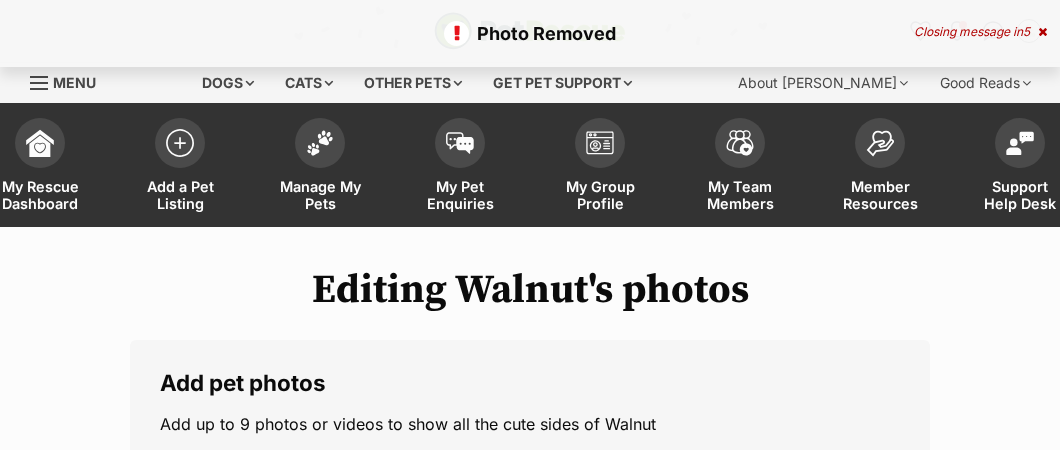 scroll, scrollTop: 0, scrollLeft: 0, axis: both 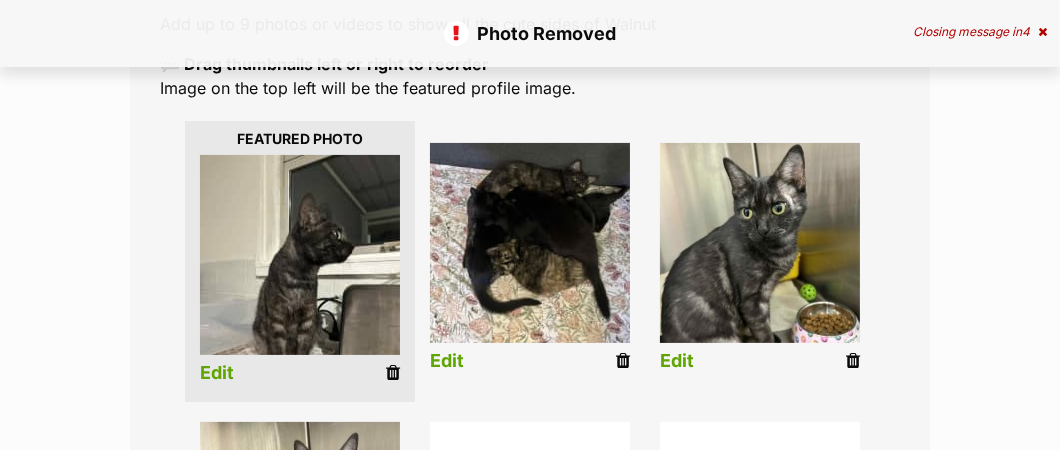 click at bounding box center [393, 373] 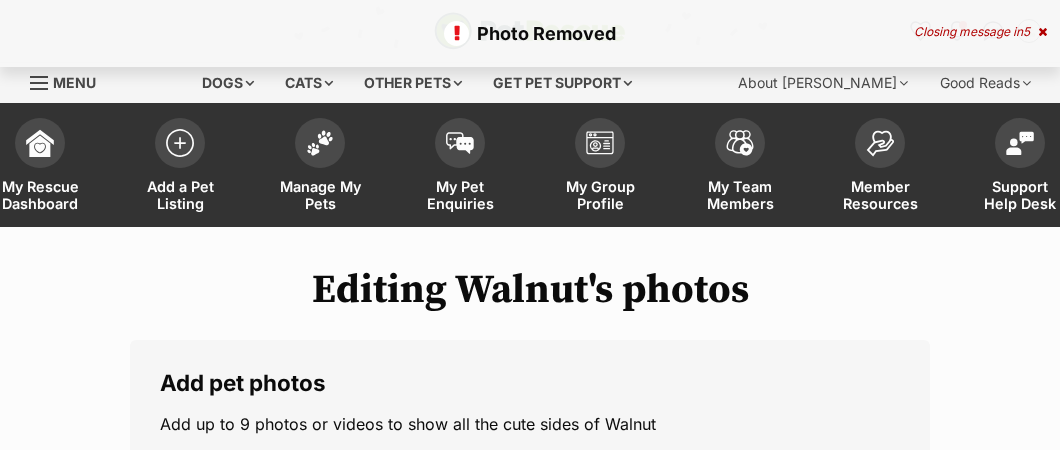 scroll, scrollTop: 355, scrollLeft: 0, axis: vertical 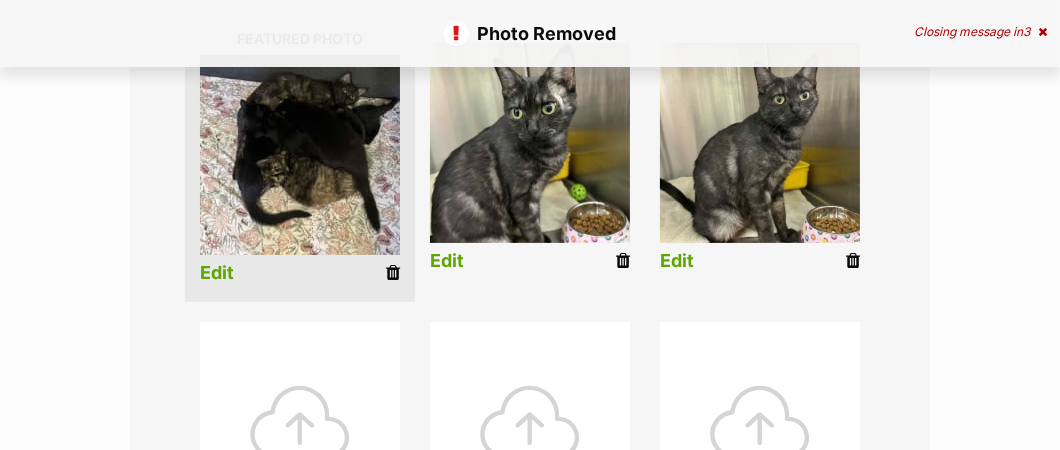 click at bounding box center (393, 273) 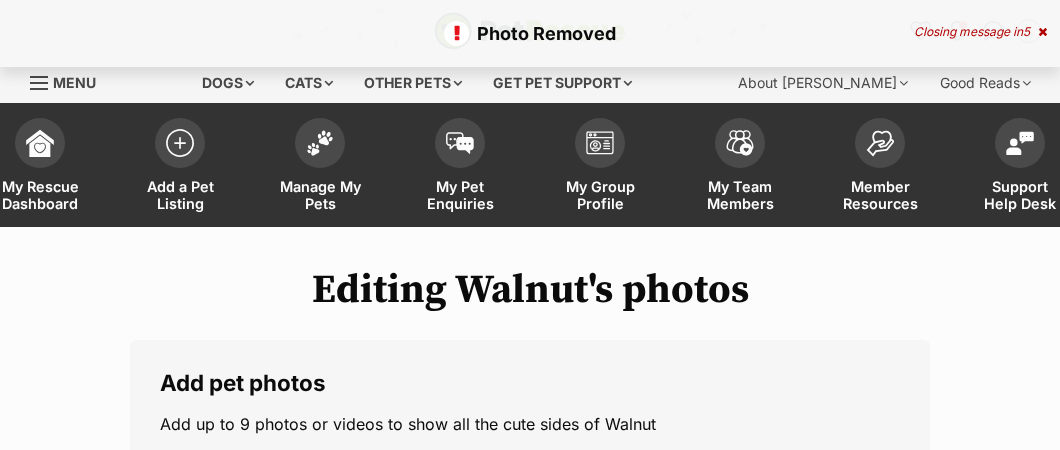 scroll, scrollTop: 0, scrollLeft: 0, axis: both 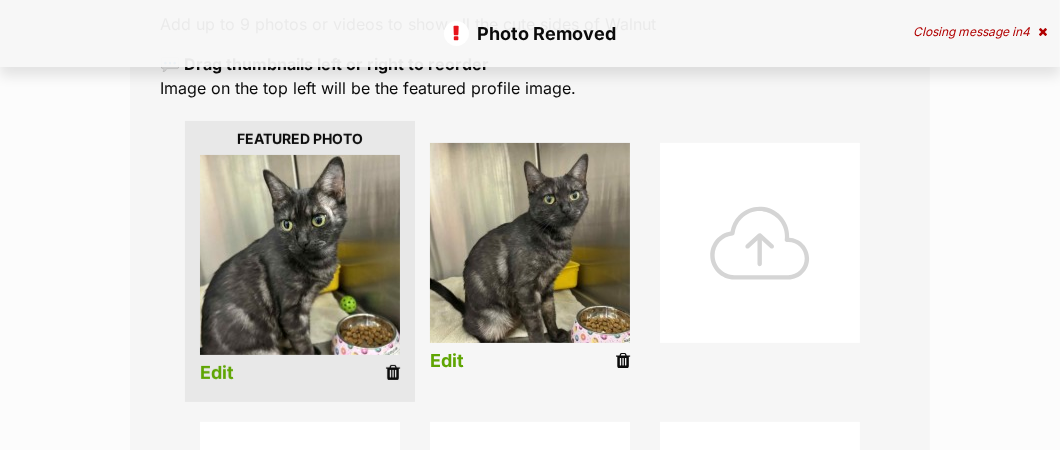 click at bounding box center (393, 373) 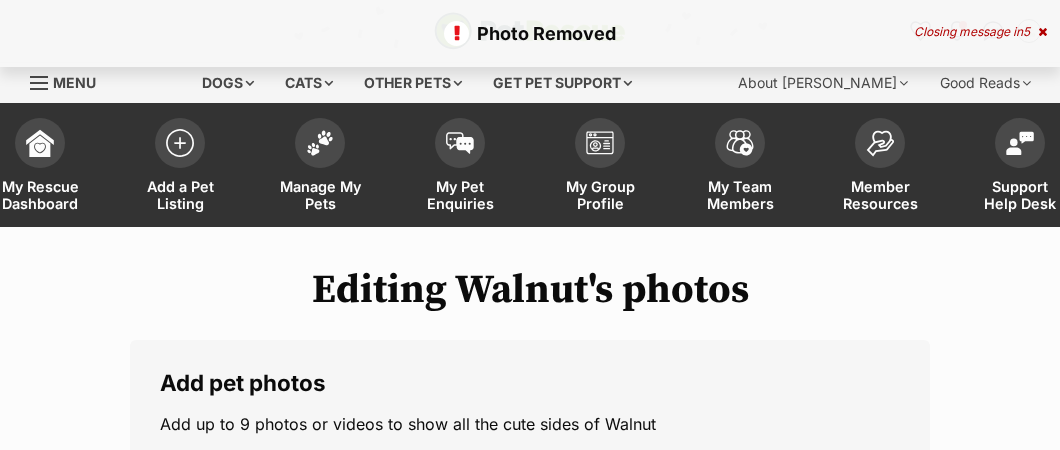 scroll, scrollTop: 199, scrollLeft: 0, axis: vertical 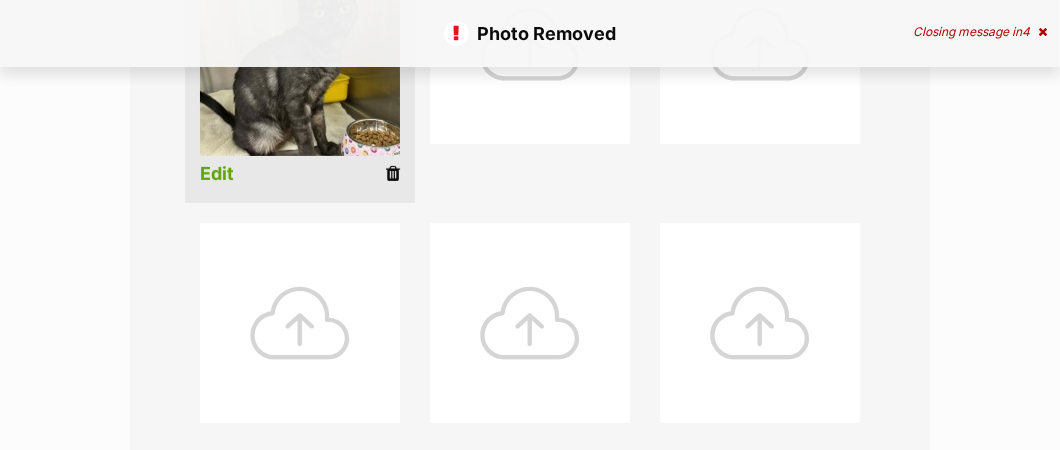 drag, startPoint x: 388, startPoint y: 172, endPoint x: 617, endPoint y: 68, distance: 251.50945 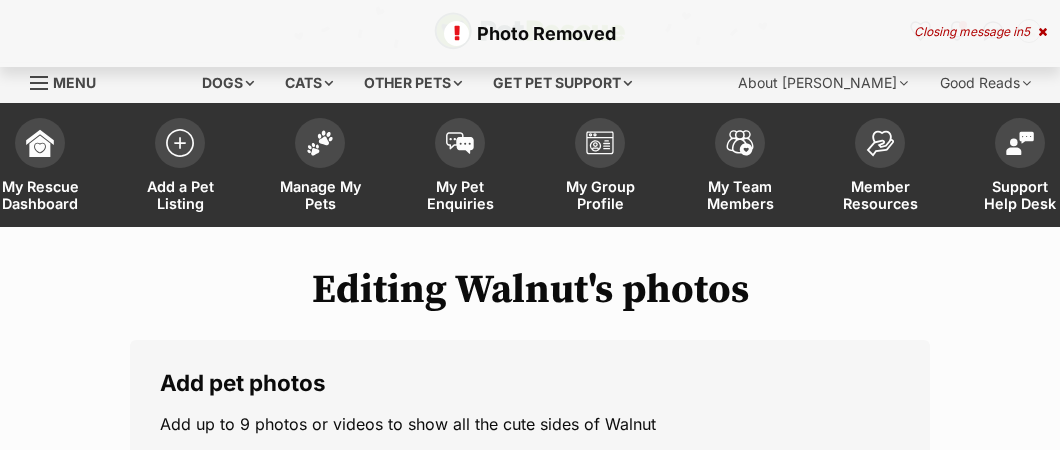 scroll, scrollTop: 501, scrollLeft: 0, axis: vertical 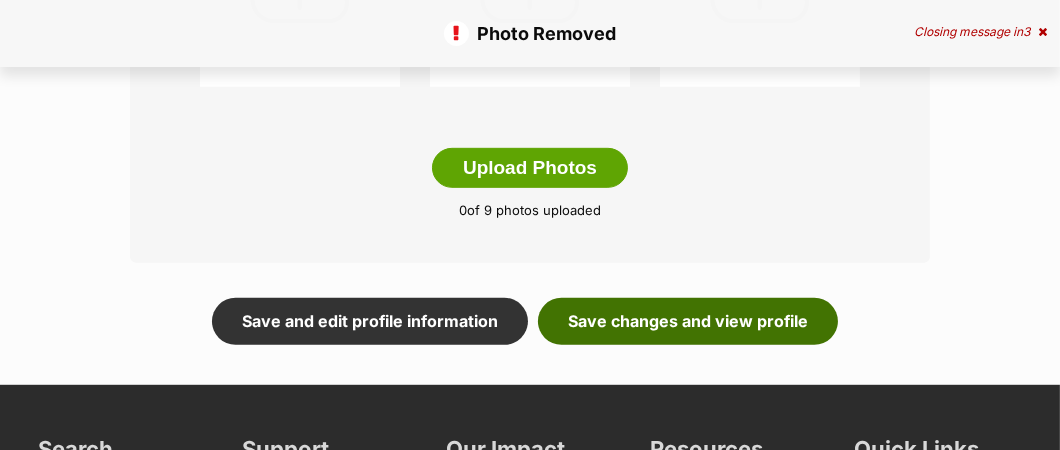click on "Save changes and view profile" at bounding box center (688, 321) 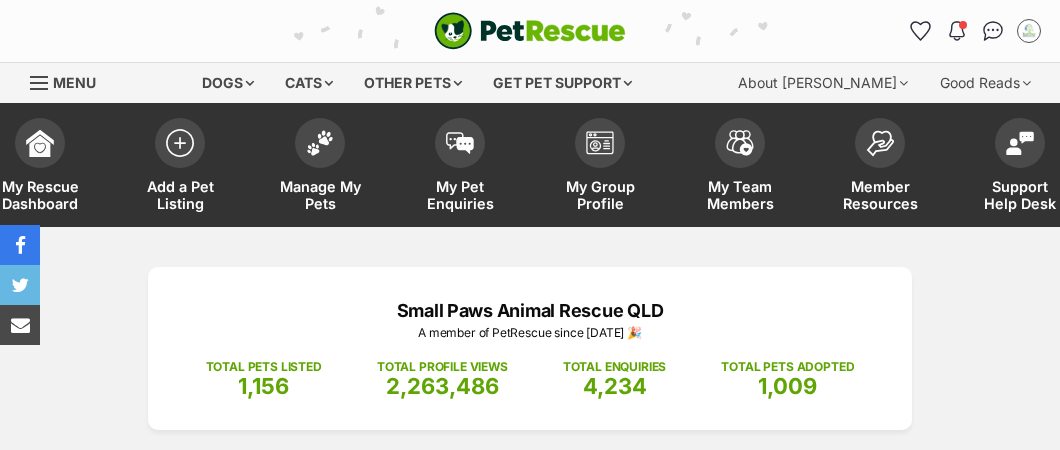 scroll, scrollTop: 0, scrollLeft: 0, axis: both 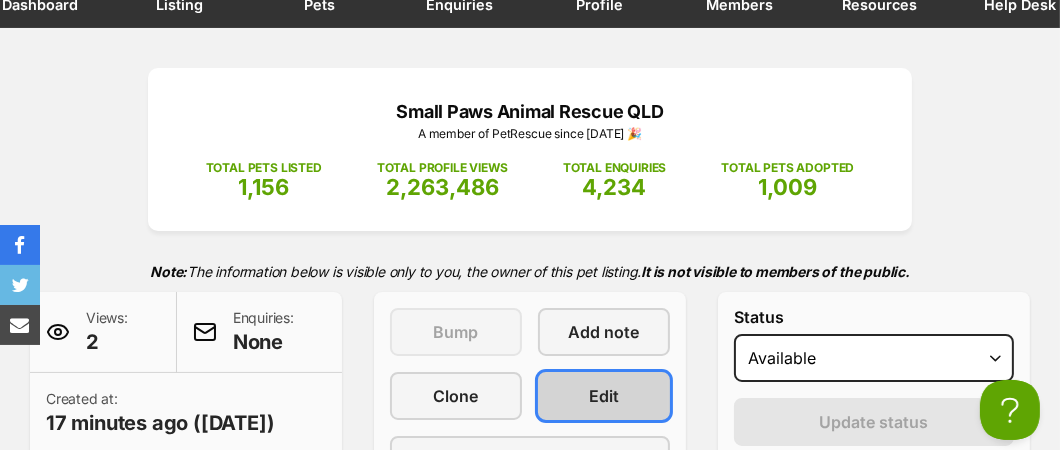 click on "Edit" at bounding box center [604, 396] 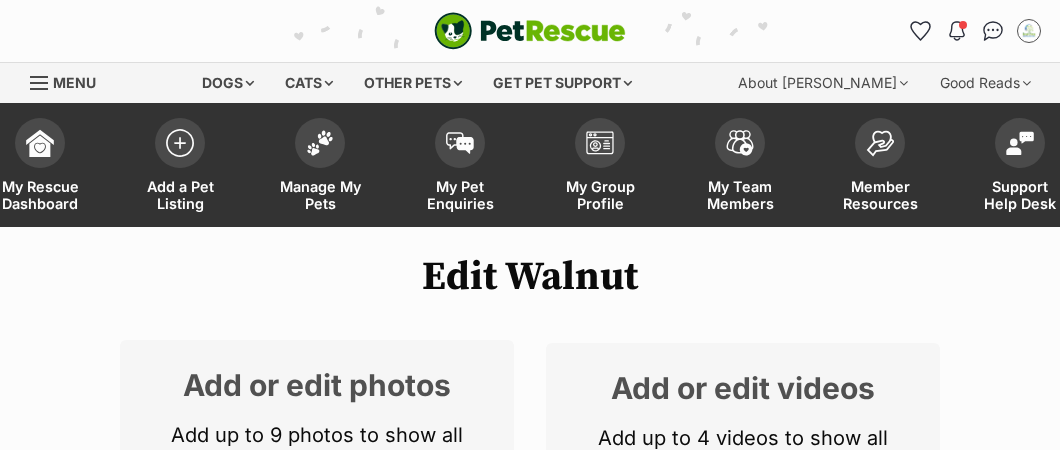 scroll, scrollTop: 299, scrollLeft: 0, axis: vertical 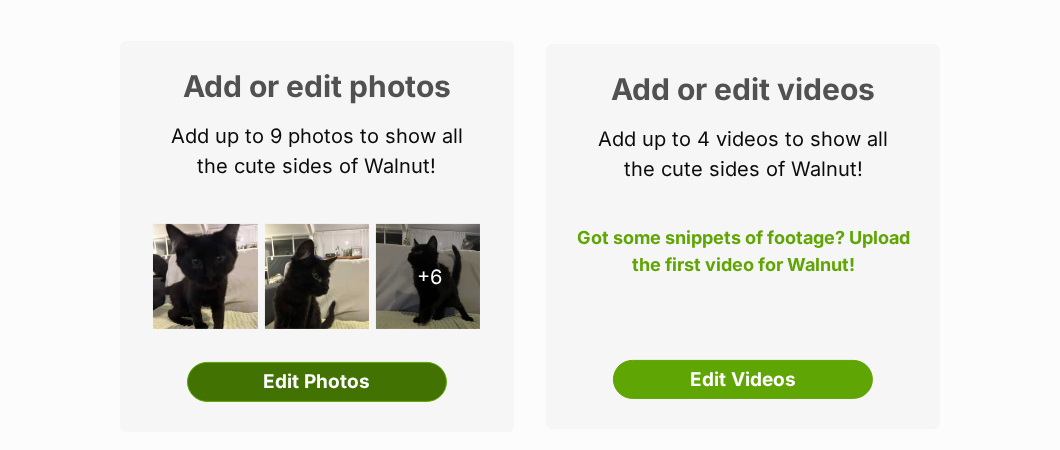 click on "Edit Photos" at bounding box center (317, 382) 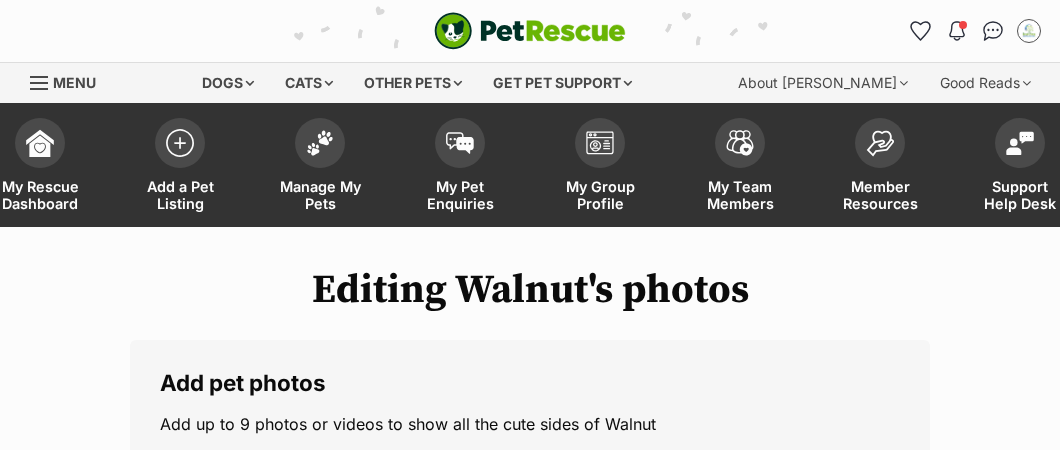 scroll, scrollTop: 0, scrollLeft: 0, axis: both 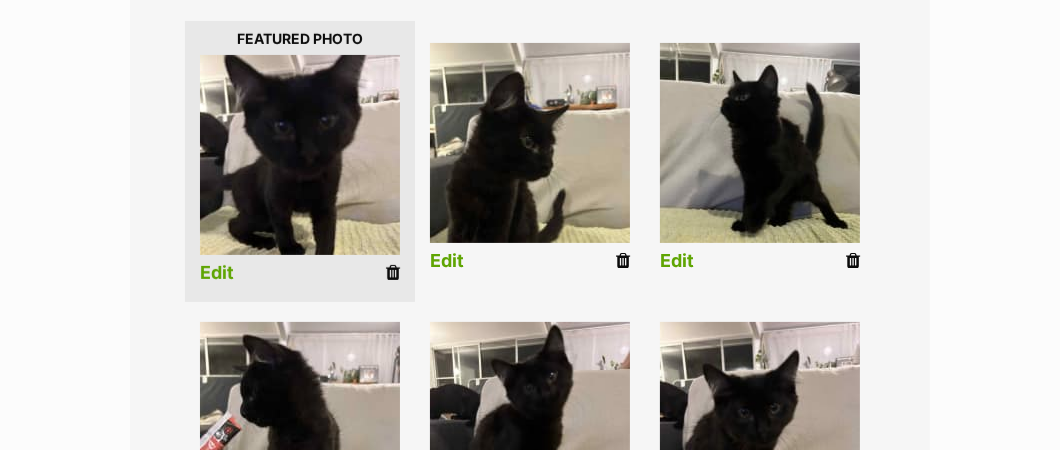 click on "Edit" at bounding box center (217, 273) 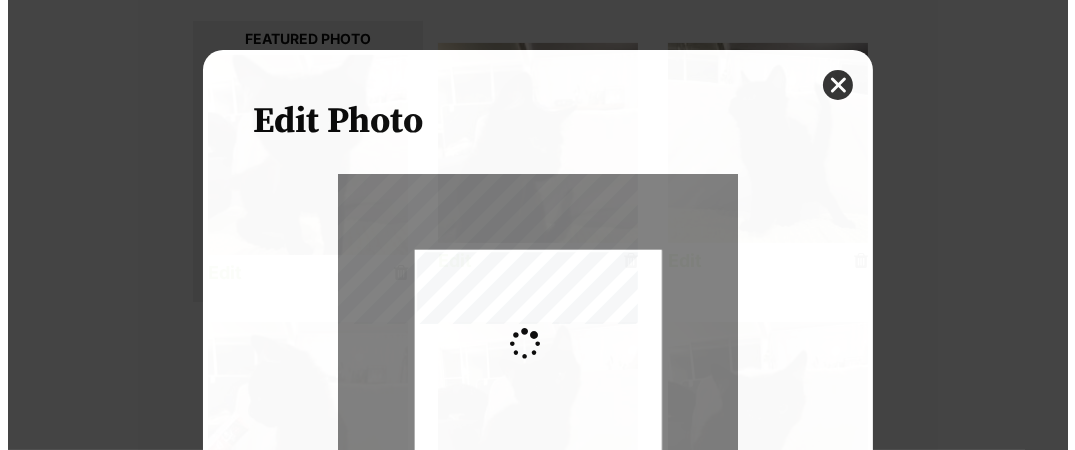 scroll, scrollTop: 0, scrollLeft: 0, axis: both 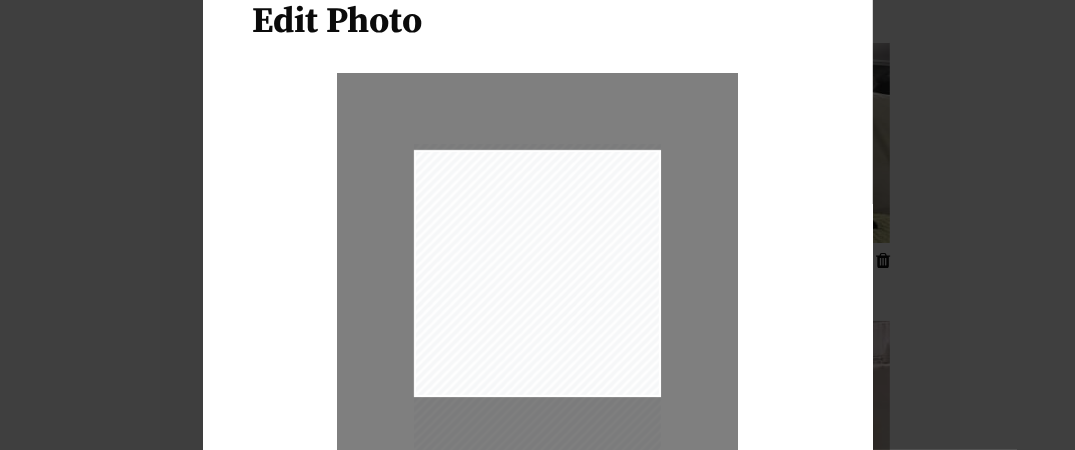 drag, startPoint x: 580, startPoint y: 242, endPoint x: 583, endPoint y: 321, distance: 79.05694 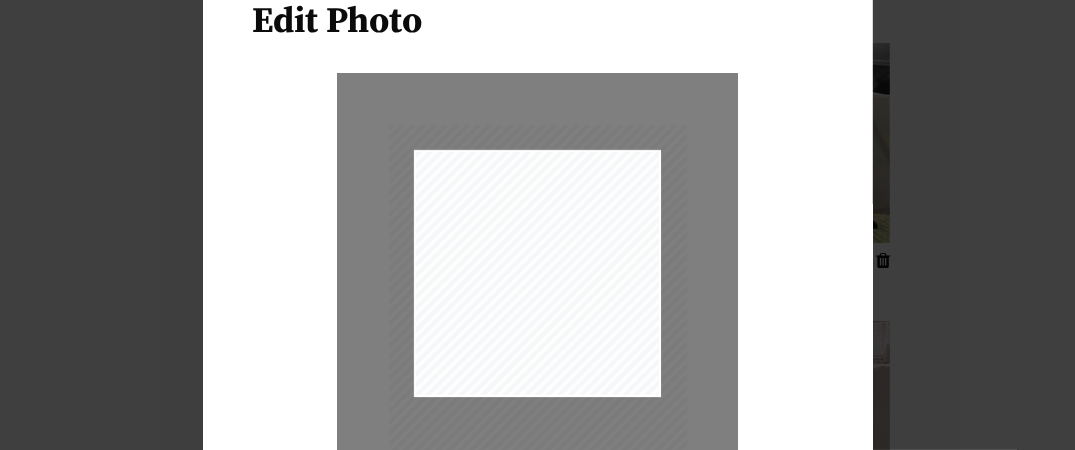type on "0.2744" 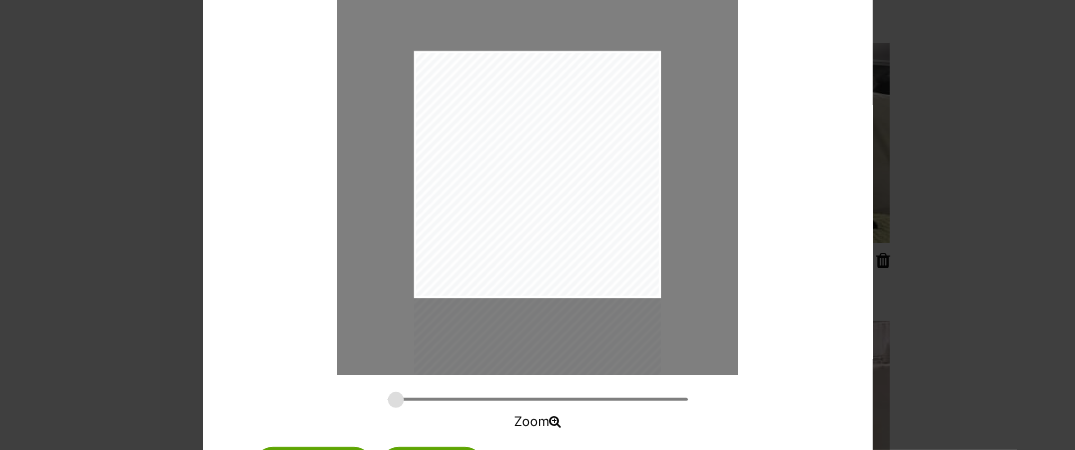 scroll, scrollTop: 294, scrollLeft: 0, axis: vertical 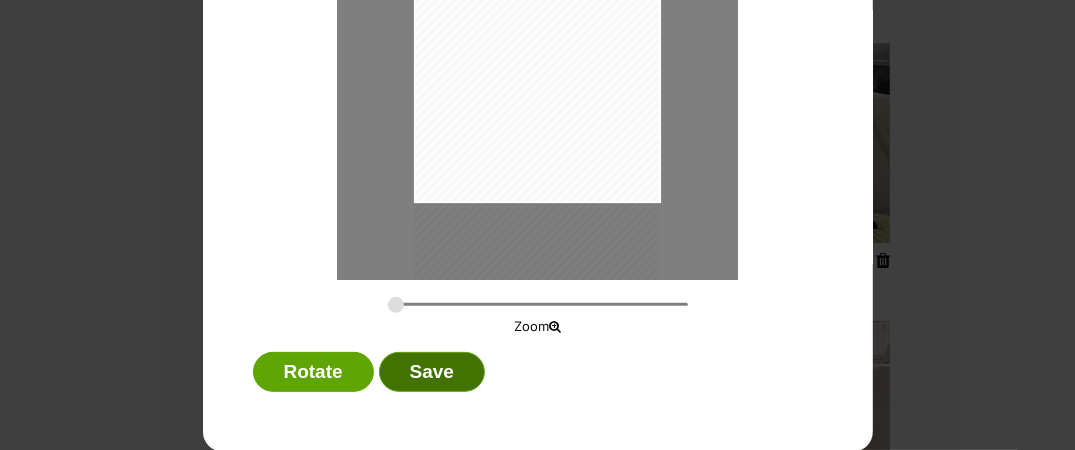 click on "Save" at bounding box center [432, 372] 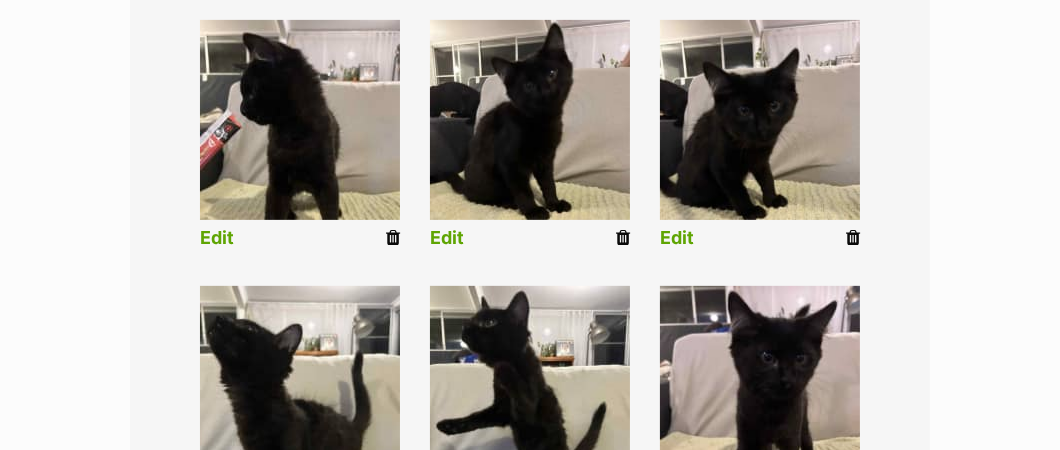 scroll, scrollTop: 800, scrollLeft: 0, axis: vertical 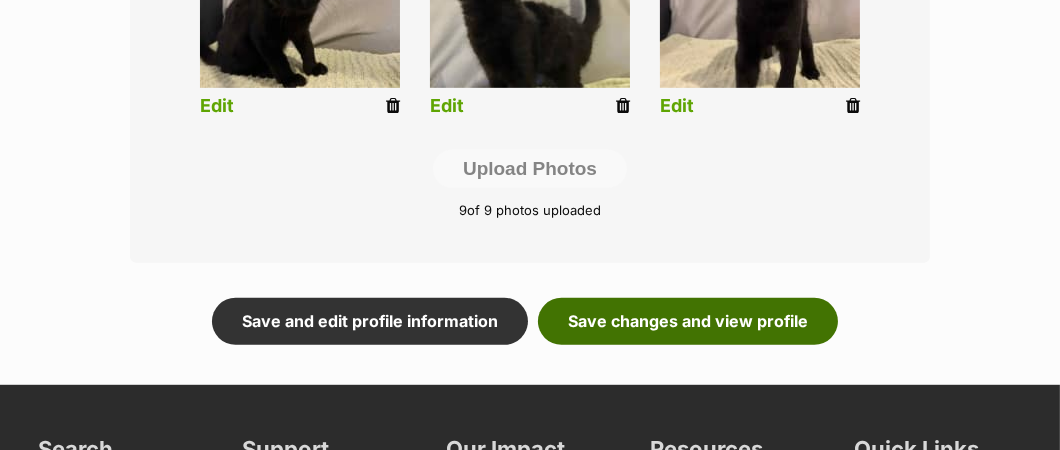 click on "Save changes and view profile" at bounding box center [688, 321] 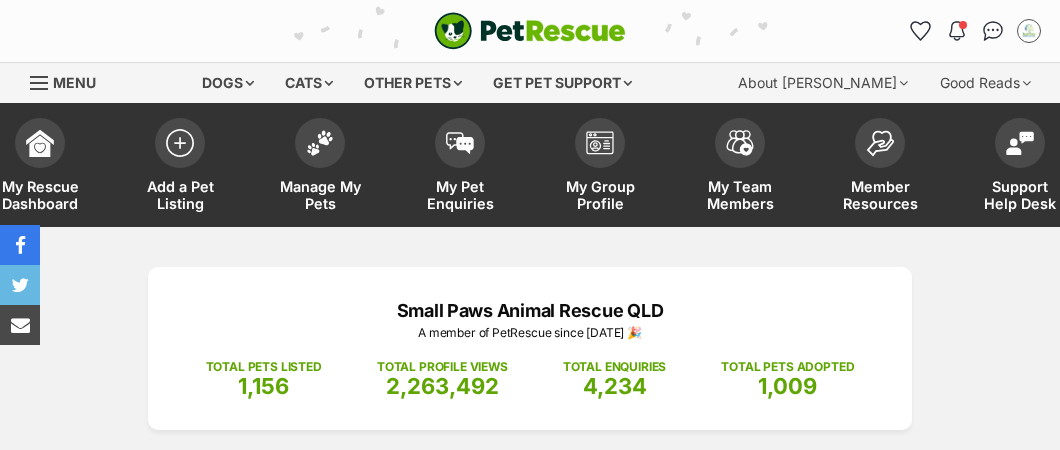 scroll, scrollTop: 0, scrollLeft: 0, axis: both 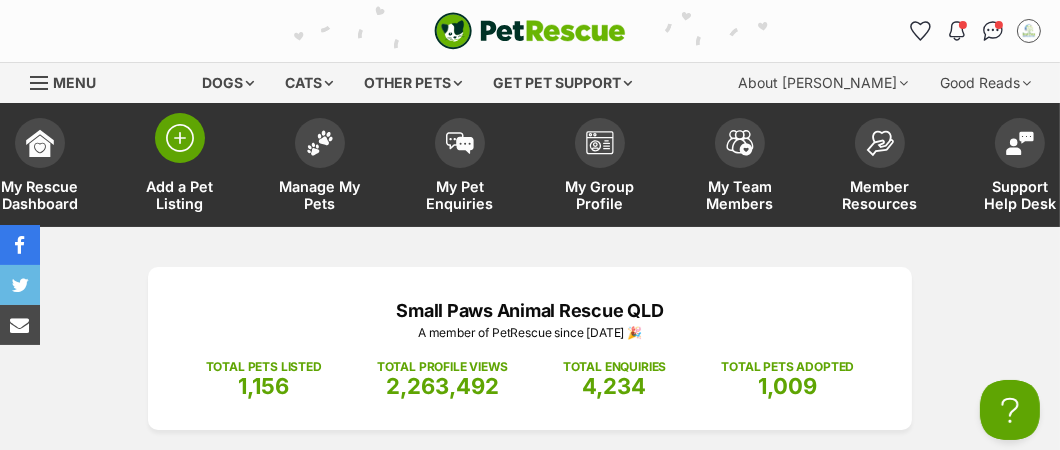 click on "Add a Pet Listing" at bounding box center (180, 195) 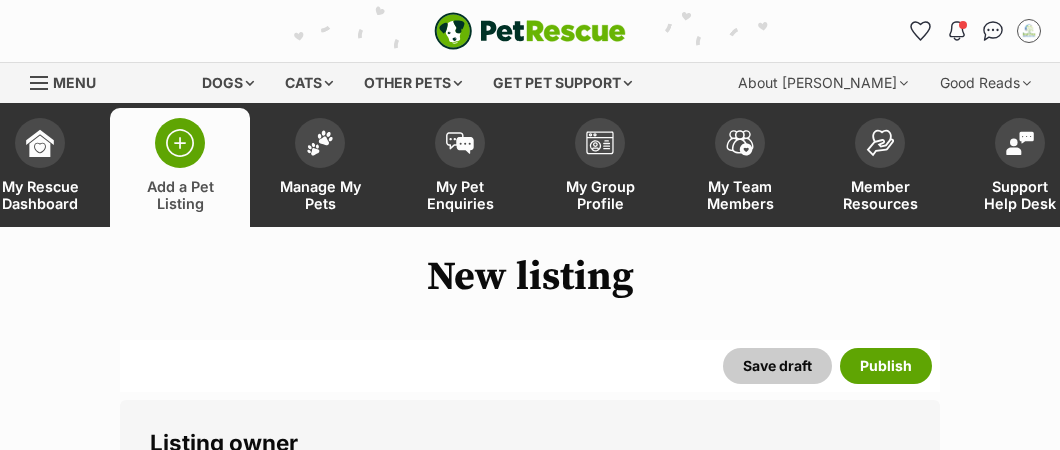 scroll, scrollTop: 400, scrollLeft: 0, axis: vertical 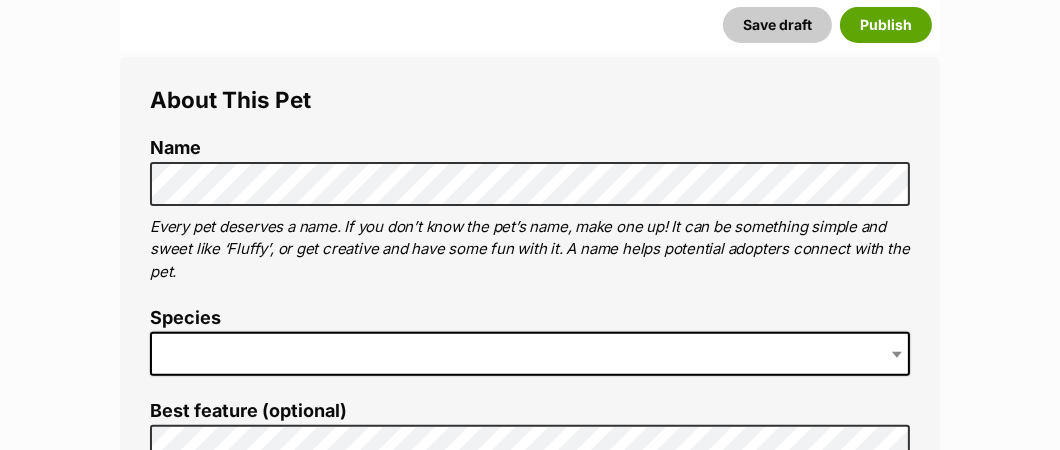 click at bounding box center [530, 354] 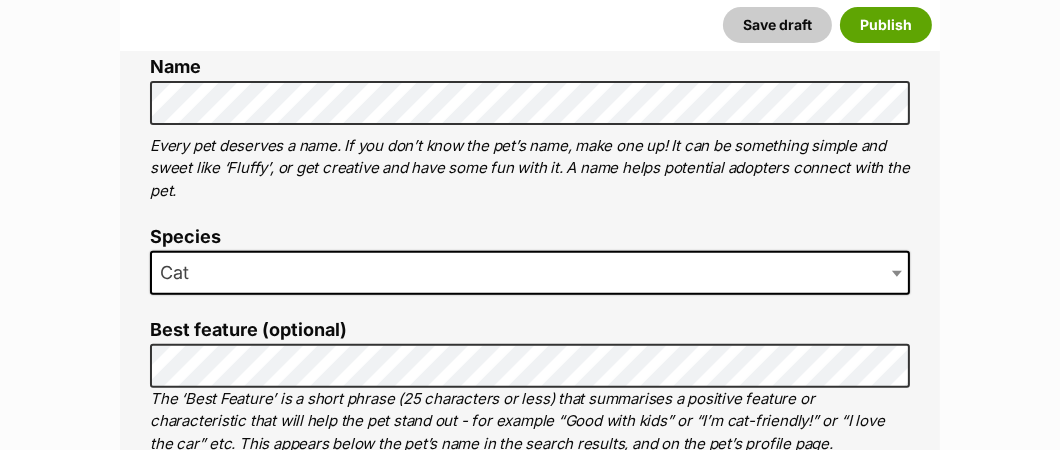 scroll, scrollTop: 900, scrollLeft: 0, axis: vertical 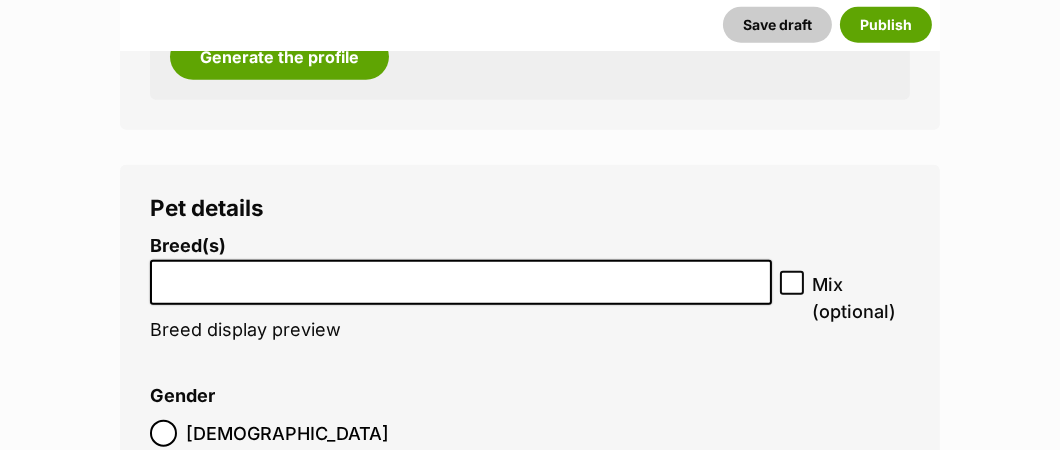 click at bounding box center (461, 277) 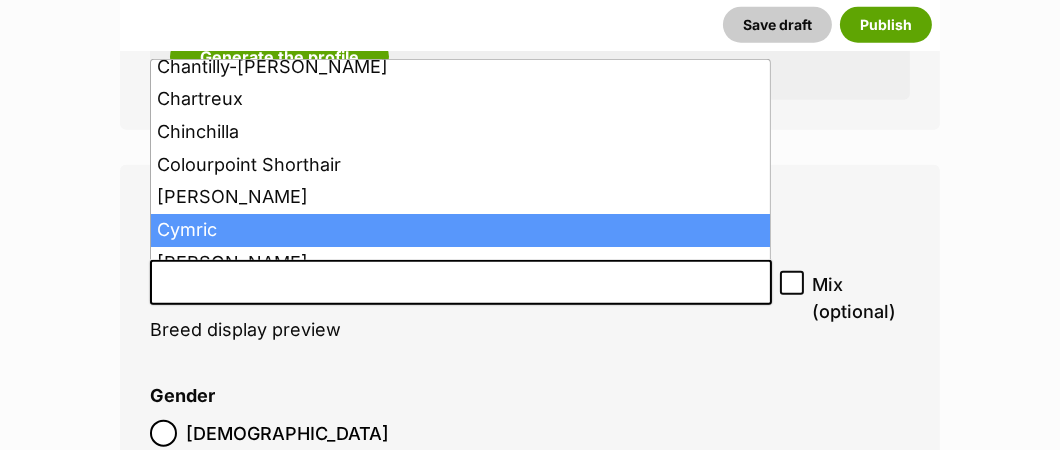 scroll, scrollTop: 699, scrollLeft: 0, axis: vertical 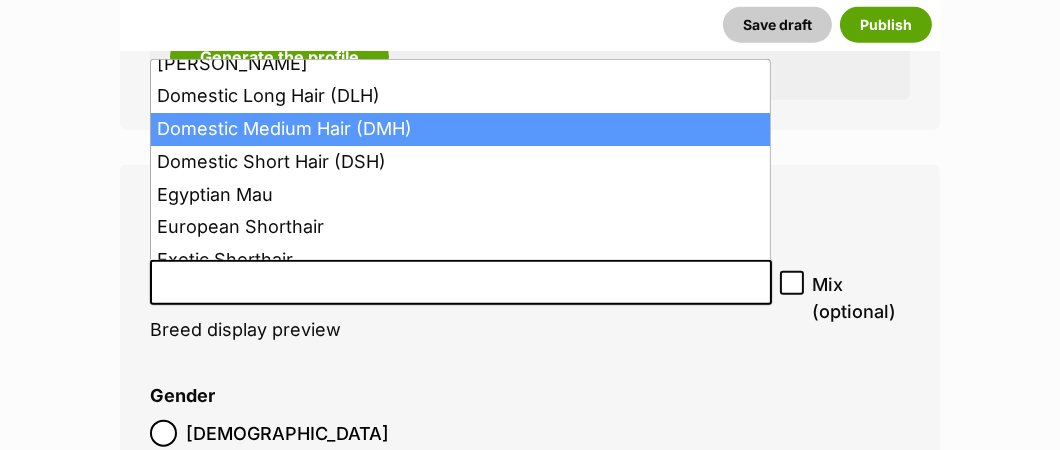 select on "252101" 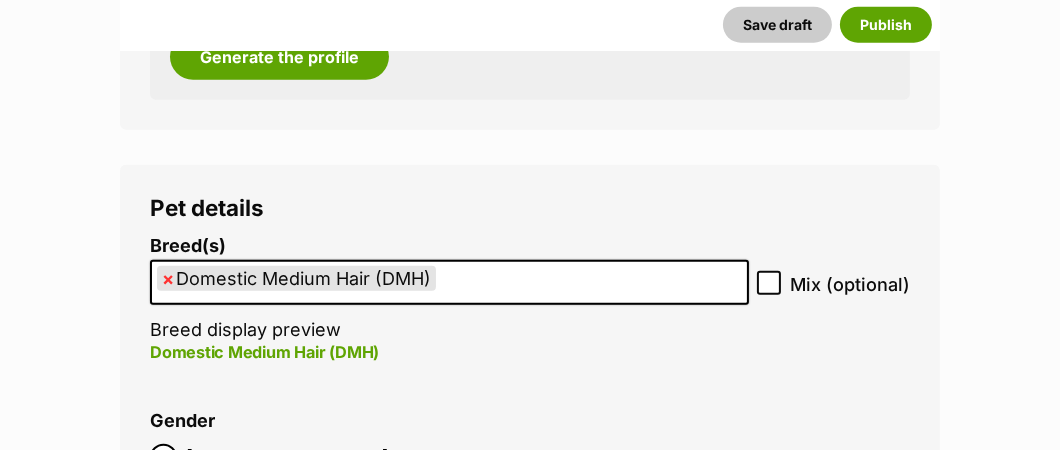 click on "× Domestic Medium Hair (DMH)" at bounding box center [296, 278] 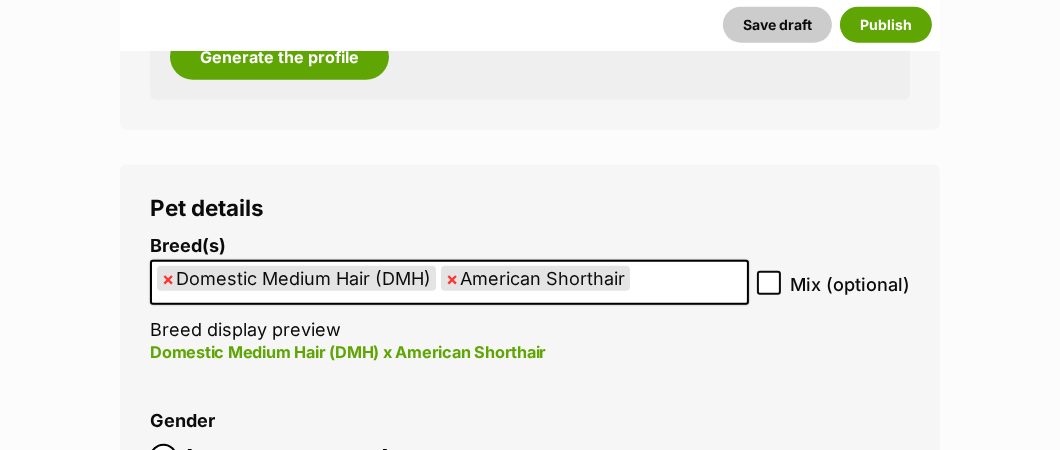 click on "×" at bounding box center [452, 278] 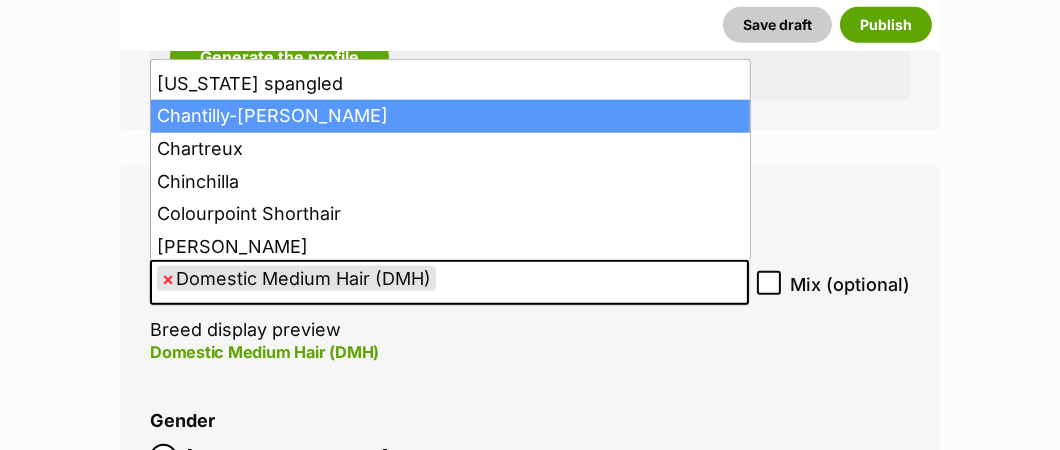 scroll, scrollTop: 599, scrollLeft: 0, axis: vertical 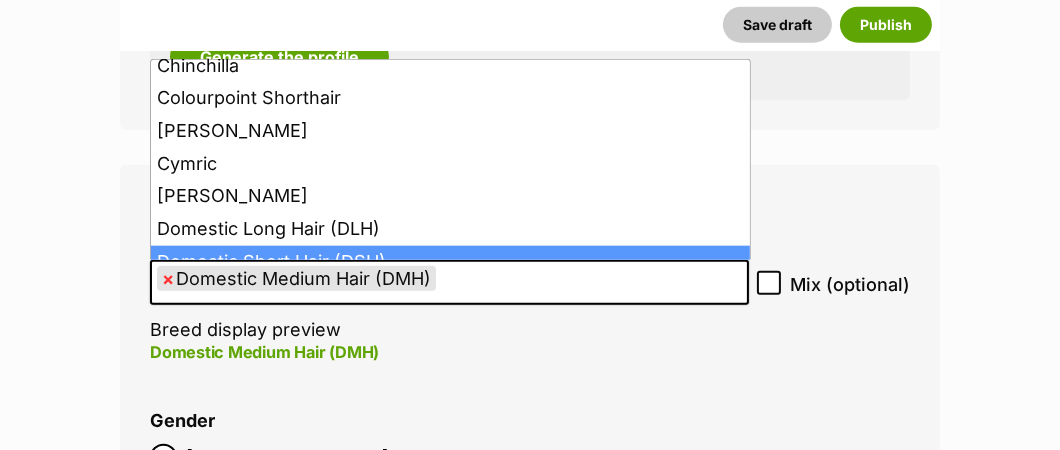 click on "×" at bounding box center (168, 278) 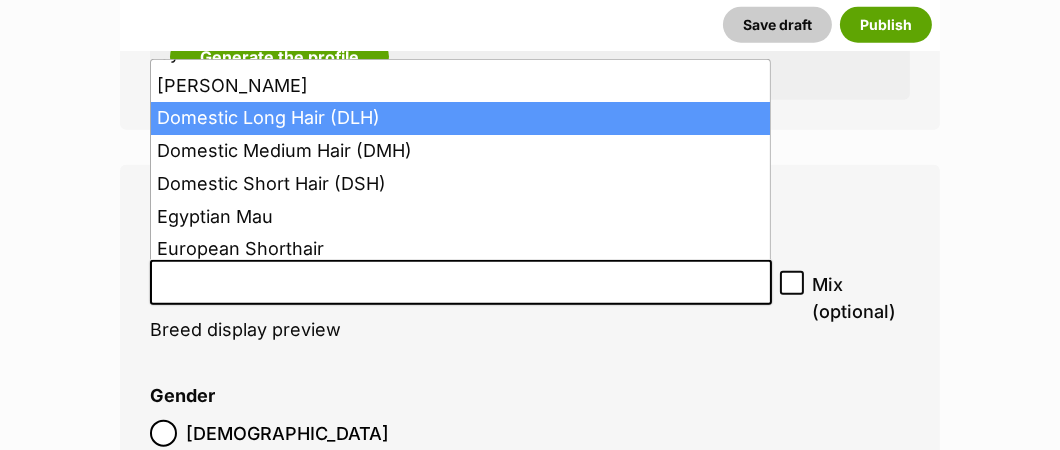 scroll, scrollTop: 699, scrollLeft: 0, axis: vertical 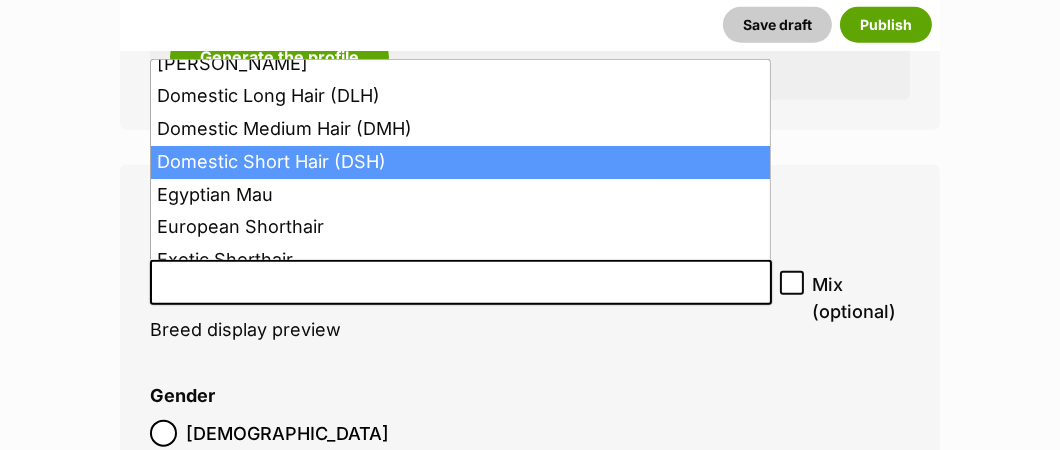 select on "252102" 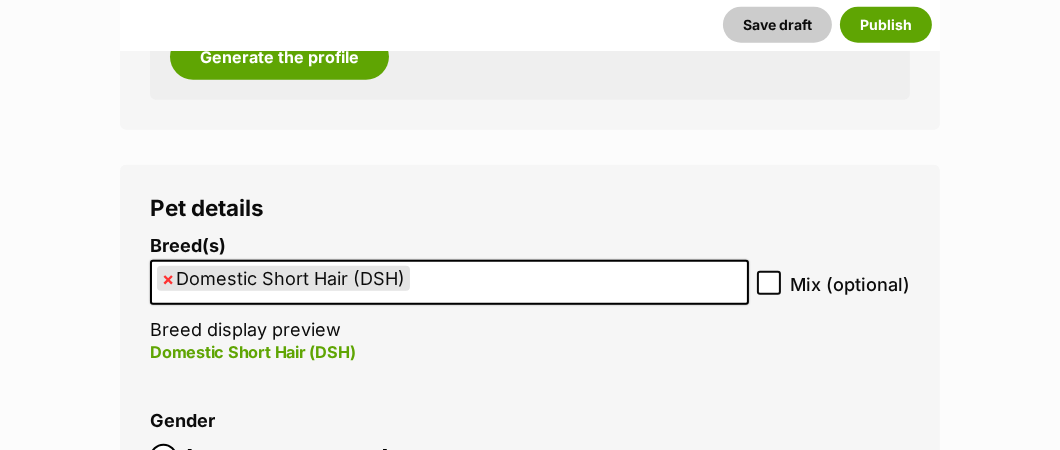 scroll, scrollTop: 2500, scrollLeft: 0, axis: vertical 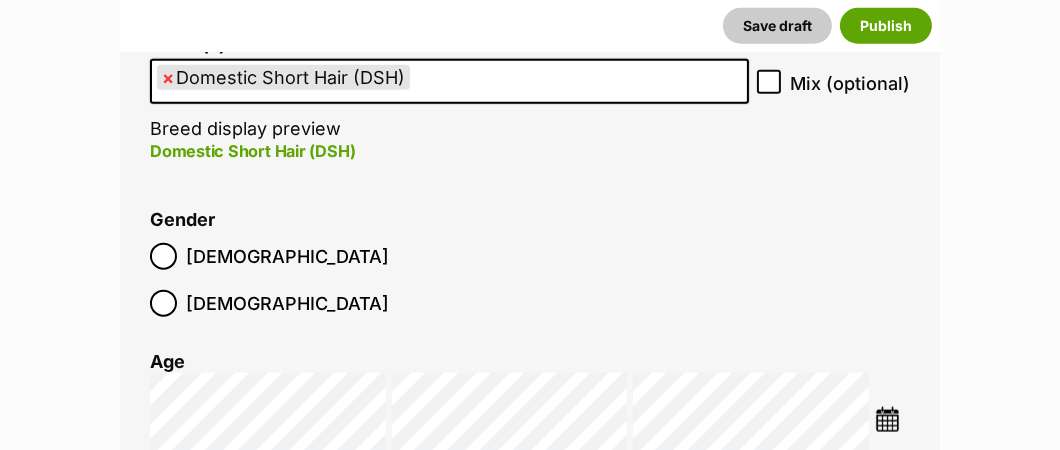 click at bounding box center [887, 419] 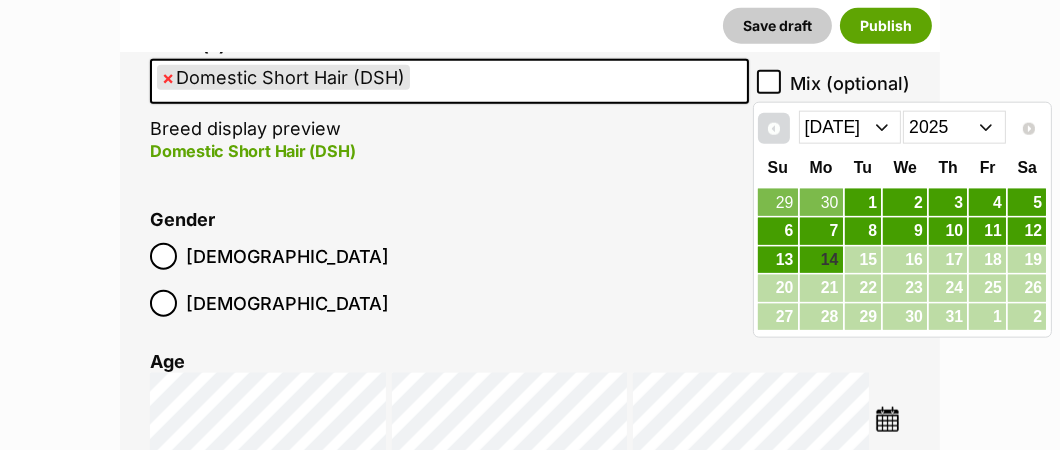 click on "Prev" at bounding box center [774, 129] 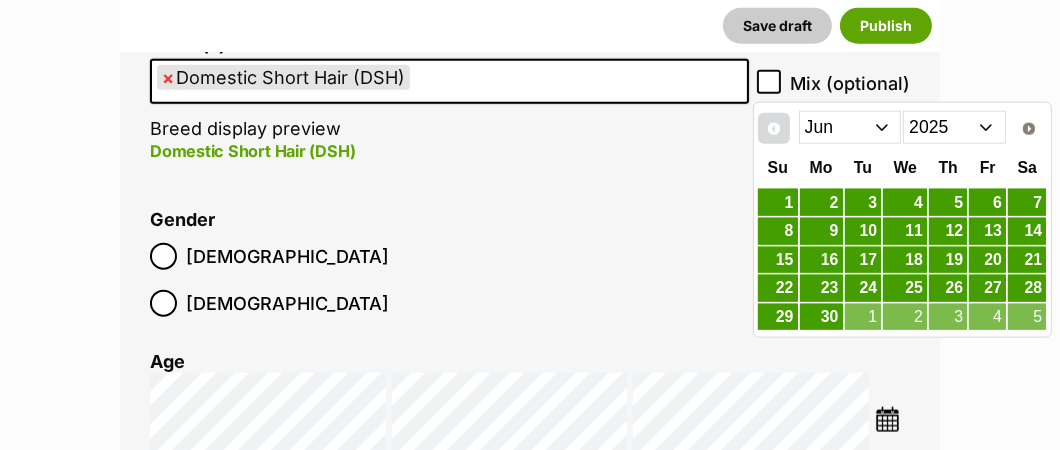 click on "Prev" at bounding box center (774, 129) 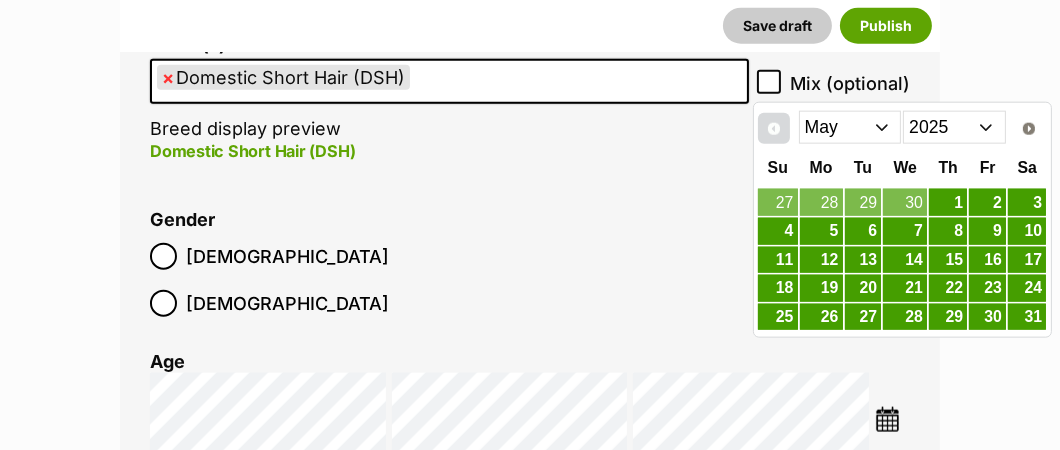 click on "Prev" at bounding box center (774, 129) 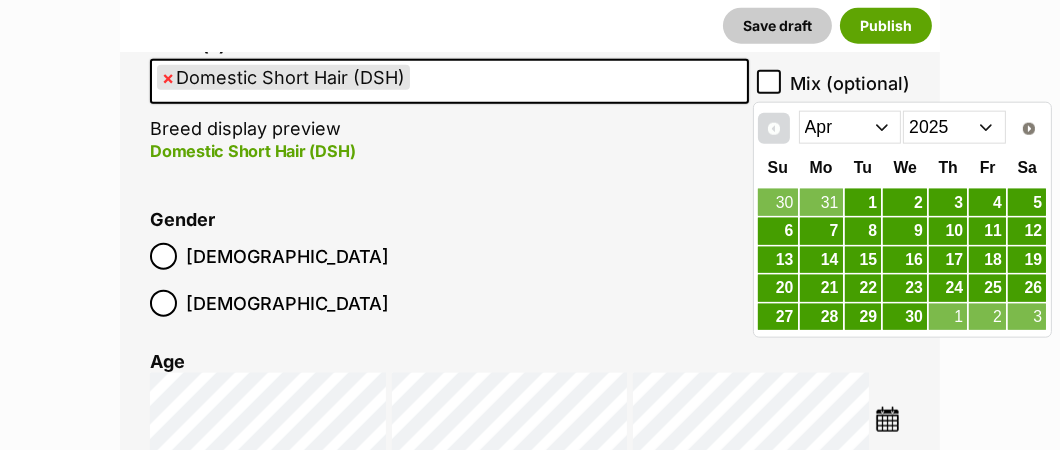 click on "Prev" at bounding box center (774, 129) 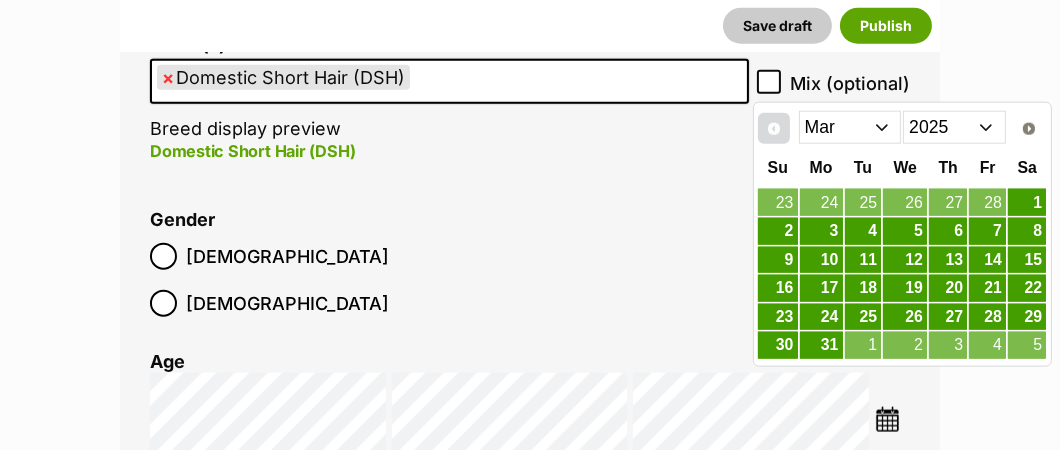 click on "Prev" at bounding box center (774, 129) 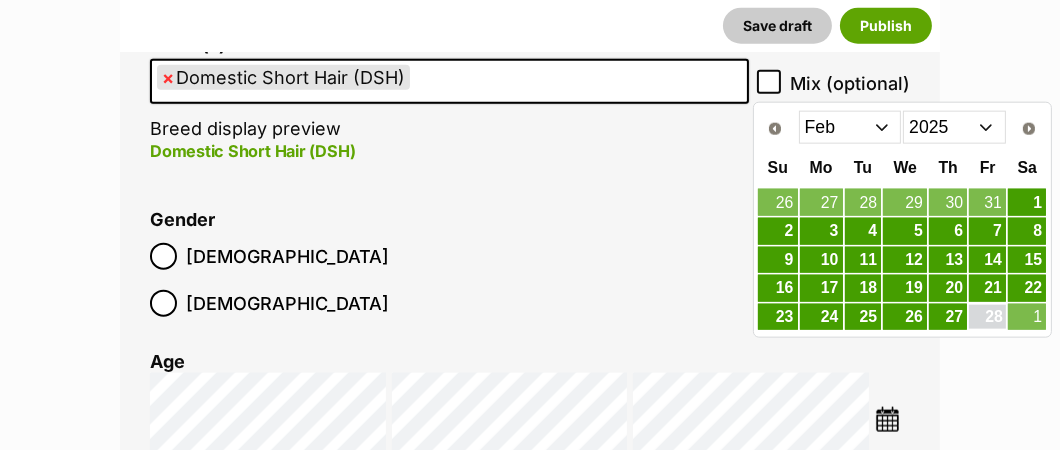 click on "28" at bounding box center [987, 317] 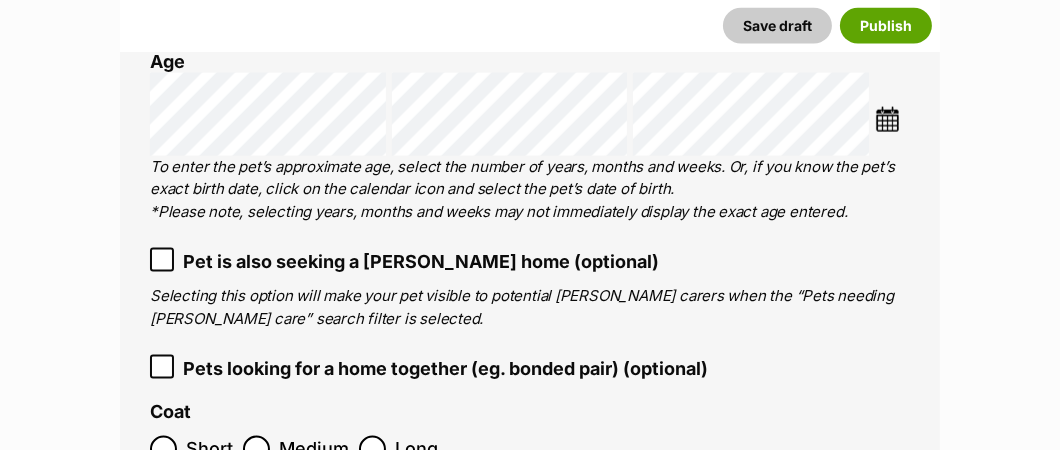 scroll, scrollTop: 2900, scrollLeft: 0, axis: vertical 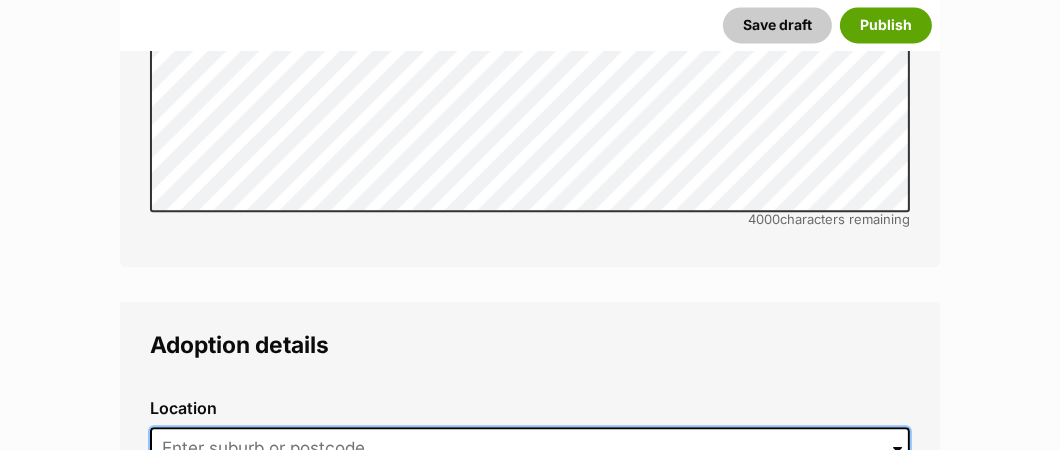 click at bounding box center (530, 449) 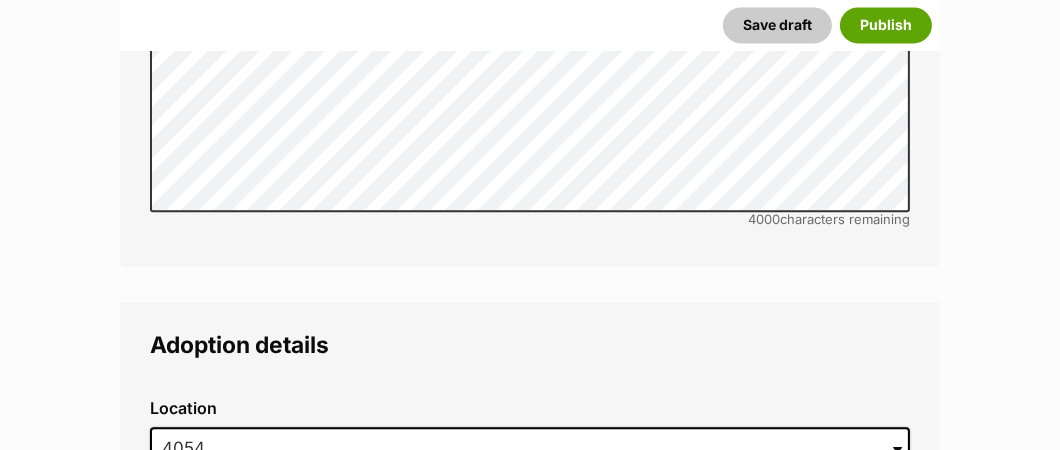 click on "Arana Hills, Queensland, 4054" at bounding box center [529, 491] 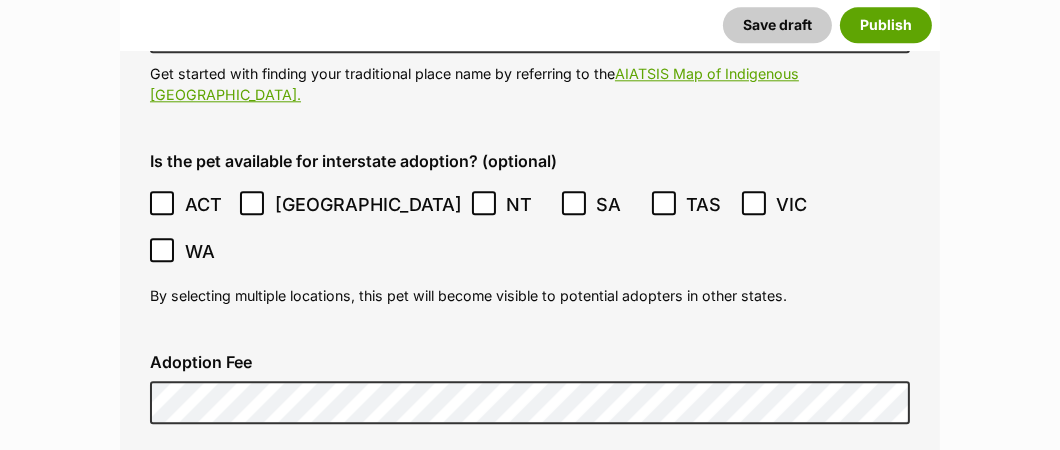 scroll, scrollTop: 5200, scrollLeft: 0, axis: vertical 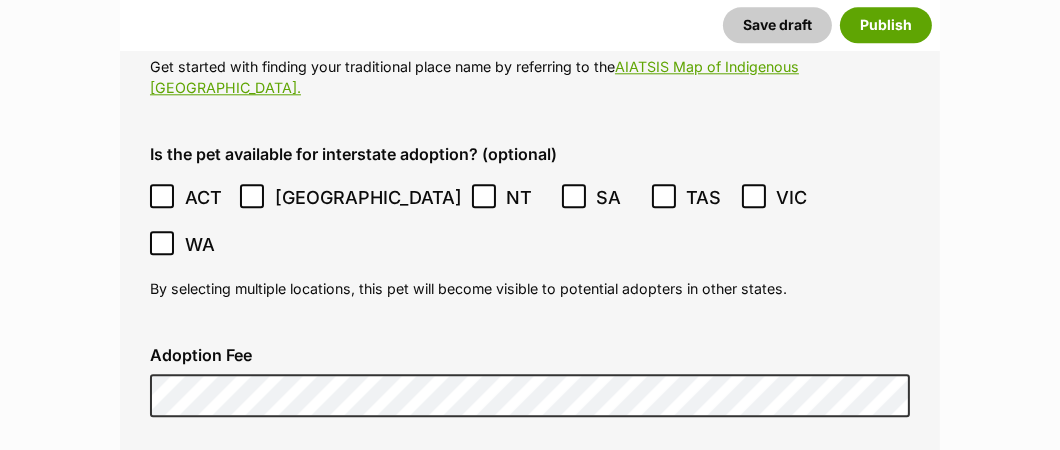 click 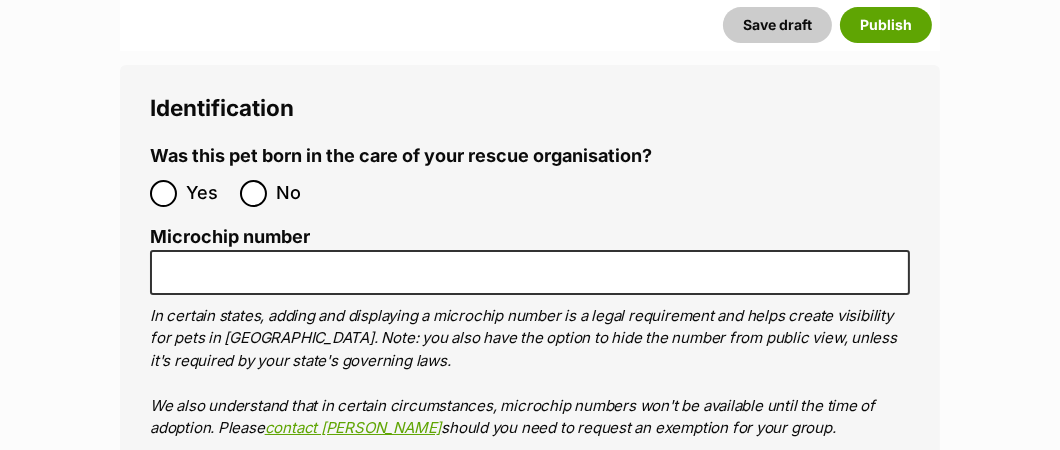 scroll, scrollTop: 7200, scrollLeft: 0, axis: vertical 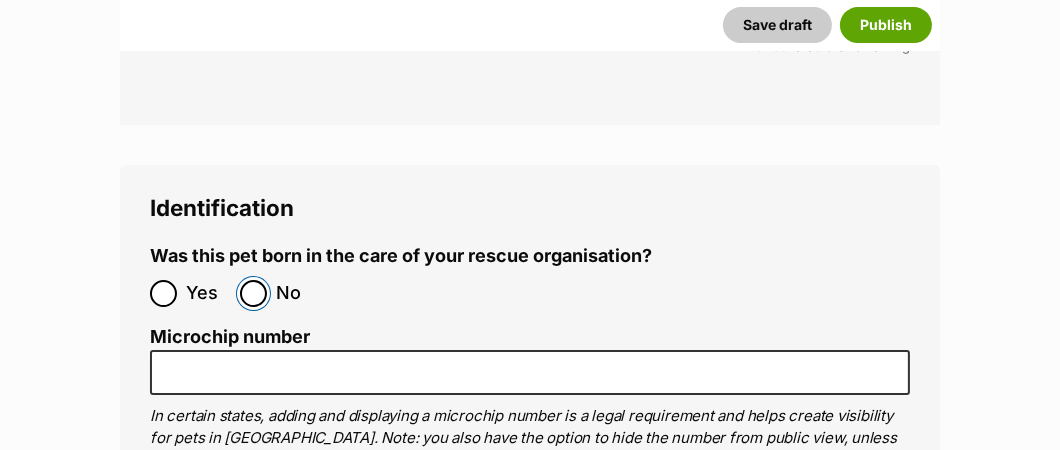 click on "No" at bounding box center (253, 293) 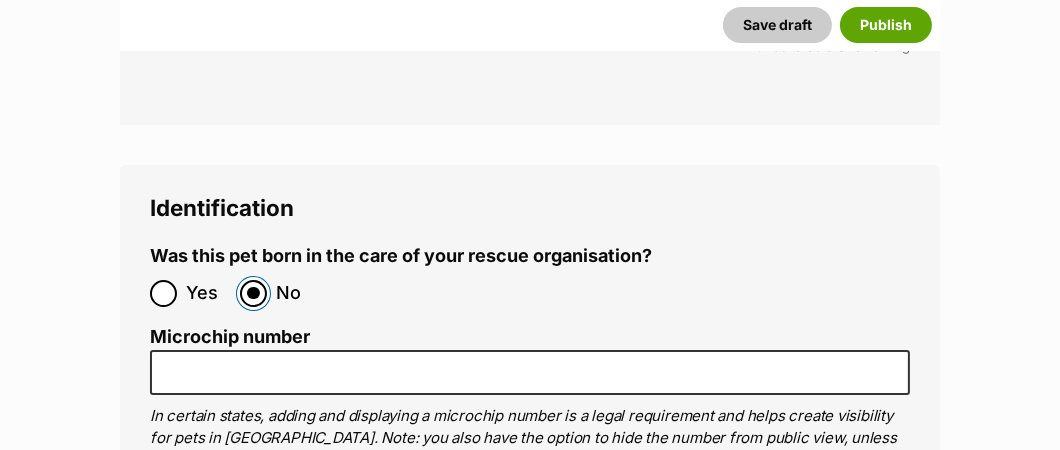 scroll, scrollTop: 7700, scrollLeft: 0, axis: vertical 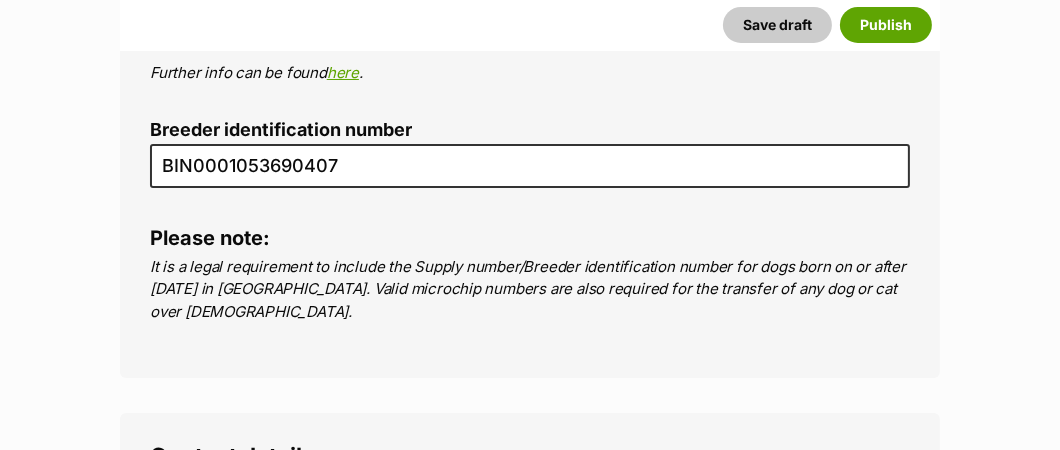click on "Use the details from my group" at bounding box center [163, 541] 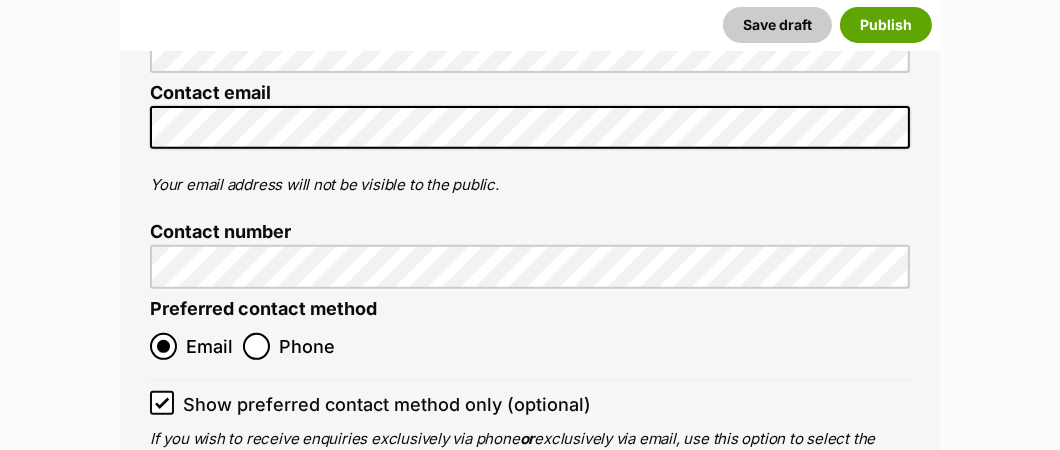 scroll, scrollTop: 8500, scrollLeft: 0, axis: vertical 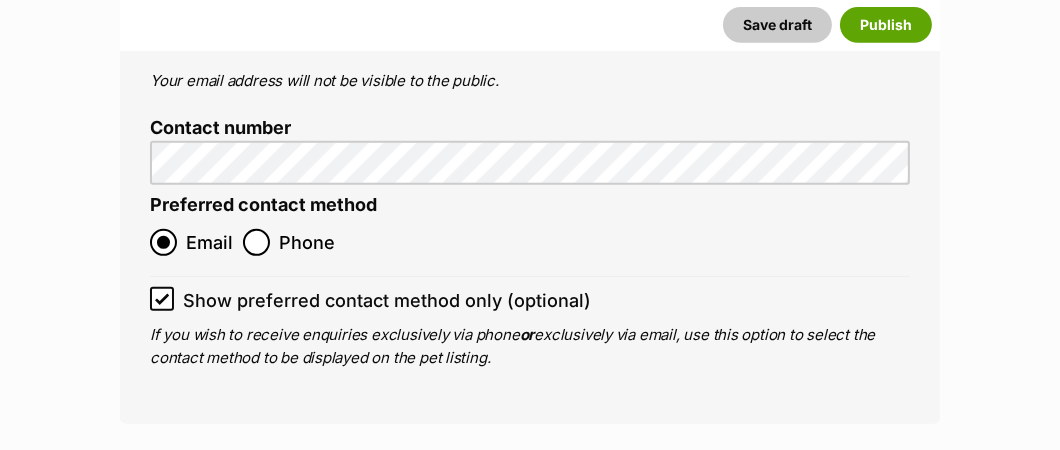 click on "Publish" at bounding box center [589, 485] 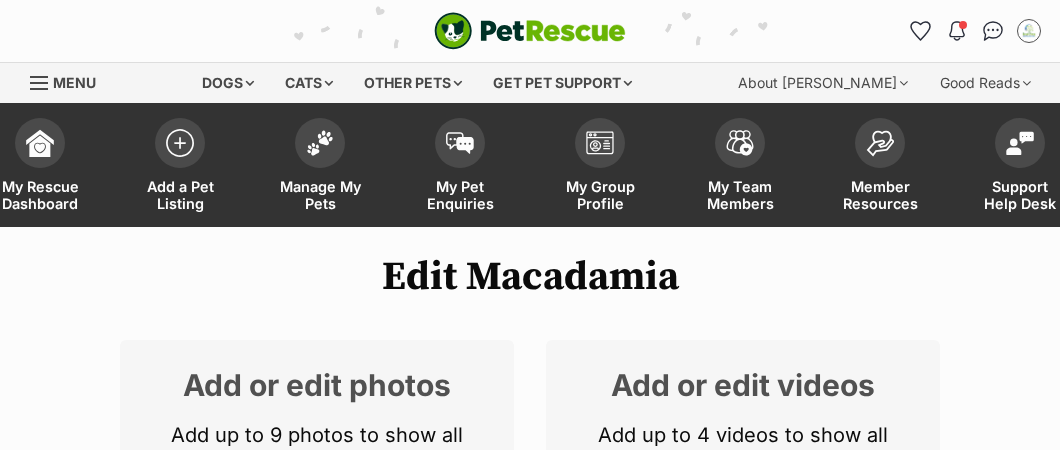 scroll, scrollTop: 0, scrollLeft: 0, axis: both 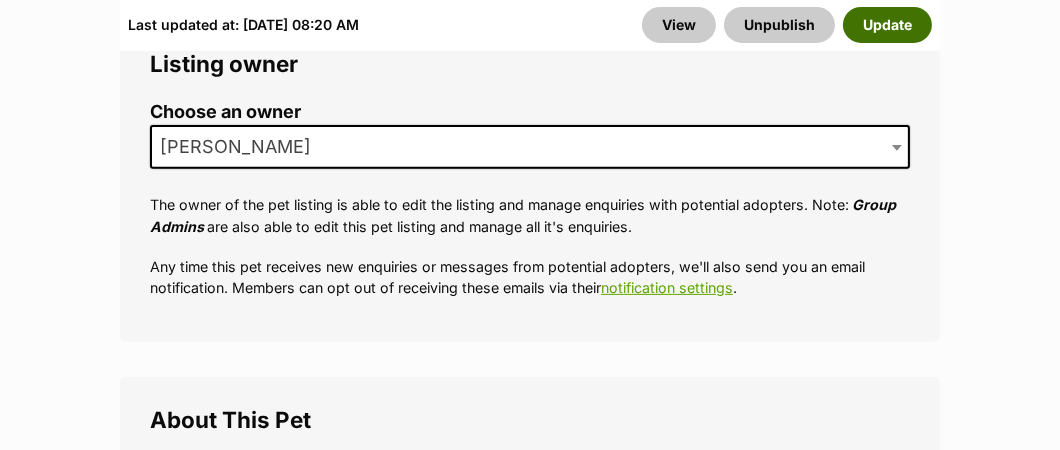 click on "Update" at bounding box center [887, 25] 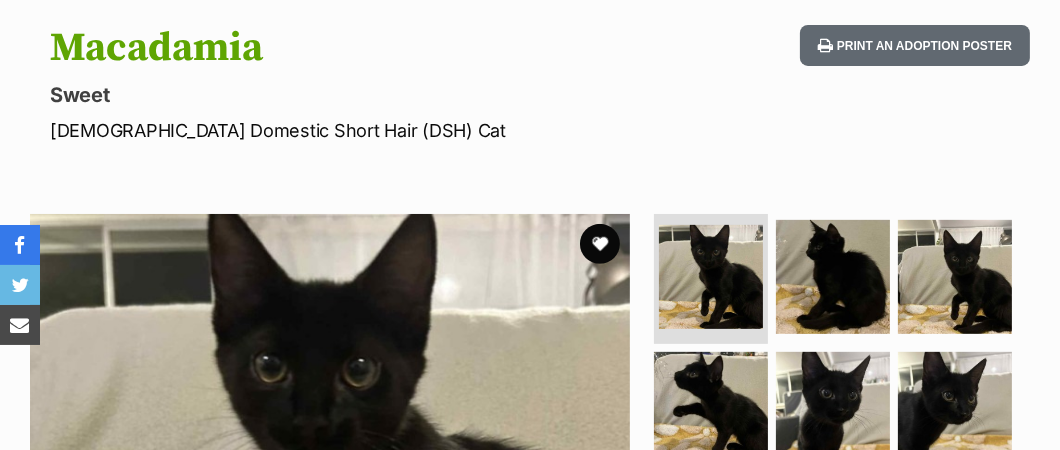 scroll, scrollTop: 0, scrollLeft: 0, axis: both 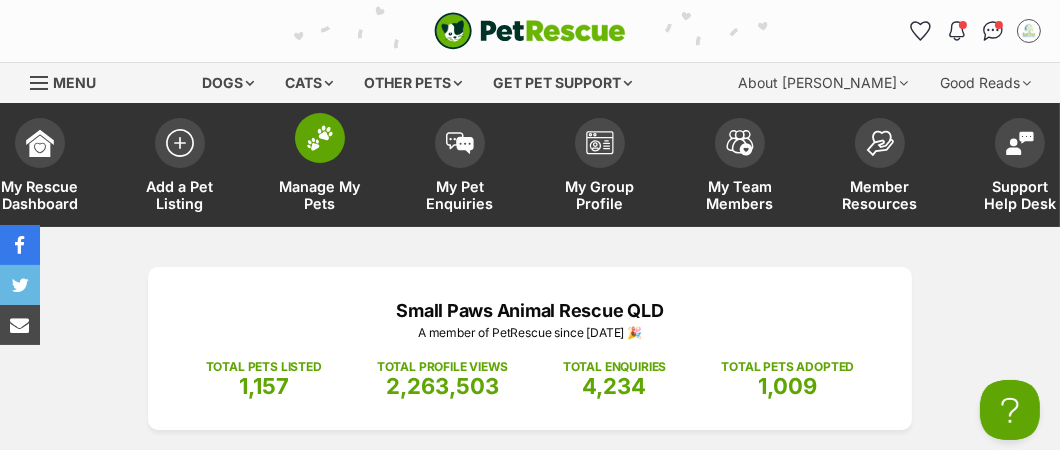 click on "Manage My Pets" at bounding box center (320, 195) 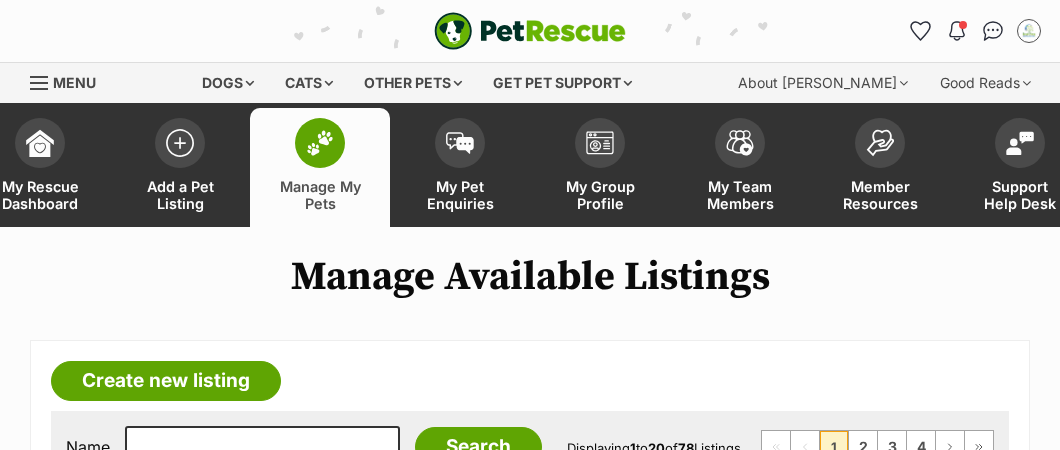 scroll, scrollTop: 0, scrollLeft: 0, axis: both 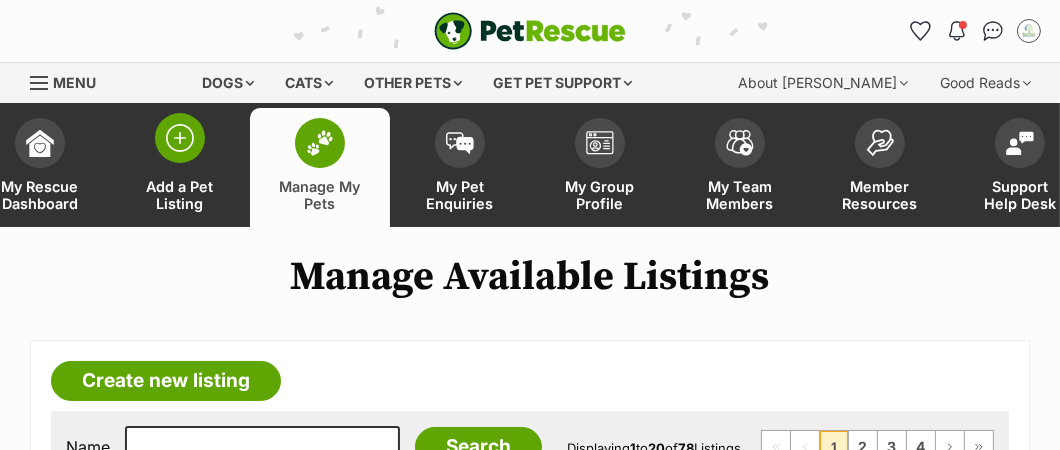 click on "Add a Pet Listing" at bounding box center (180, 195) 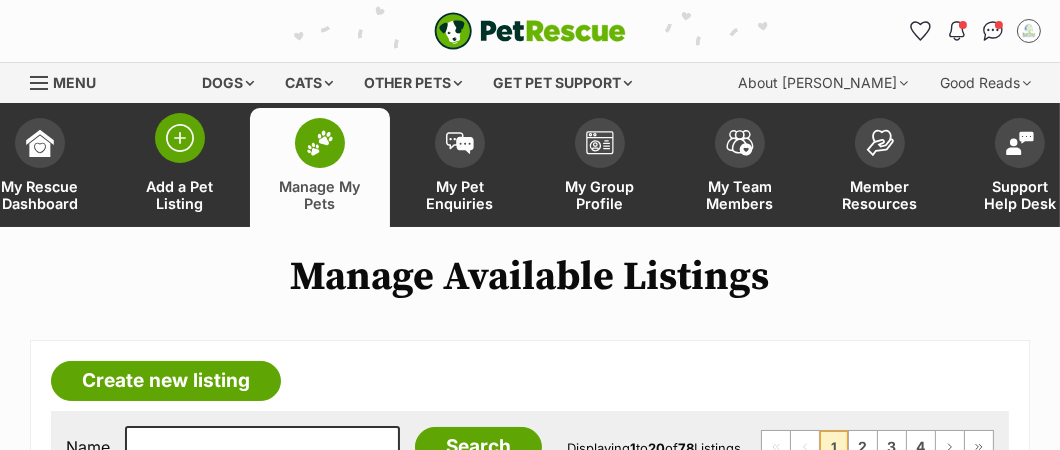 scroll, scrollTop: 0, scrollLeft: 0, axis: both 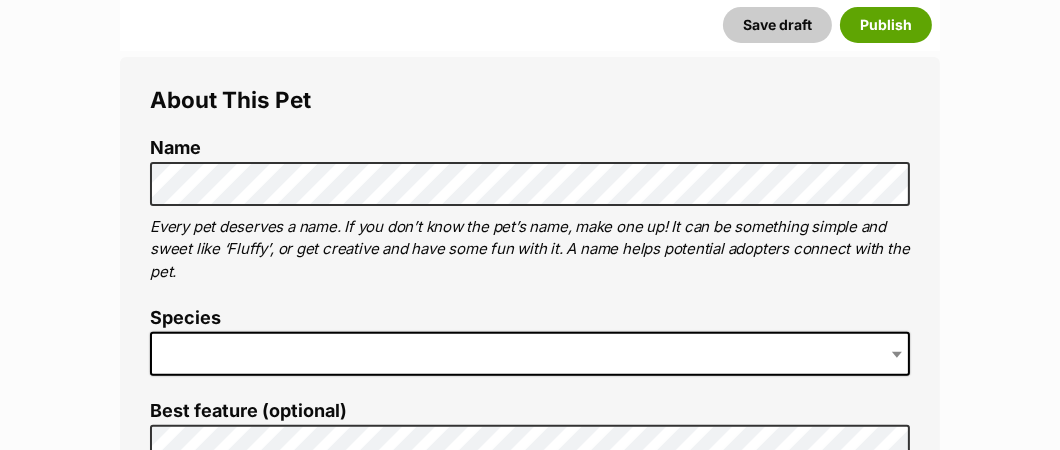 click at bounding box center [530, 354] 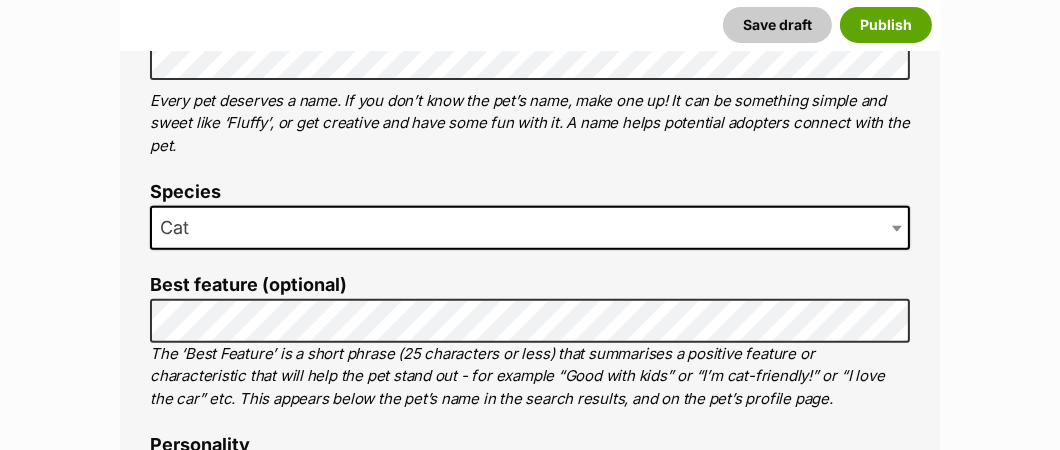 scroll, scrollTop: 900, scrollLeft: 0, axis: vertical 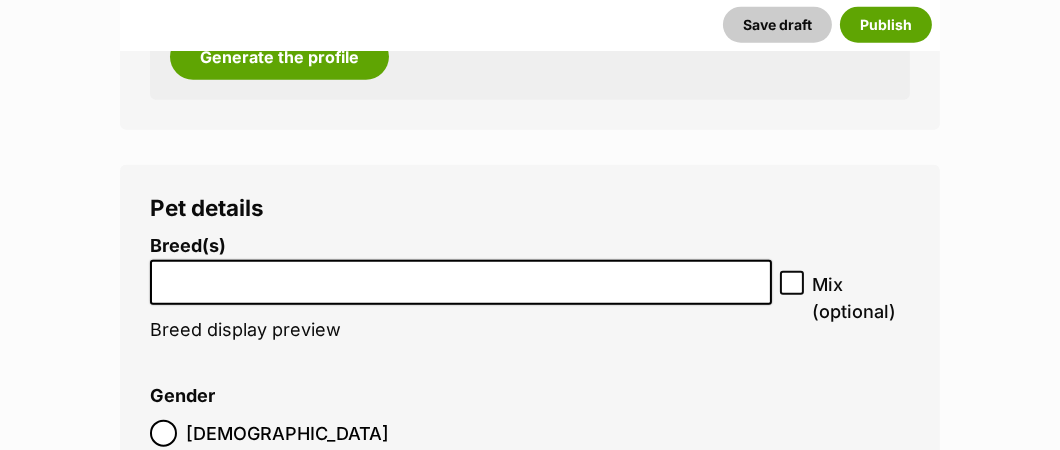 click at bounding box center (461, 277) 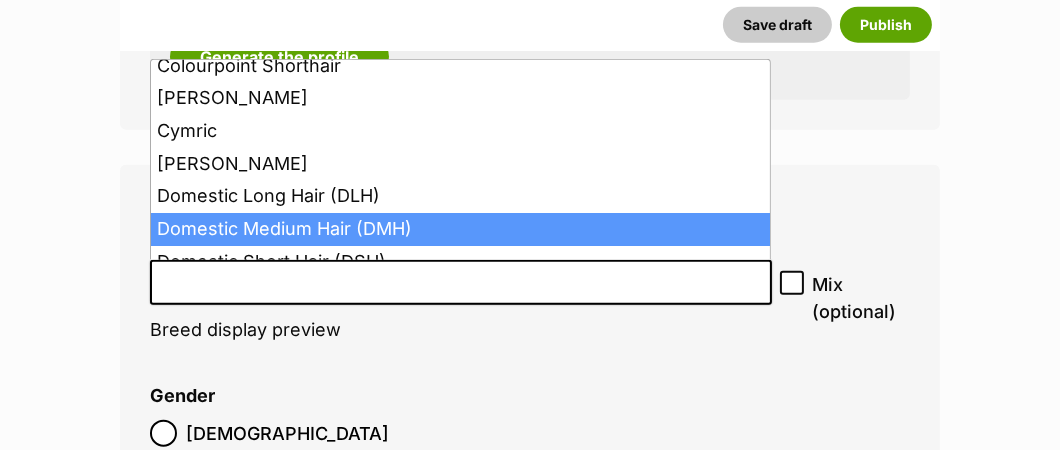 scroll, scrollTop: 699, scrollLeft: 0, axis: vertical 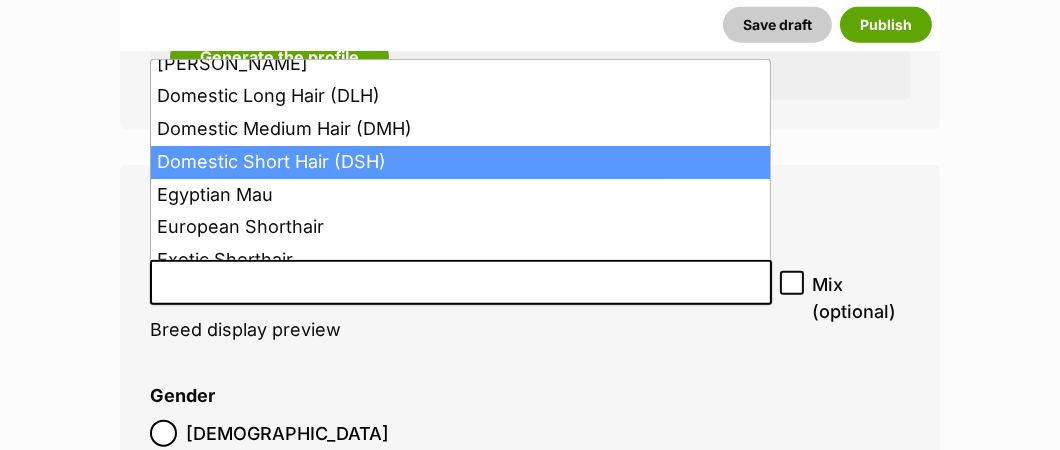 select on "252102" 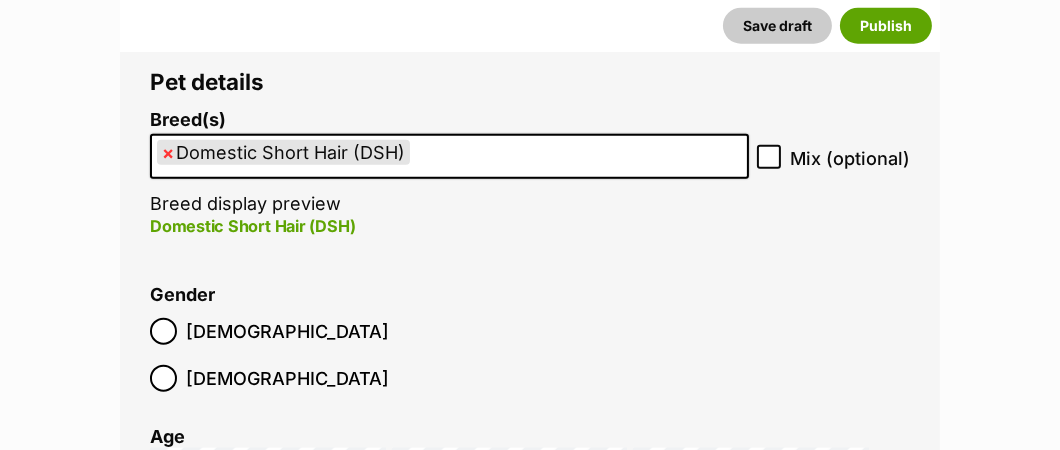scroll, scrollTop: 2500, scrollLeft: 0, axis: vertical 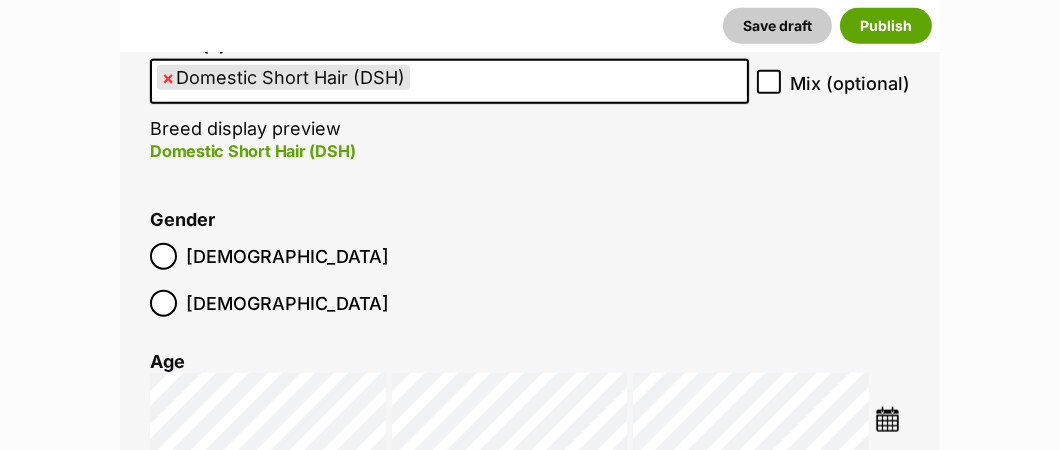 click at bounding box center (887, 419) 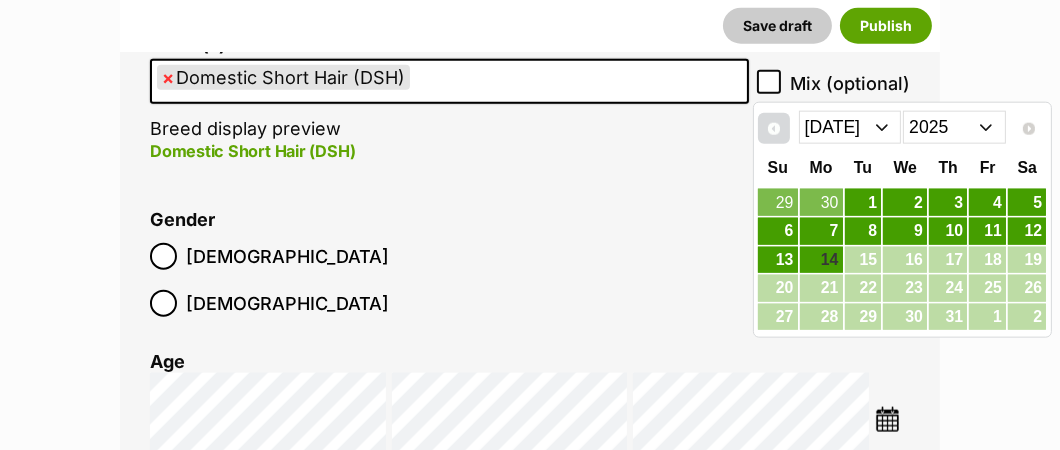 click on "Prev" at bounding box center [774, 129] 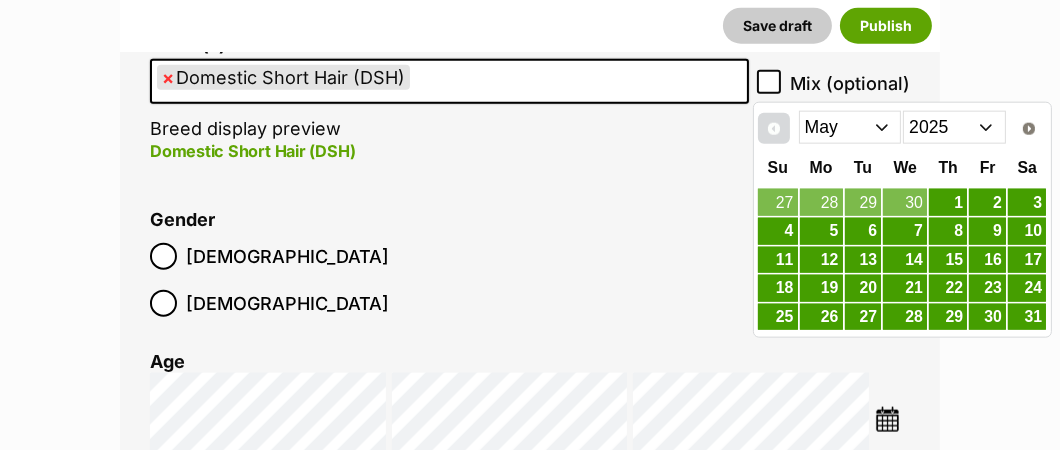 click on "Prev" at bounding box center [774, 129] 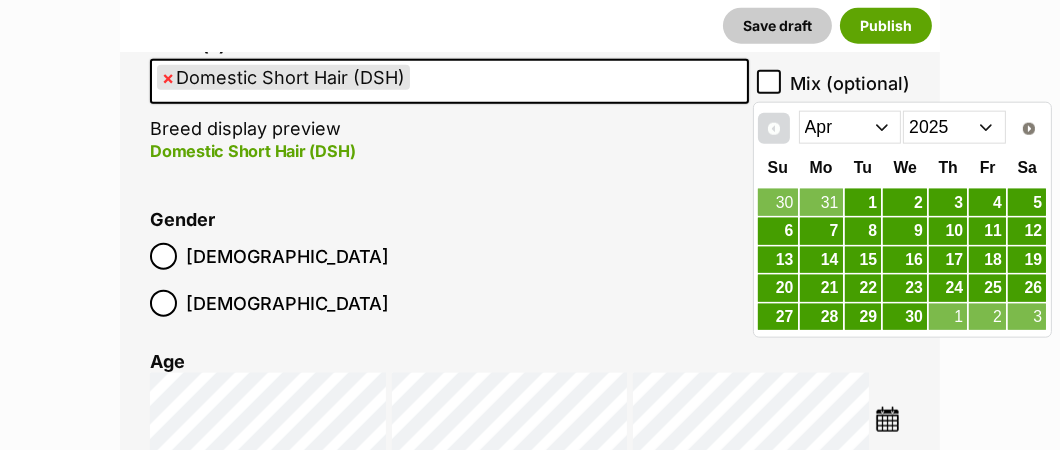 click on "Prev" at bounding box center (774, 129) 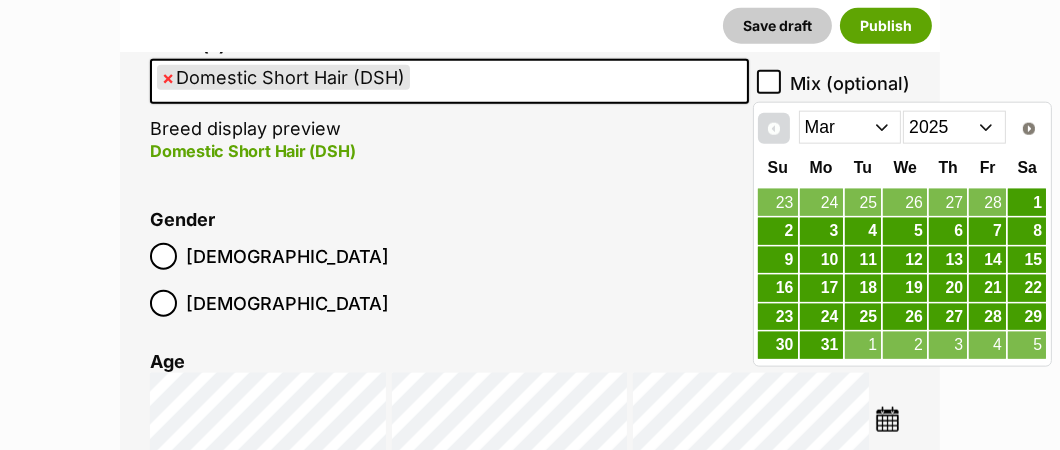 click on "Prev" at bounding box center (774, 129) 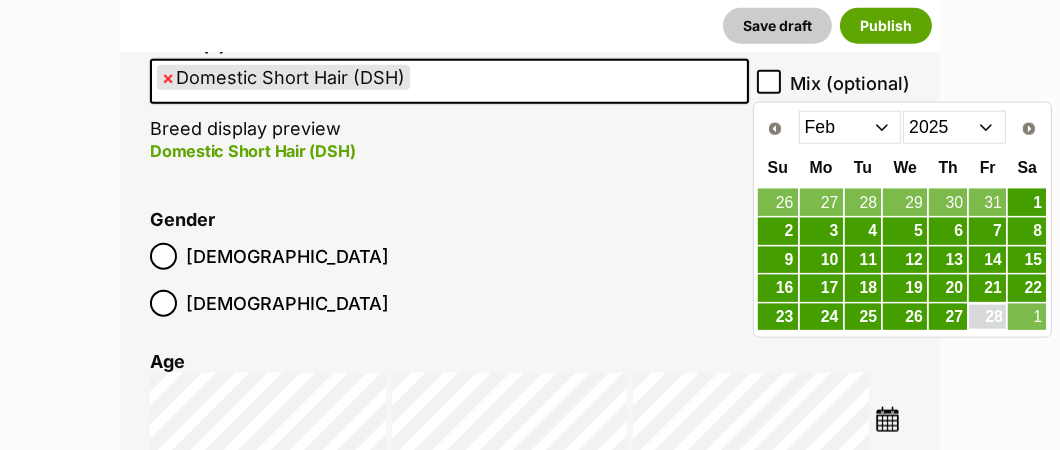 click on "28" at bounding box center (987, 317) 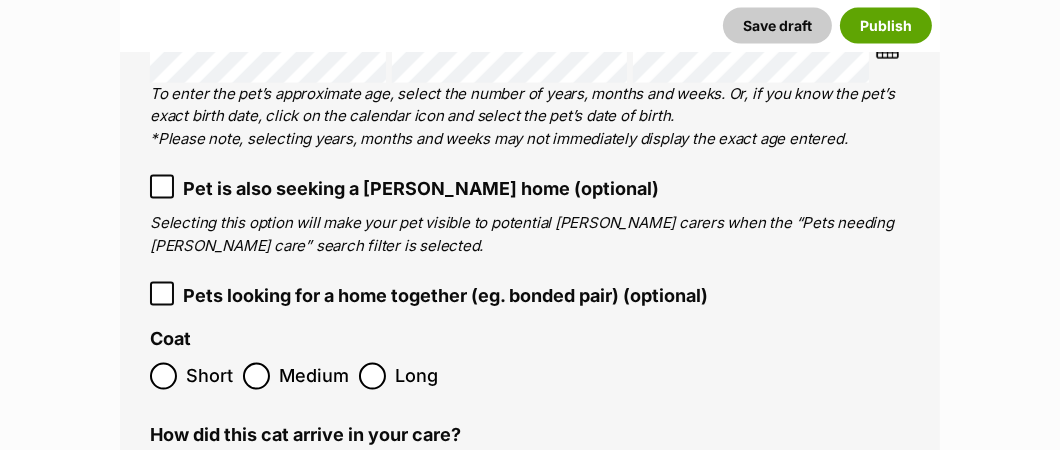 scroll, scrollTop: 2900, scrollLeft: 0, axis: vertical 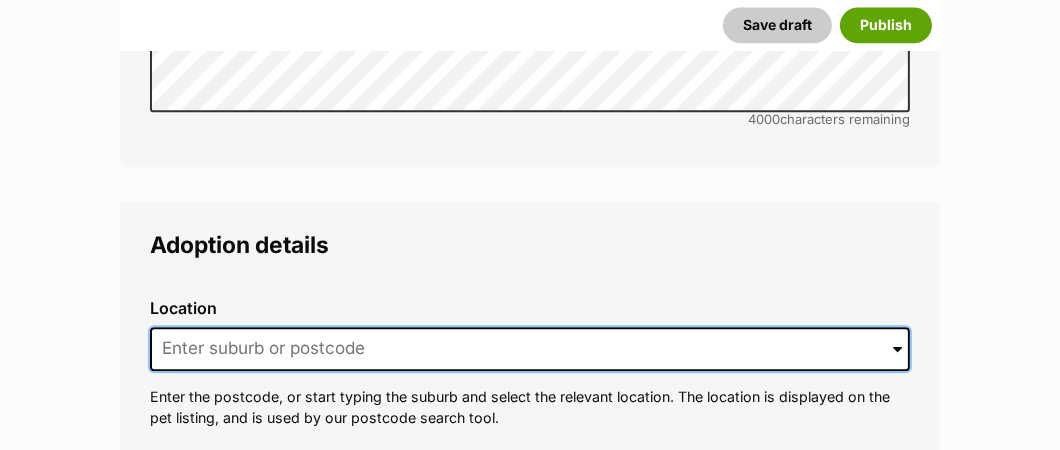 click at bounding box center (530, 349) 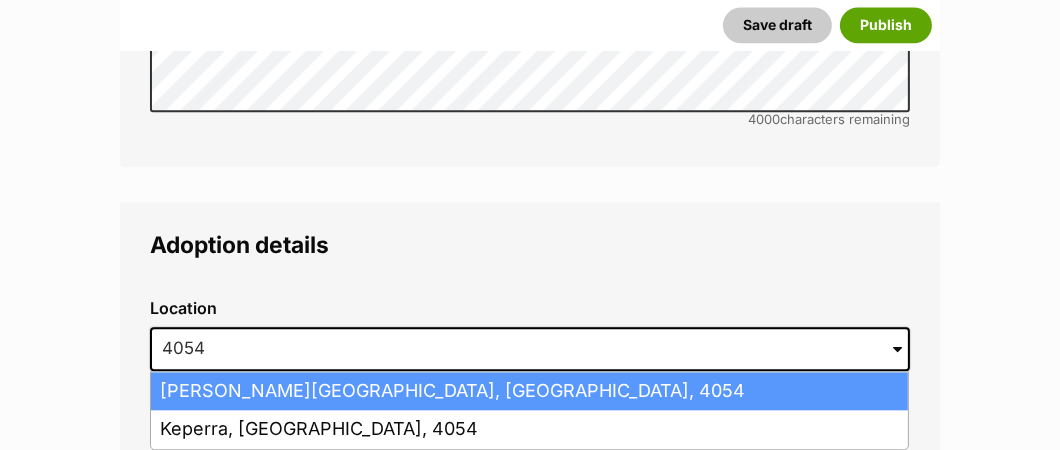 click on "Arana Hills, Queensland, 4054" at bounding box center [529, 391] 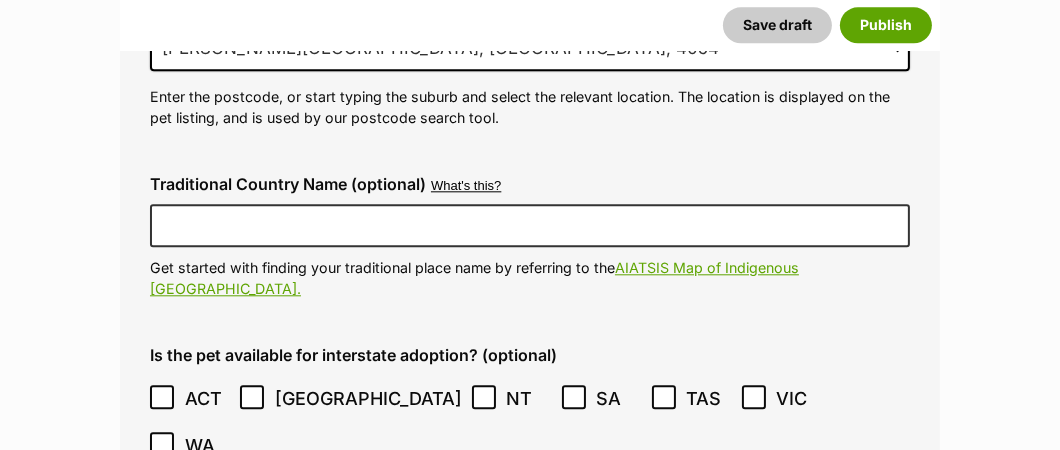 scroll, scrollTop: 5300, scrollLeft: 0, axis: vertical 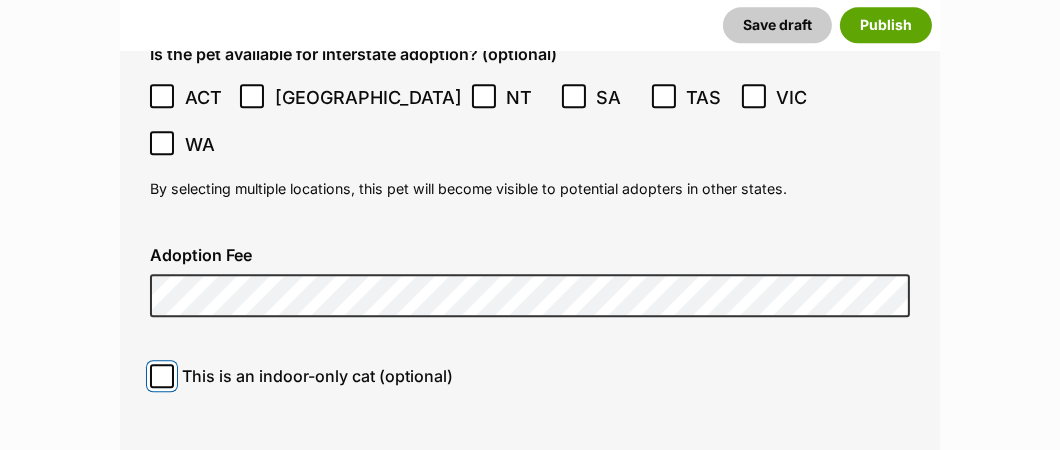 click on "This is an indoor-only cat (optional)" at bounding box center (162, 376) 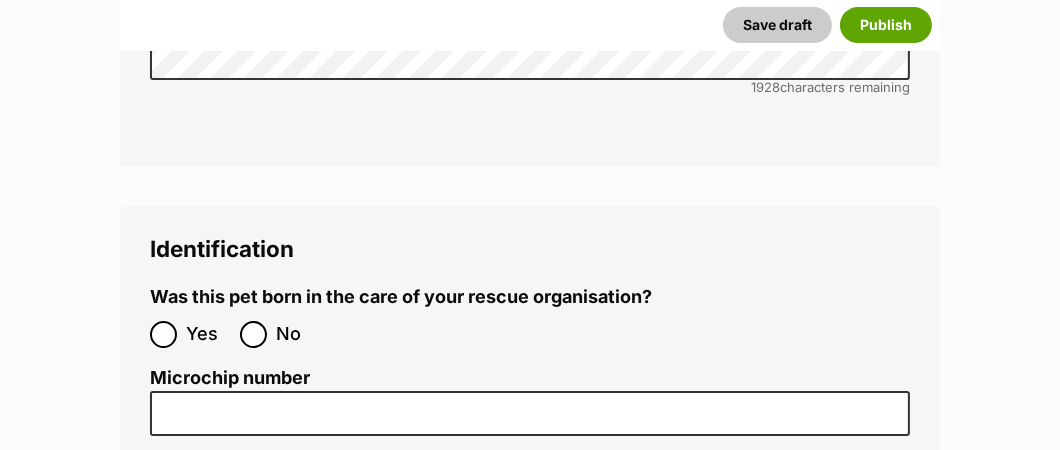 scroll, scrollTop: 7200, scrollLeft: 0, axis: vertical 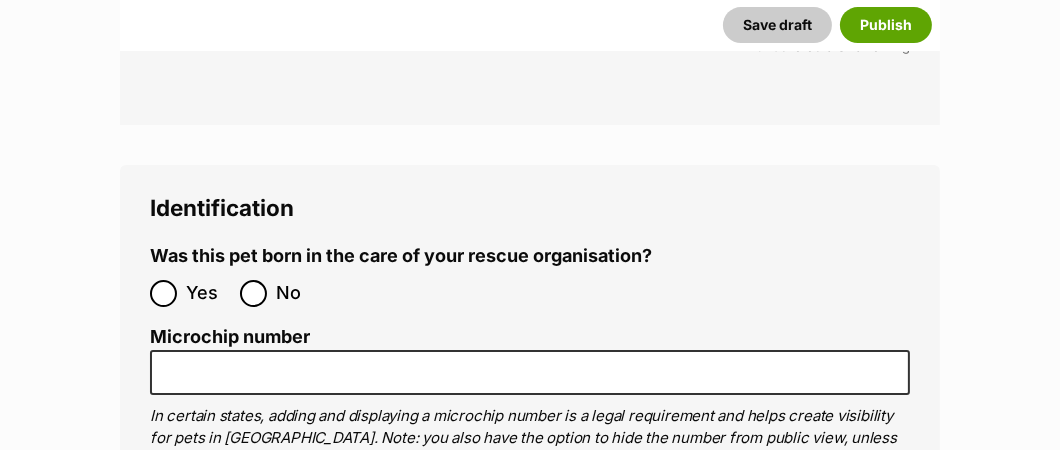 click on "No" at bounding box center (280, 293) 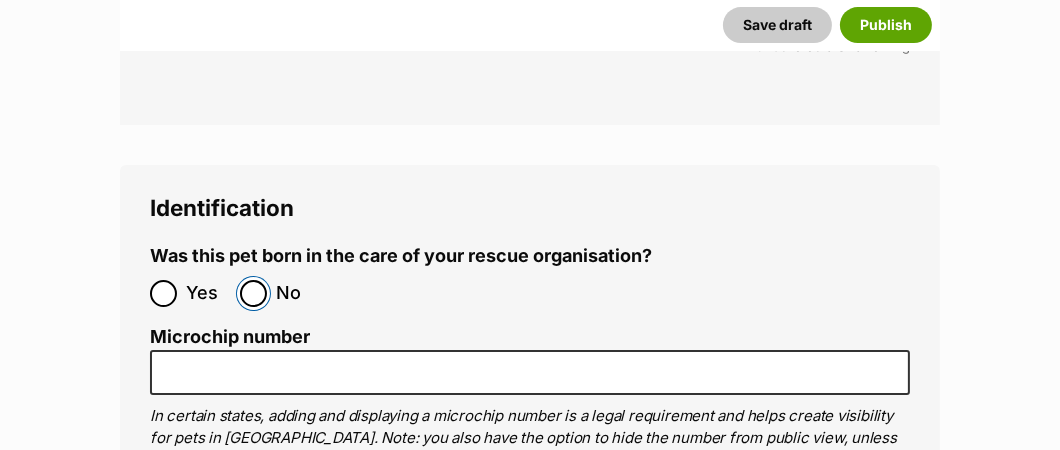 click on "No" at bounding box center (253, 293) 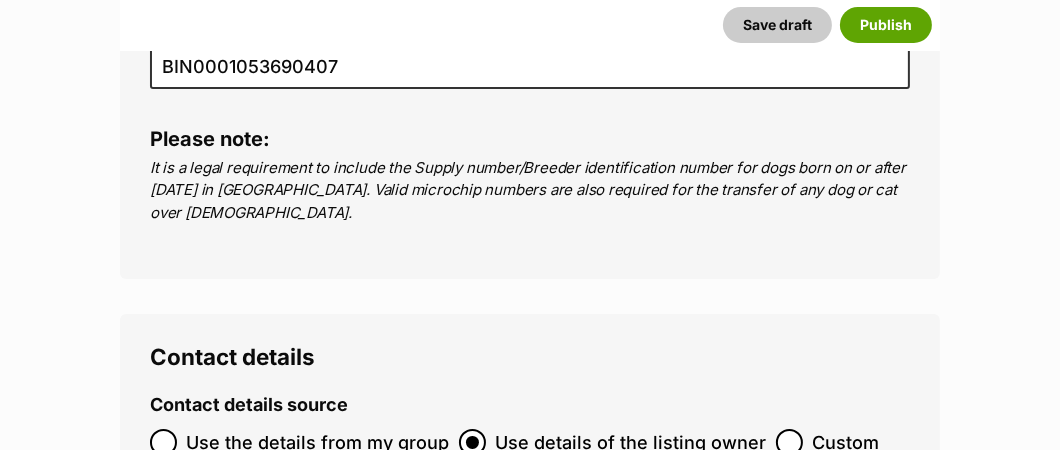scroll, scrollTop: 7899, scrollLeft: 0, axis: vertical 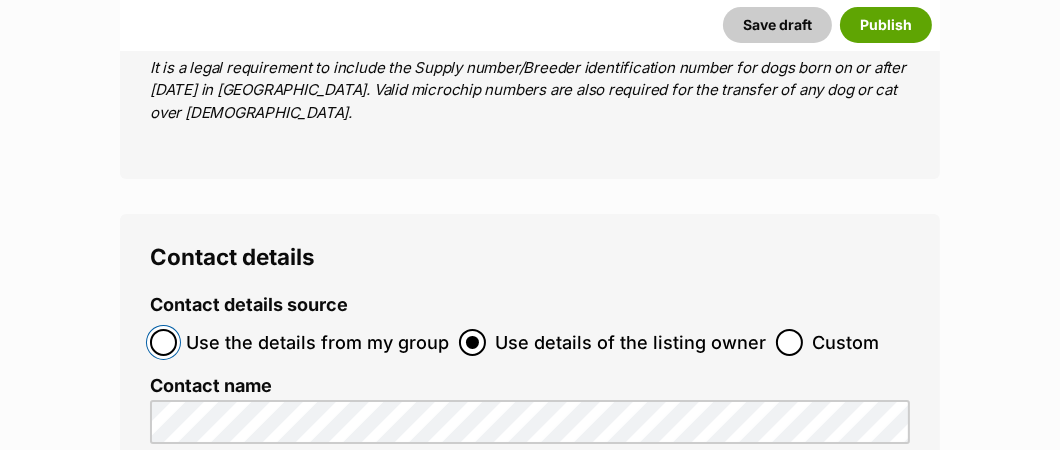 click on "Use the details from my group" at bounding box center [163, 342] 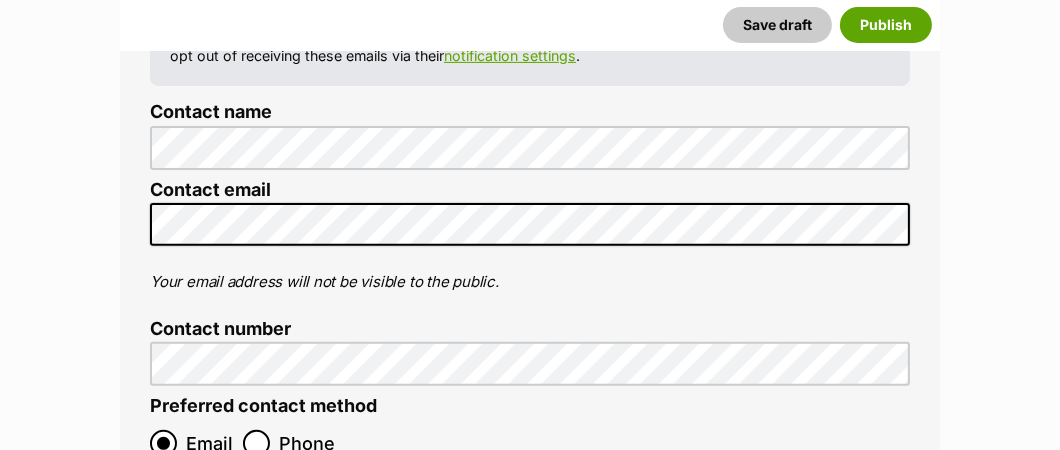 scroll, scrollTop: 8500, scrollLeft: 0, axis: vertical 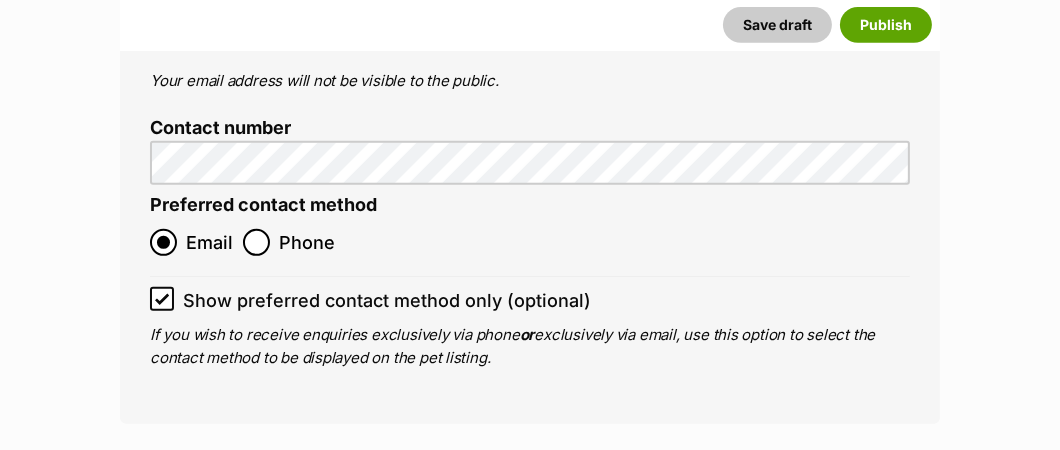 click on "Publish" at bounding box center [589, 485] 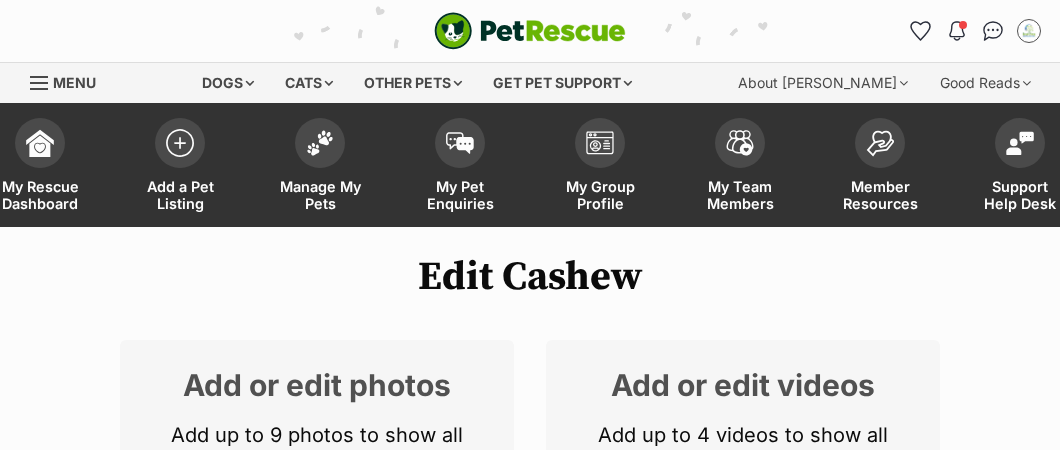 scroll, scrollTop: 0, scrollLeft: 0, axis: both 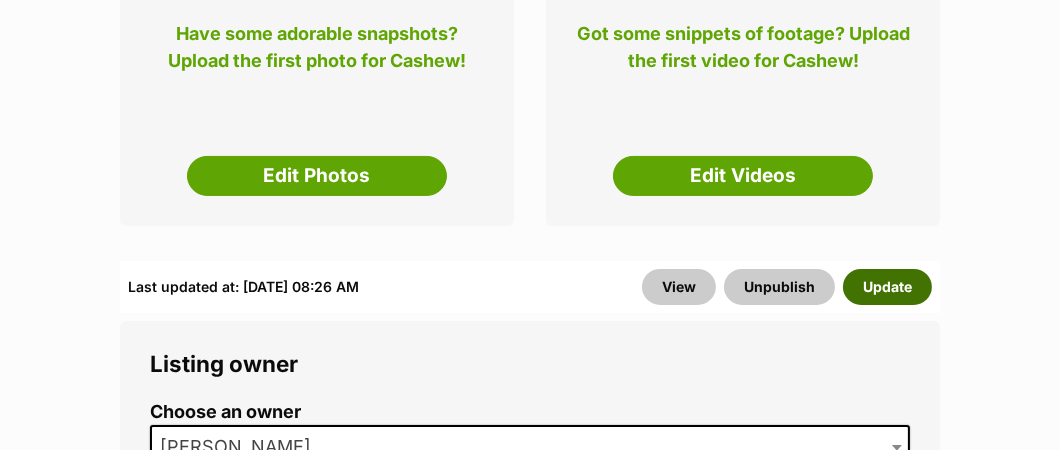 click on "Update" at bounding box center [887, 287] 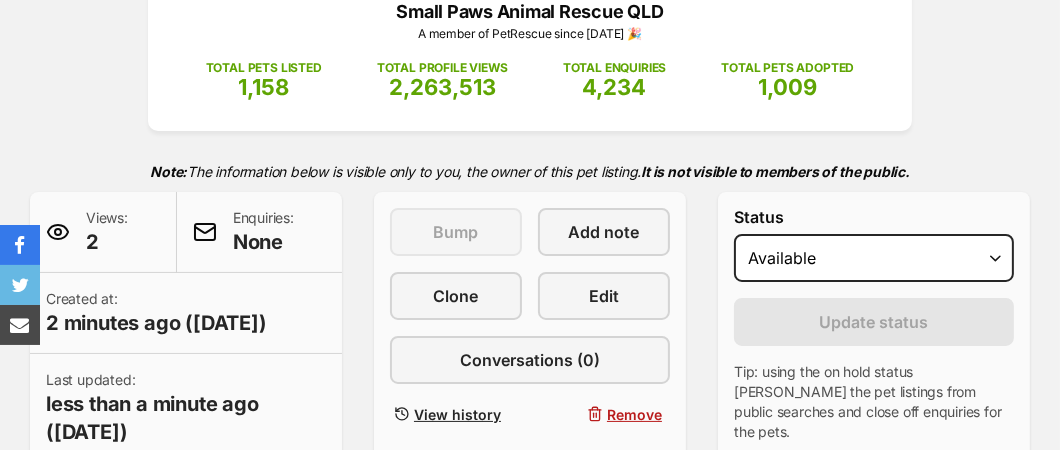 scroll, scrollTop: 0, scrollLeft: 0, axis: both 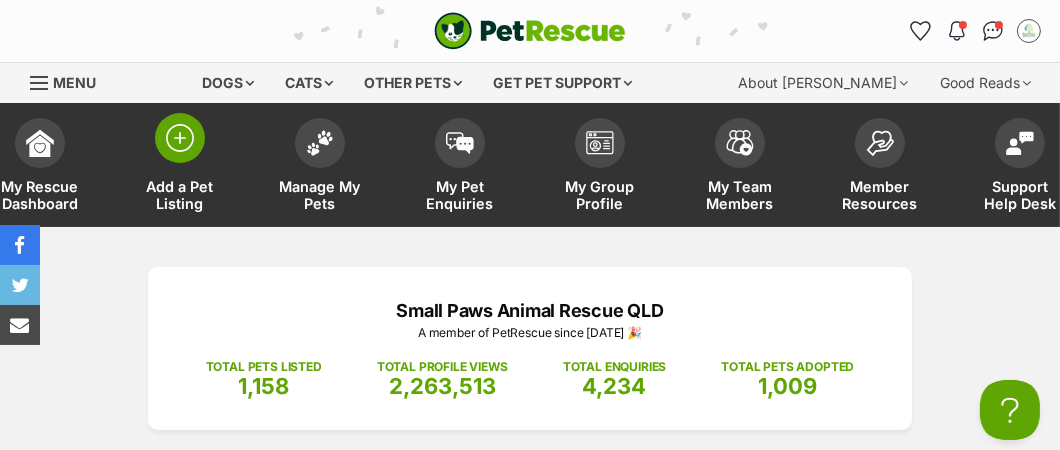 click on "Add a Pet Listing" at bounding box center [180, 195] 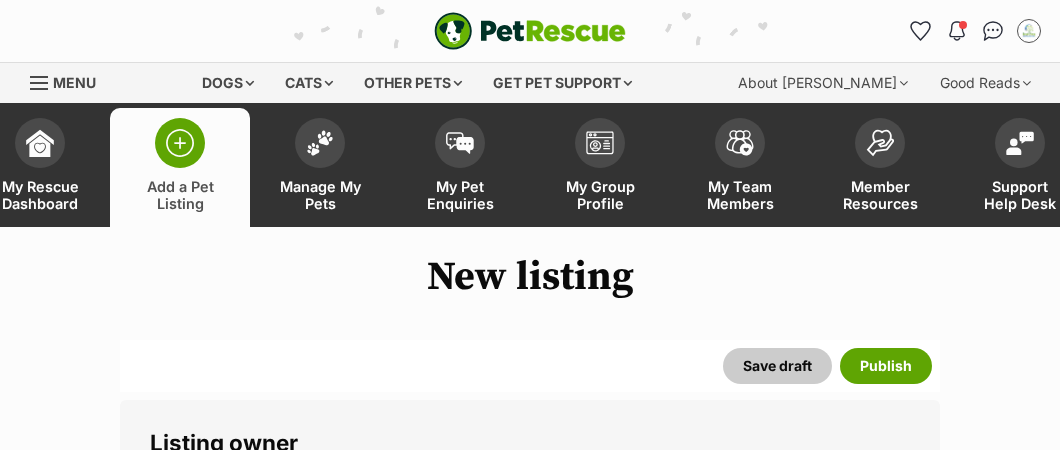 scroll, scrollTop: 111, scrollLeft: 0, axis: vertical 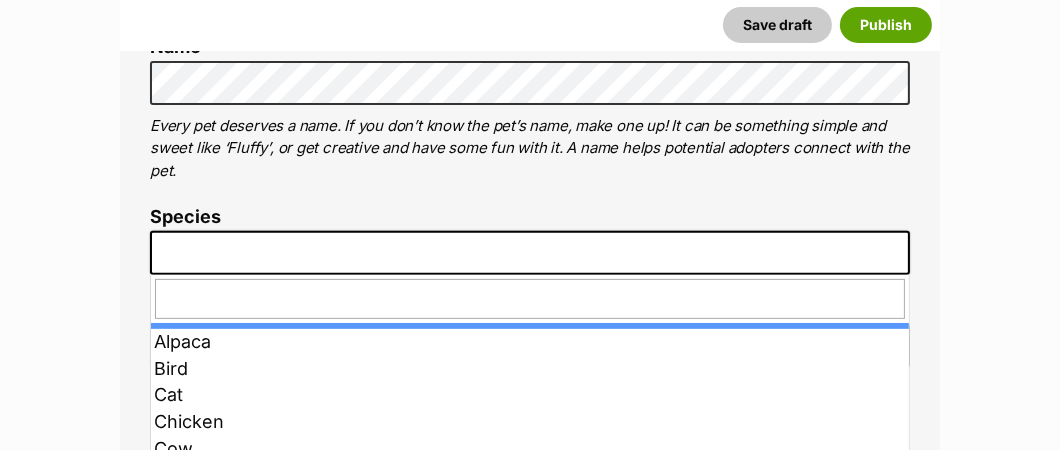 click at bounding box center [530, 253] 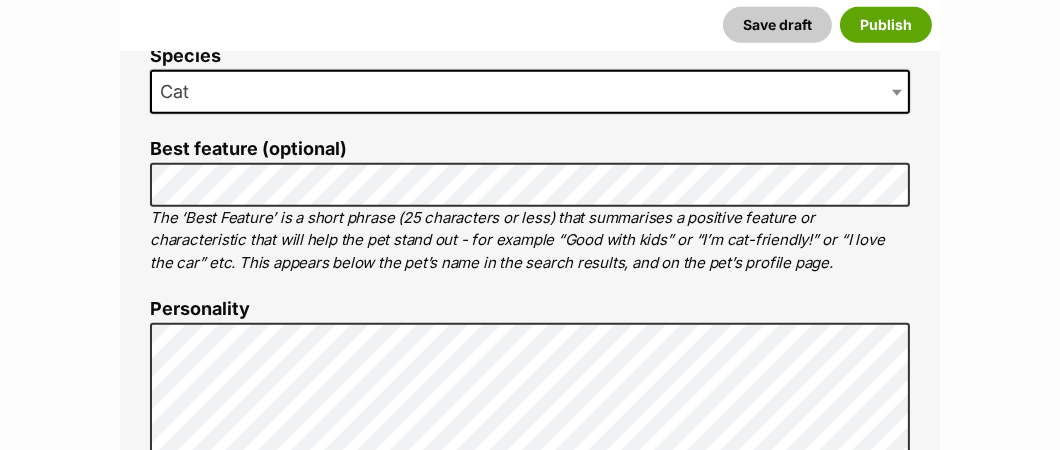 scroll, scrollTop: 1099, scrollLeft: 0, axis: vertical 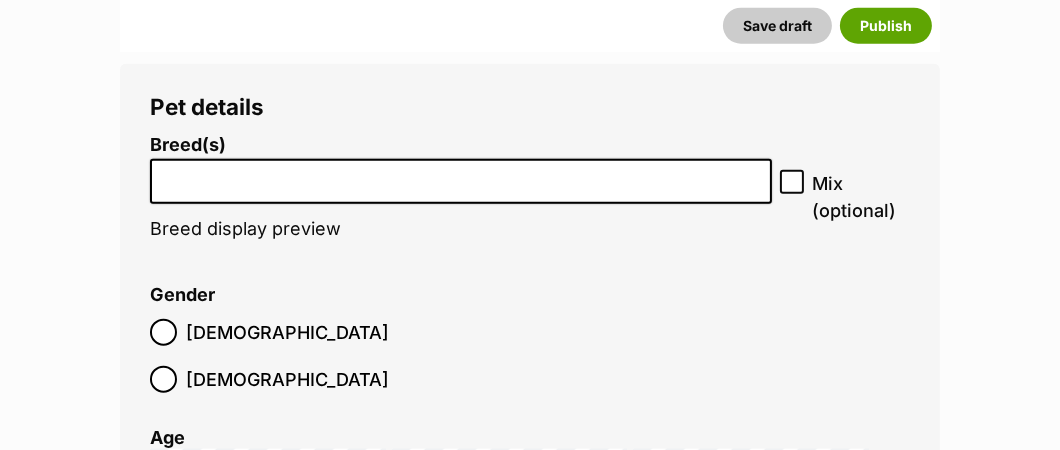 click at bounding box center [461, 176] 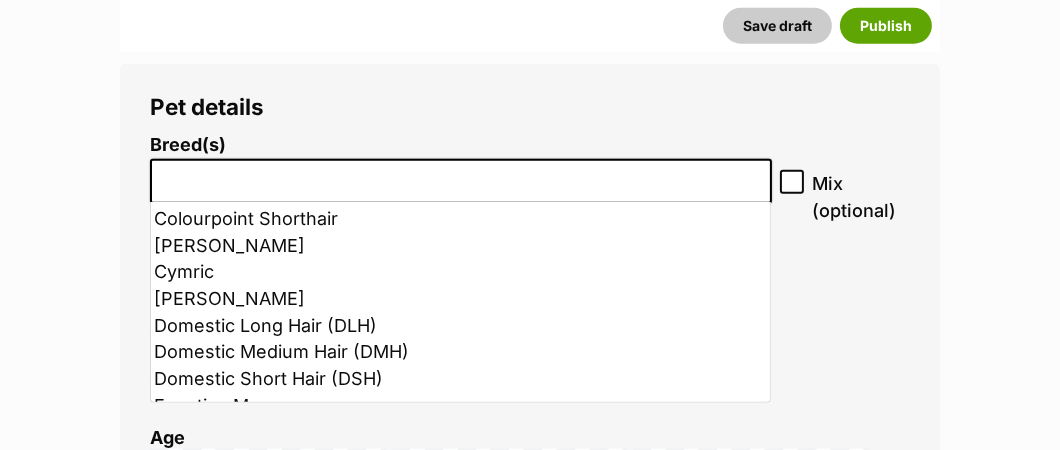 scroll, scrollTop: 500, scrollLeft: 0, axis: vertical 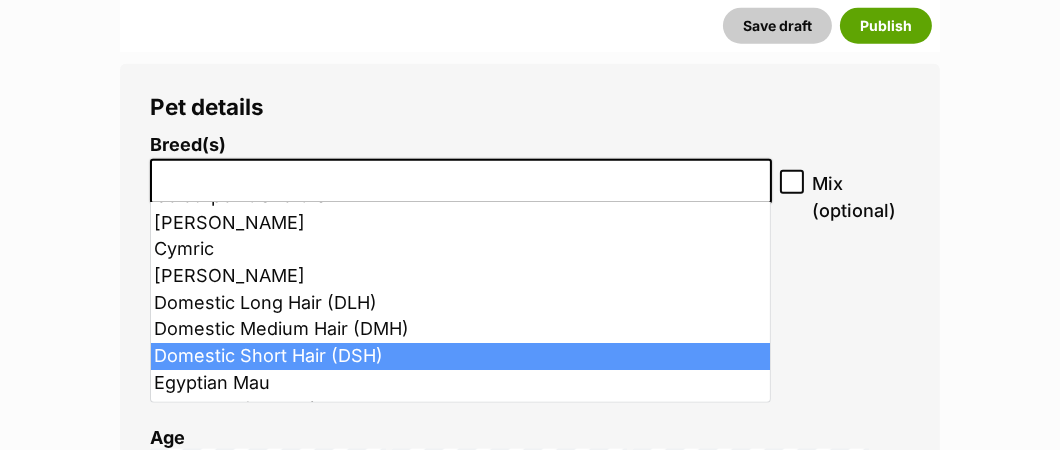 select on "252102" 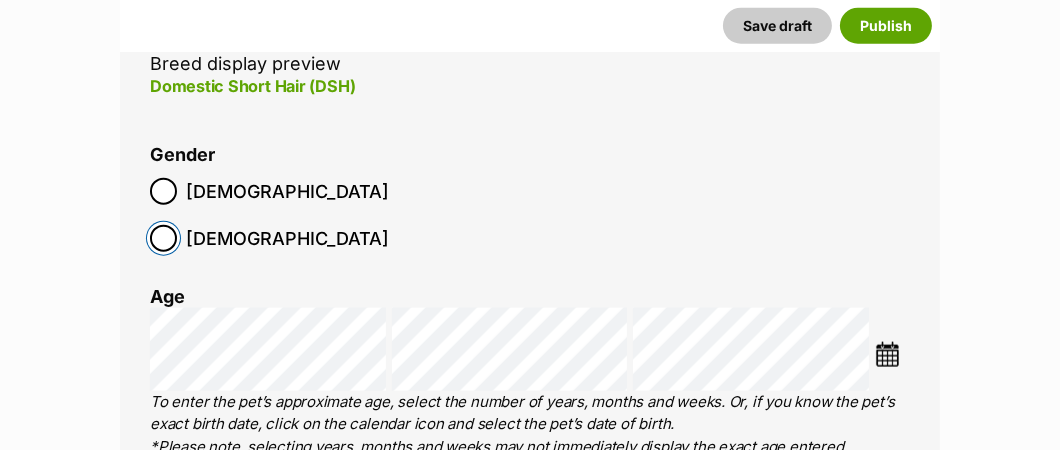 scroll, scrollTop: 2599, scrollLeft: 0, axis: vertical 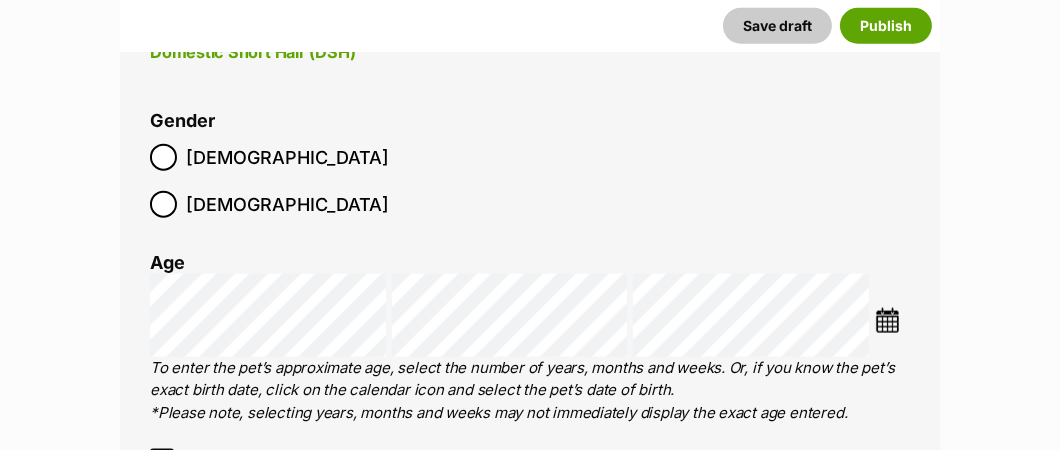 click at bounding box center [887, 320] 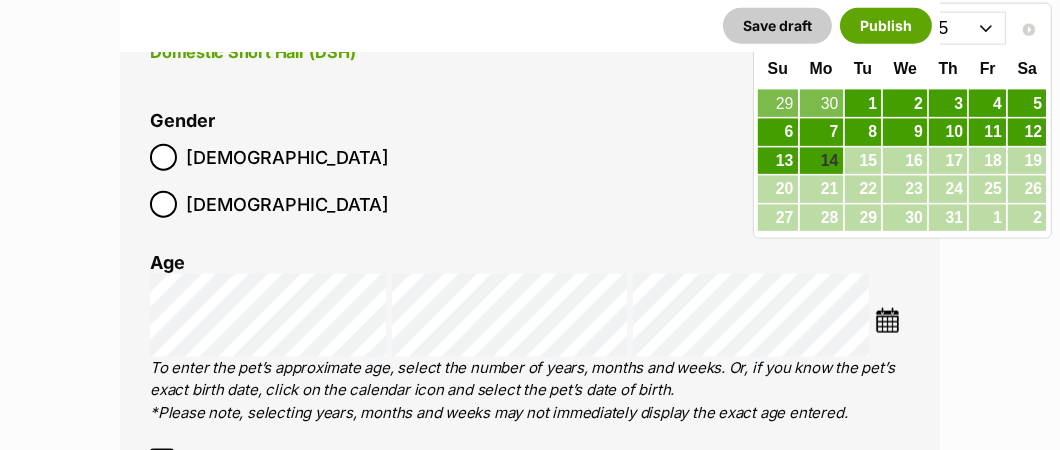 scroll, scrollTop: 2400, scrollLeft: 0, axis: vertical 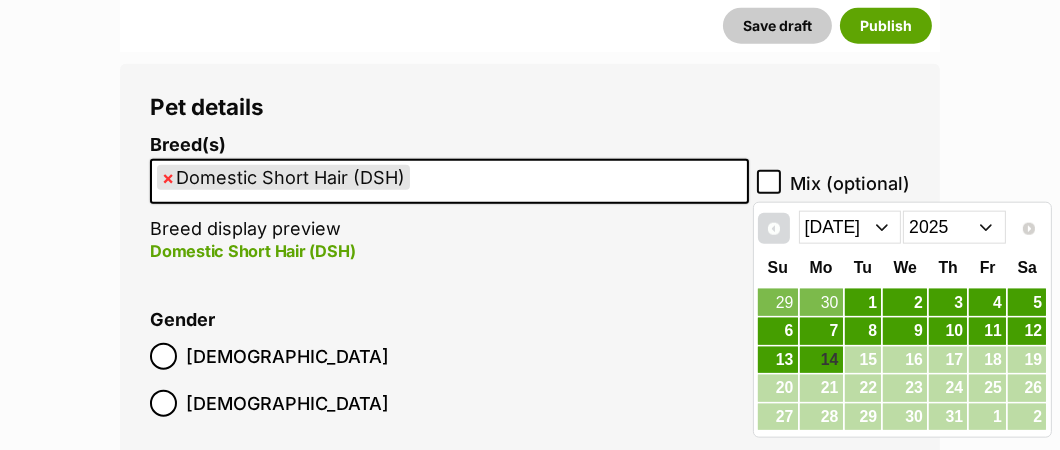 click on "Prev" at bounding box center (774, 229) 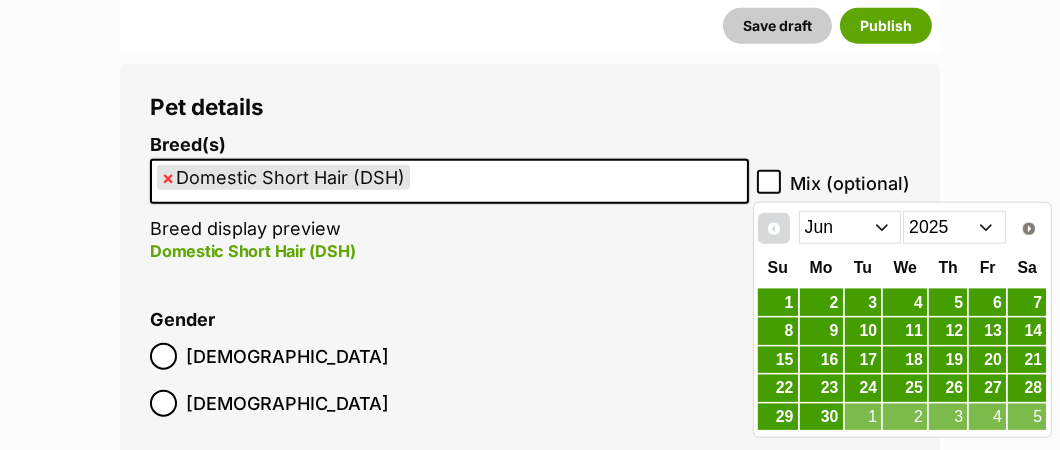 click on "Prev" at bounding box center (774, 229) 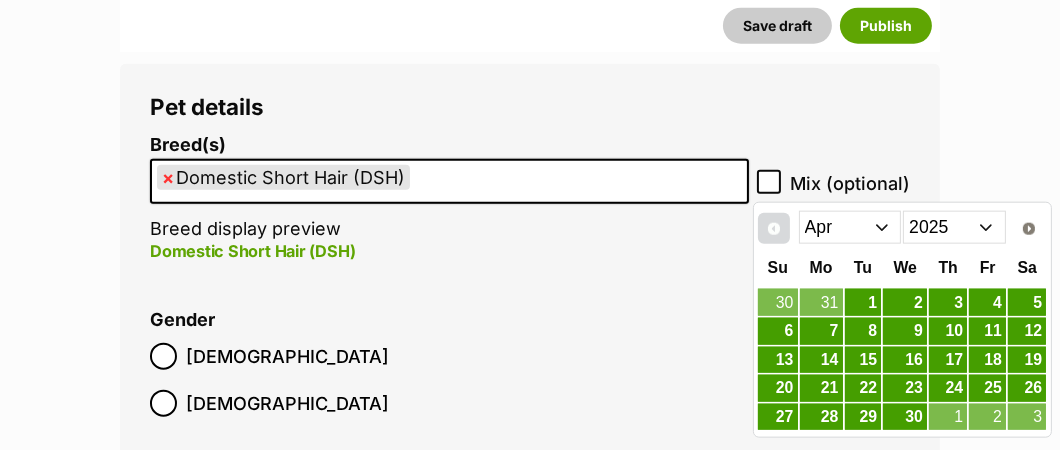 click on "Prev" at bounding box center [774, 229] 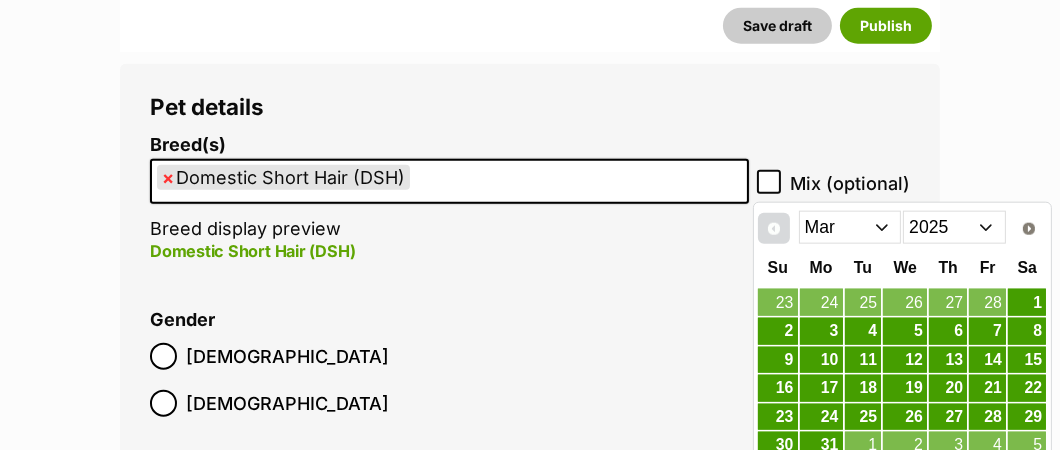 click on "Prev" at bounding box center [774, 229] 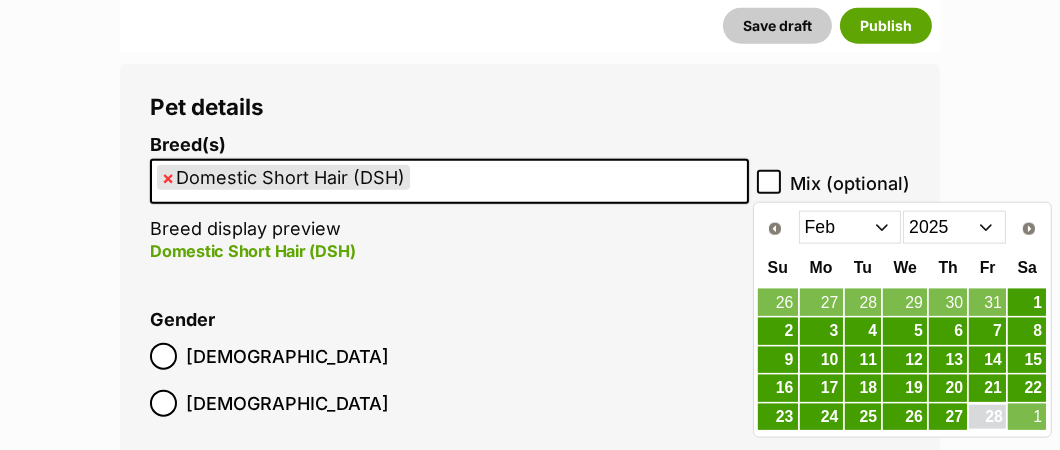 click on "28" at bounding box center (987, 417) 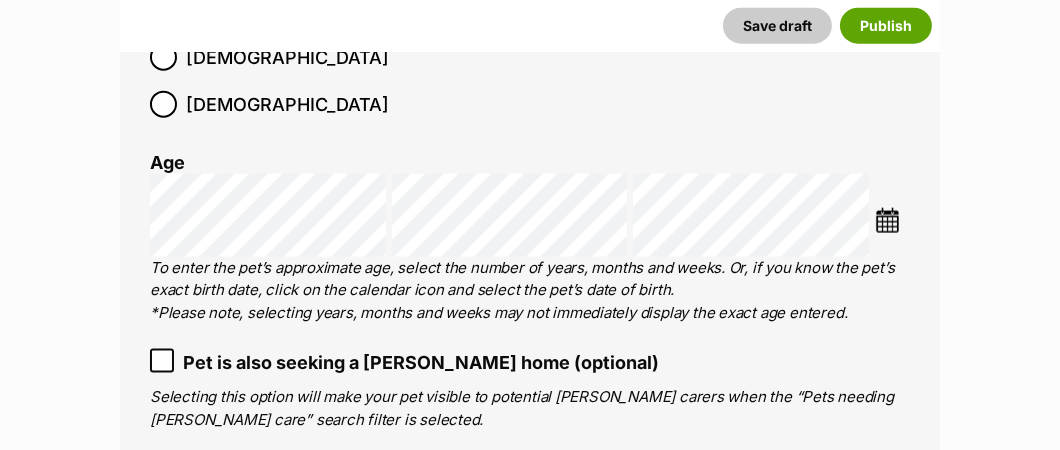 scroll, scrollTop: 2800, scrollLeft: 0, axis: vertical 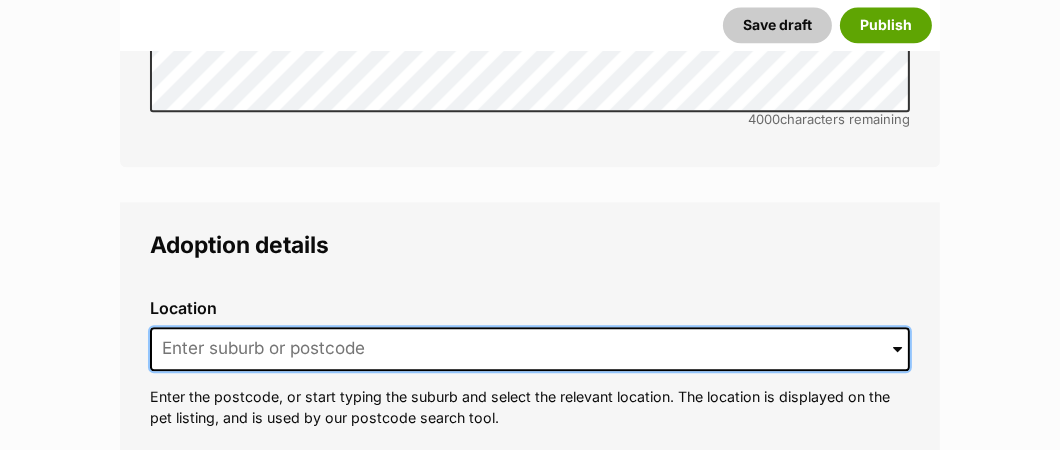 click at bounding box center [530, 349] 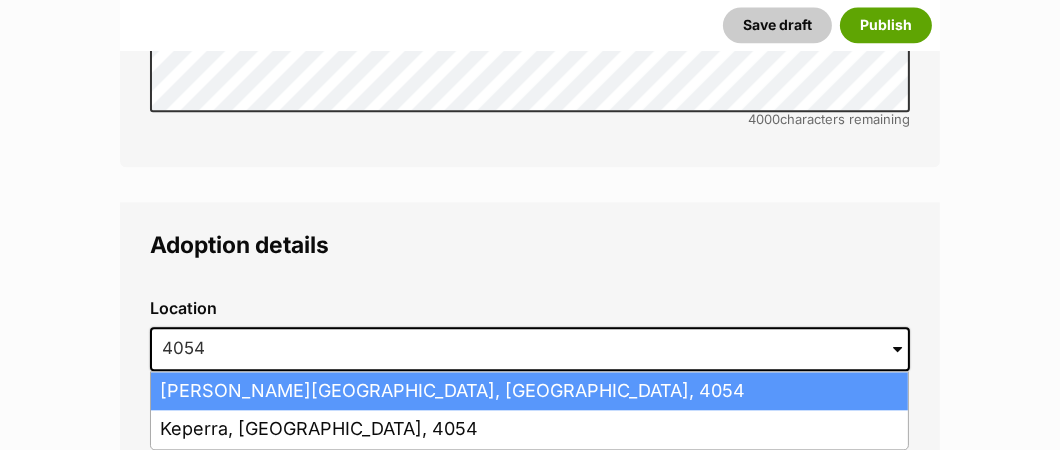 click on "Arana Hills, Queensland, 4054" at bounding box center (529, 391) 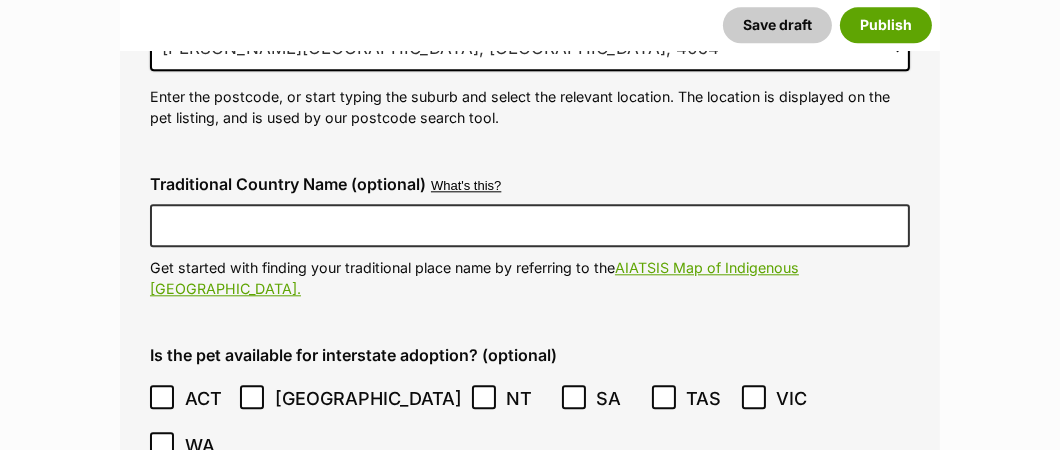 scroll, scrollTop: 5099, scrollLeft: 0, axis: vertical 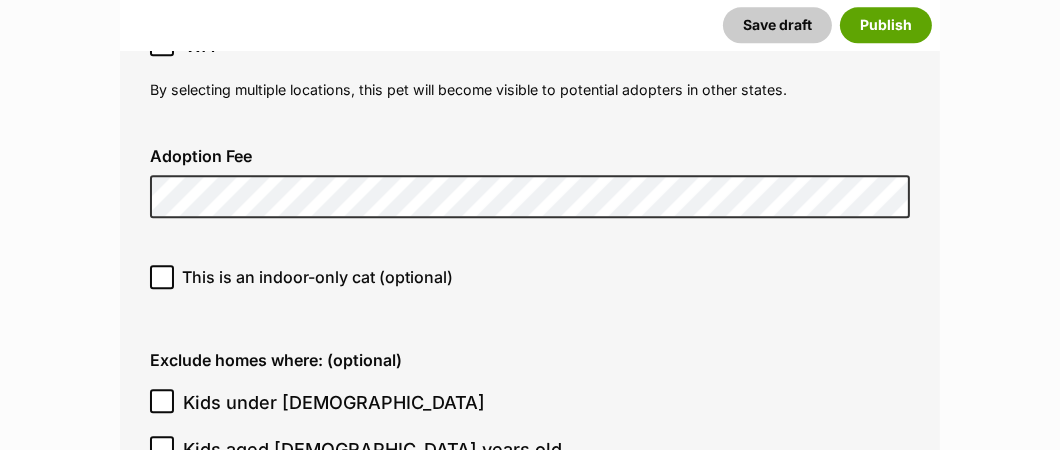 click 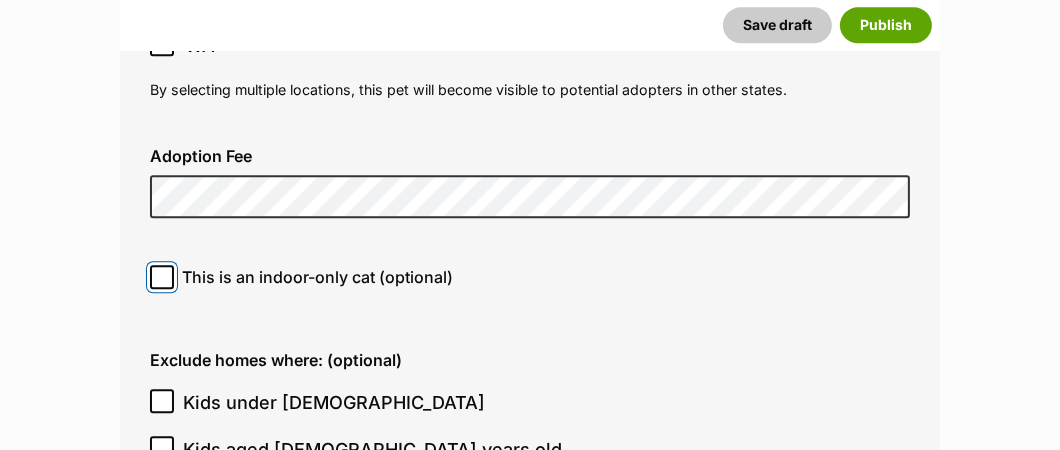click on "This is an indoor-only cat (optional)" at bounding box center [162, 277] 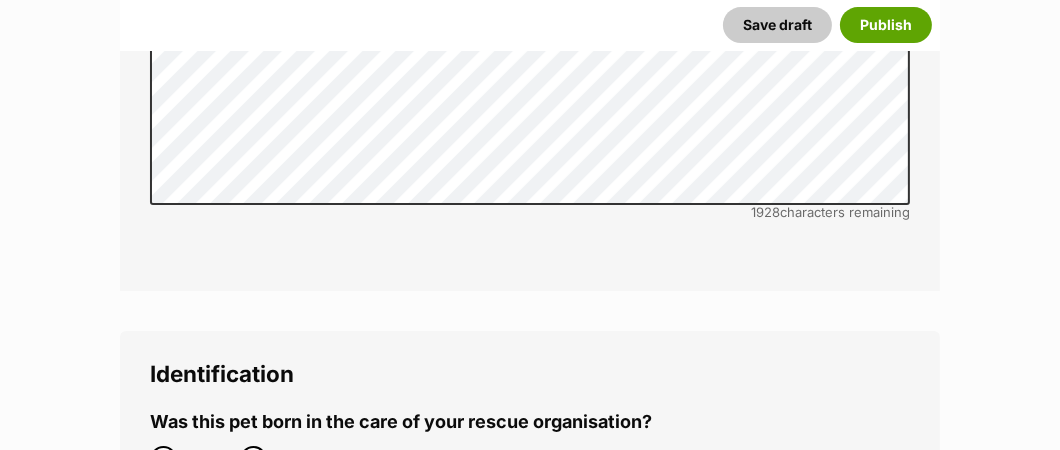 scroll, scrollTop: 7099, scrollLeft: 0, axis: vertical 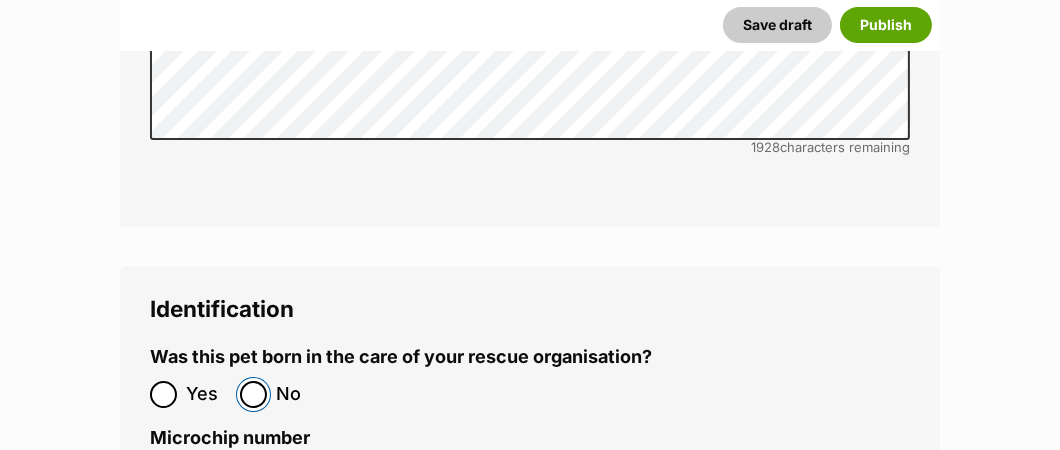 click on "No" at bounding box center [253, 394] 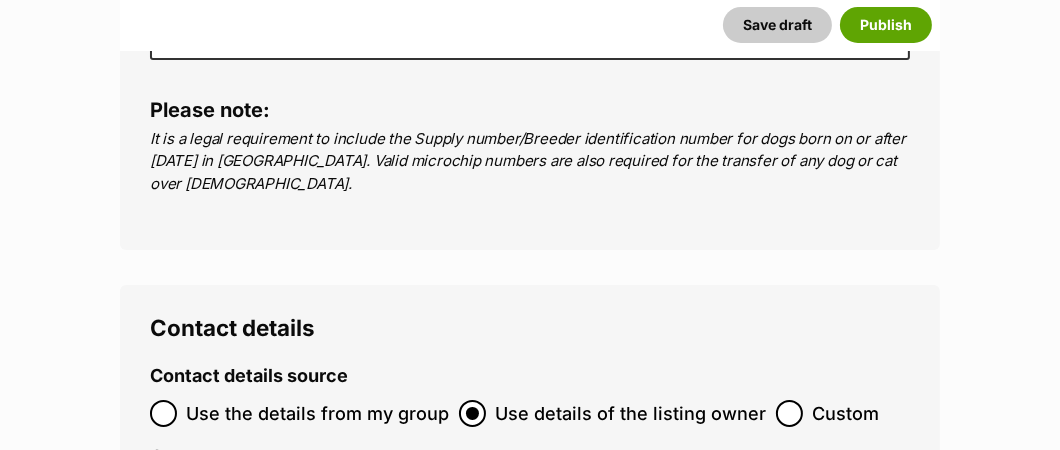 scroll, scrollTop: 7899, scrollLeft: 0, axis: vertical 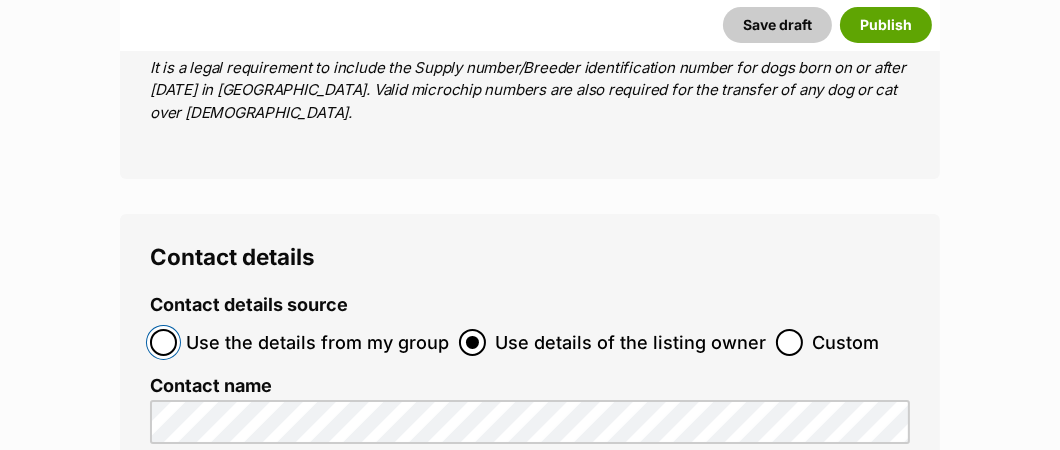 click on "Use the details from my group" at bounding box center (163, 342) 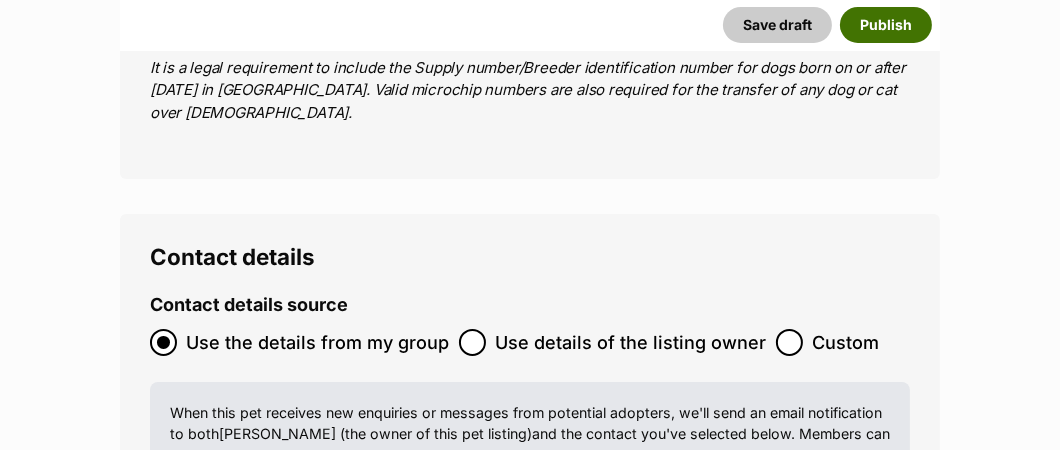 click on "Publish" at bounding box center [886, 25] 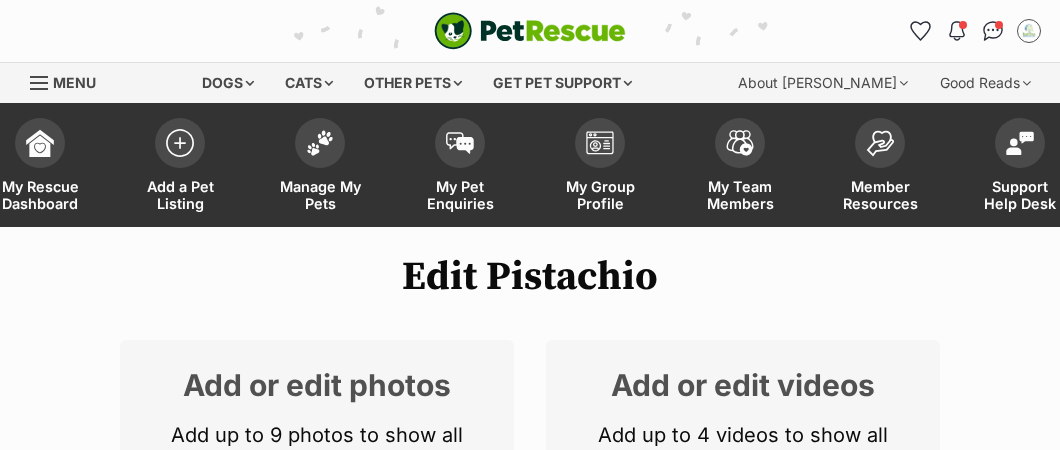 scroll, scrollTop: 0, scrollLeft: 0, axis: both 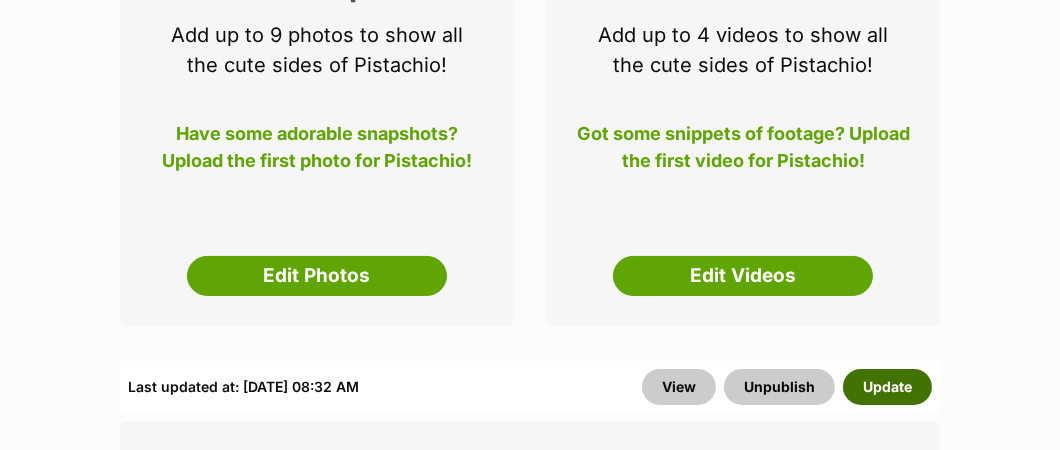 click on "Update" at bounding box center (887, 387) 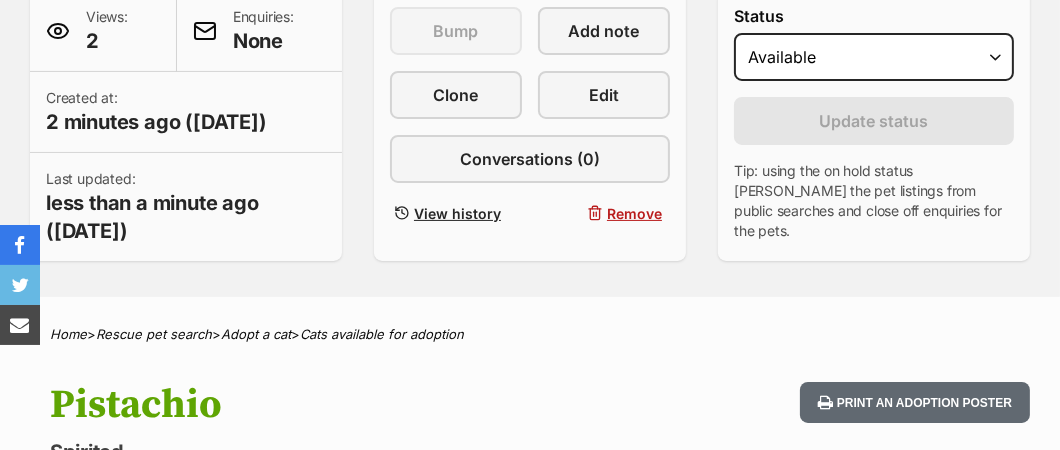 scroll, scrollTop: 0, scrollLeft: 0, axis: both 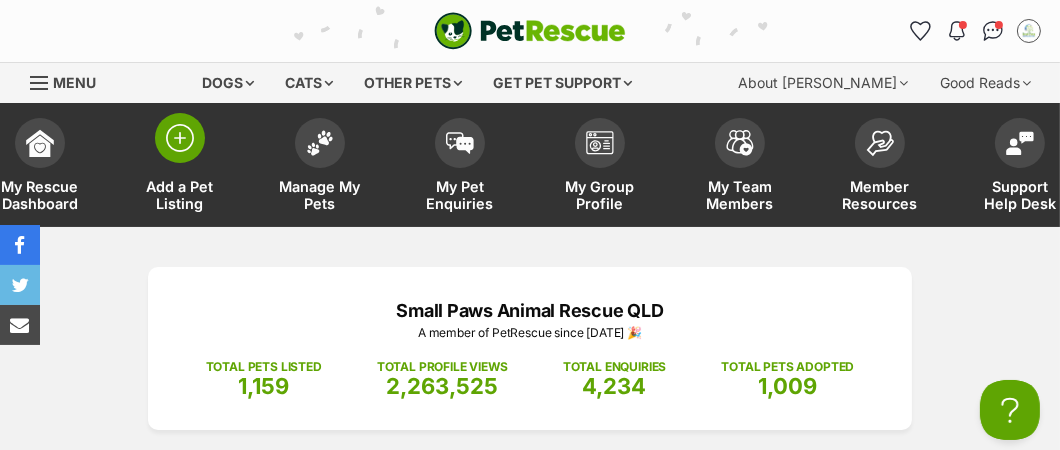 click on "Add a Pet Listing" at bounding box center [180, 195] 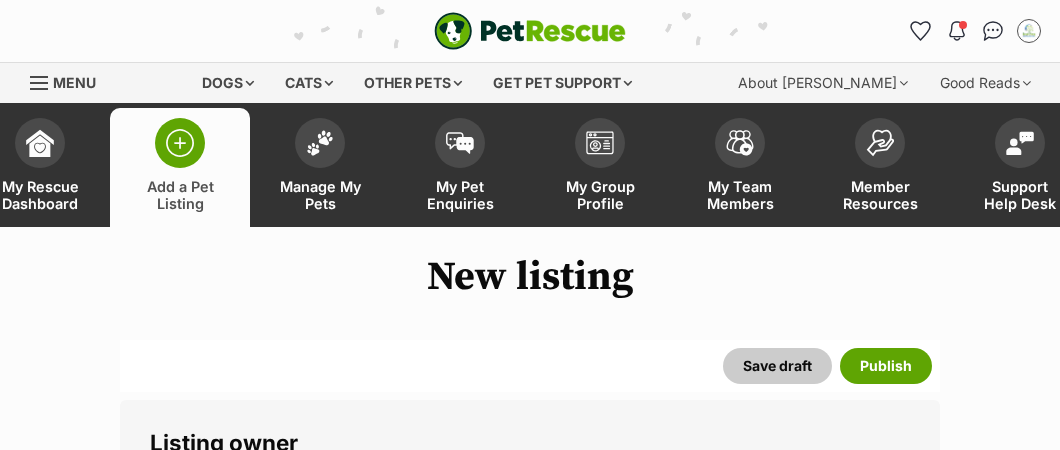 scroll, scrollTop: 0, scrollLeft: 0, axis: both 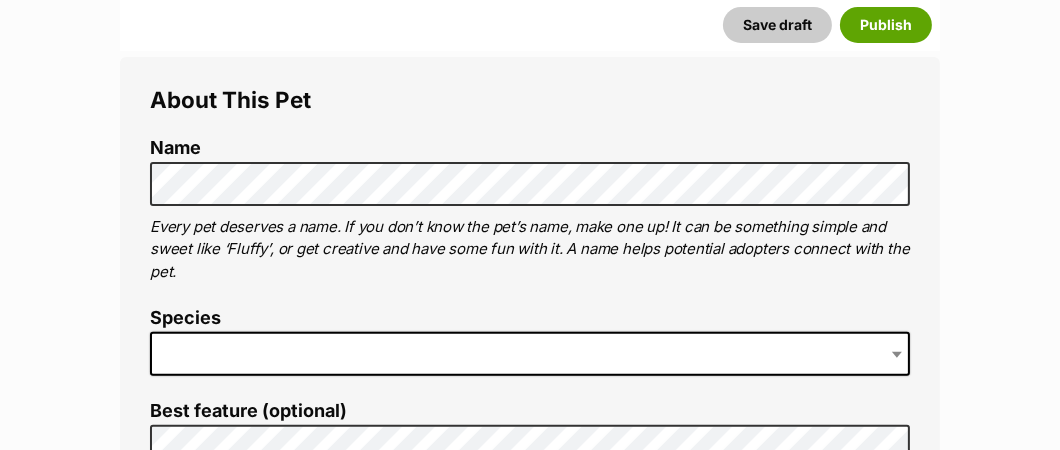 click at bounding box center (530, 354) 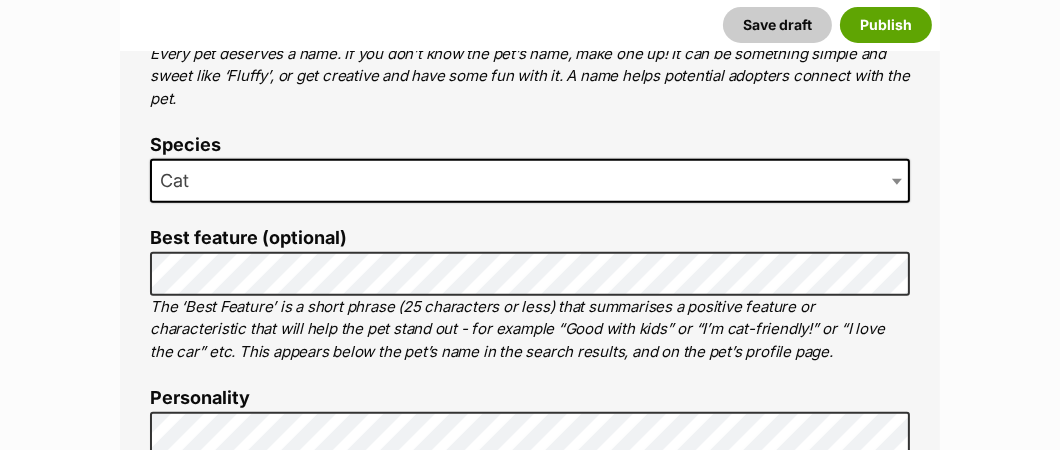 scroll, scrollTop: 900, scrollLeft: 0, axis: vertical 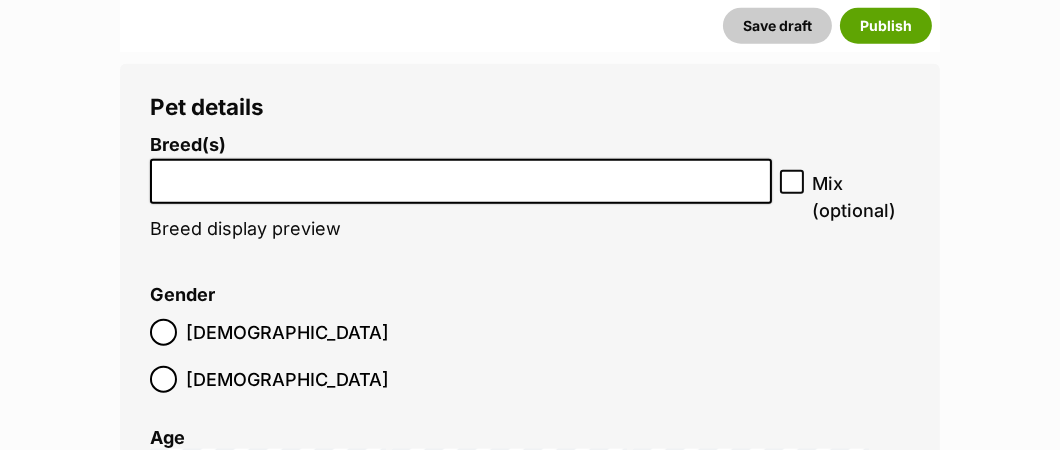click at bounding box center (461, 176) 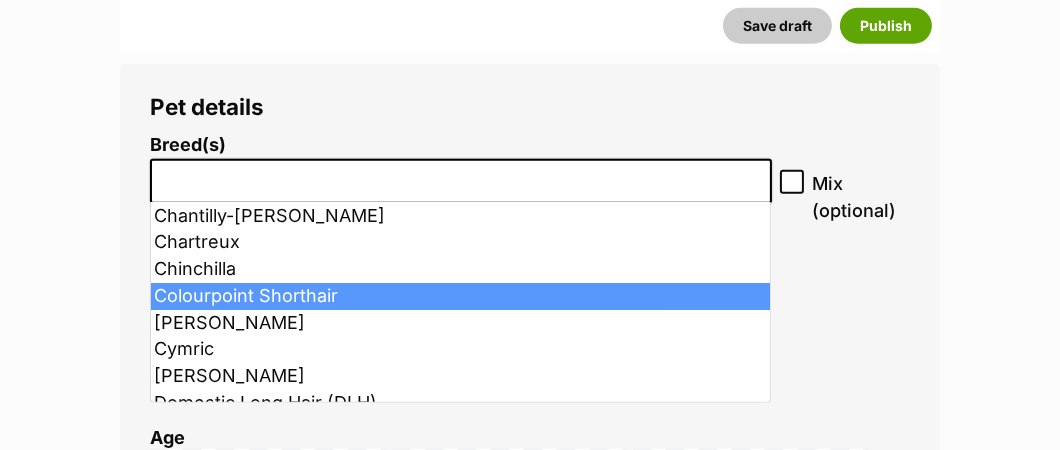 scroll, scrollTop: 500, scrollLeft: 0, axis: vertical 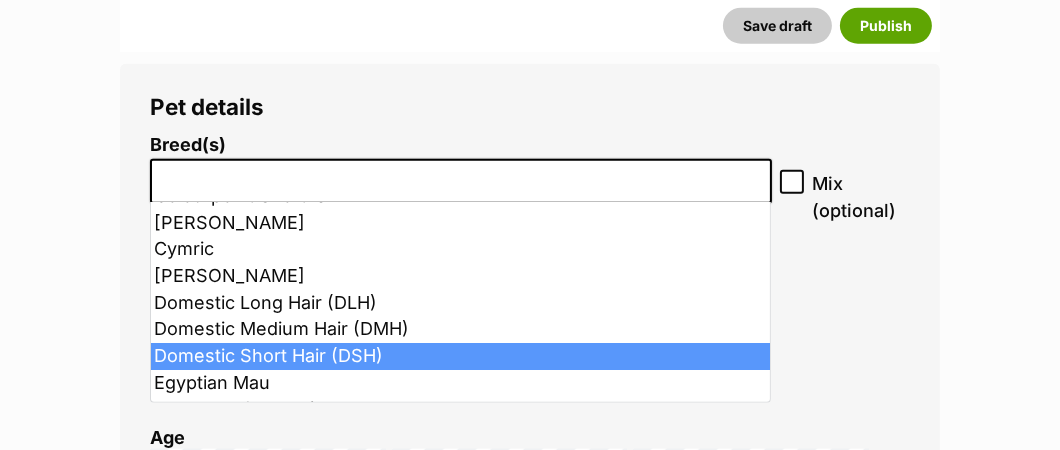 select on "252102" 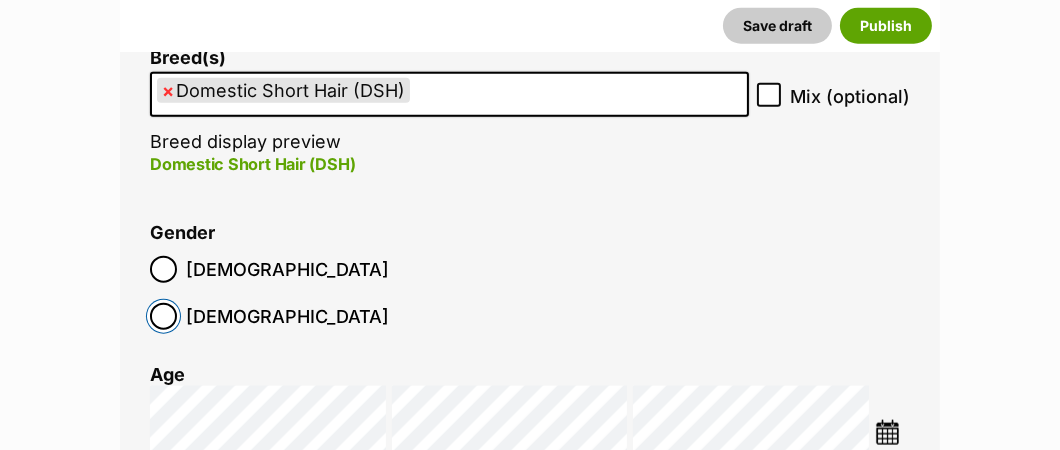 scroll, scrollTop: 2599, scrollLeft: 0, axis: vertical 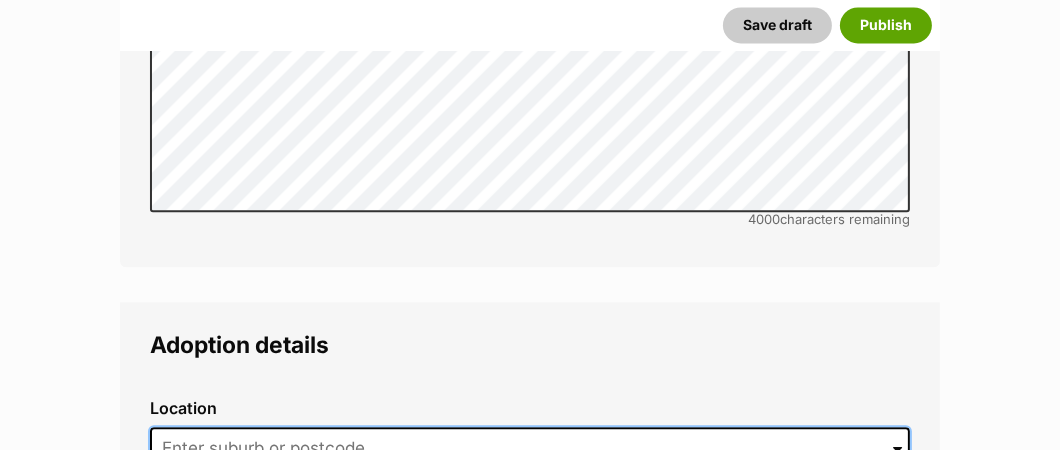 click at bounding box center [530, 449] 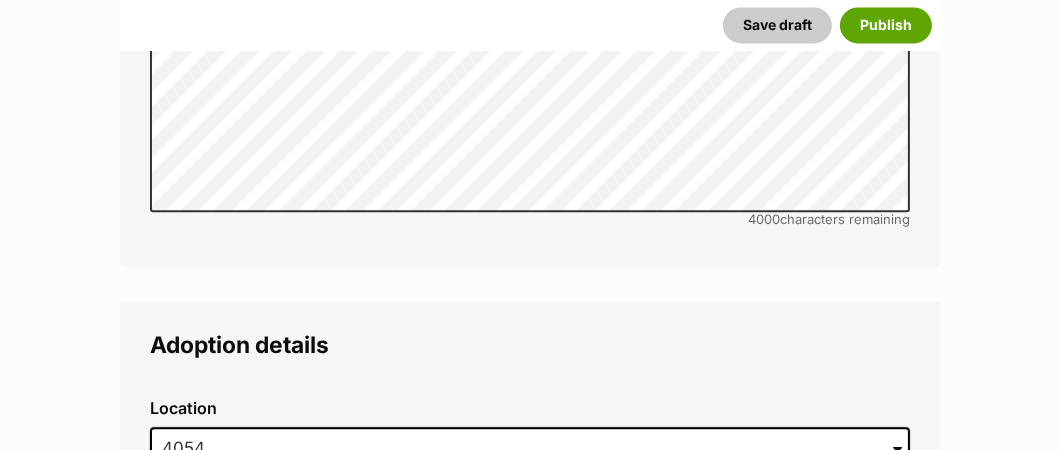 click on "Arana Hills, Queensland, 4054" at bounding box center (529, 491) 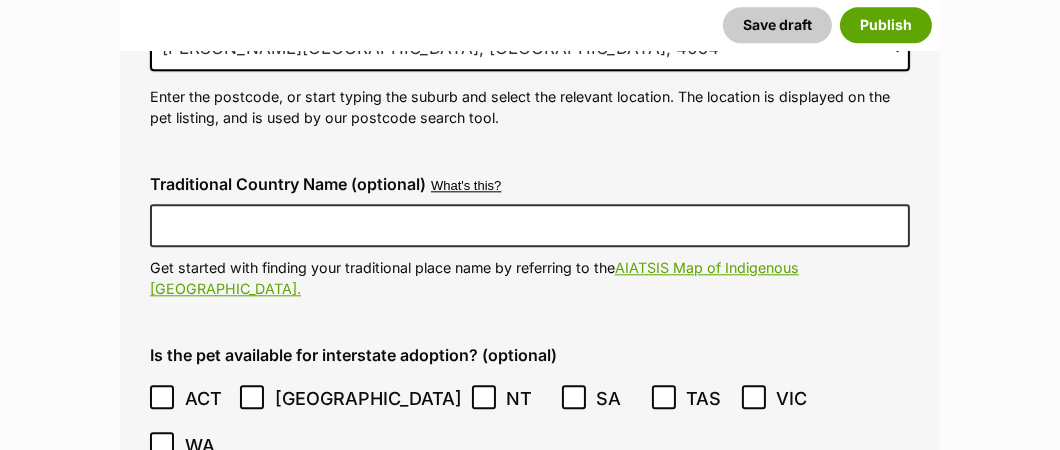 scroll, scrollTop: 5300, scrollLeft: 0, axis: vertical 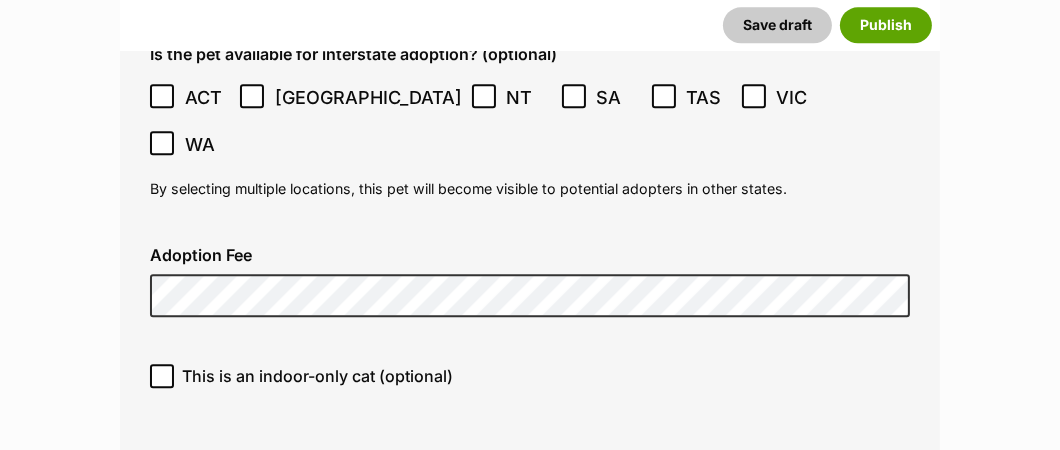 click 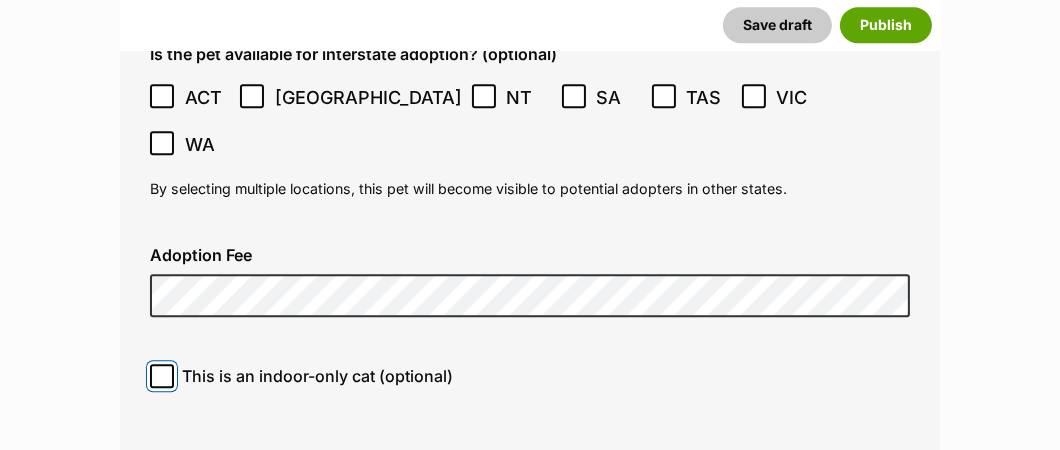 click on "This is an indoor-only cat (optional)" at bounding box center [162, 376] 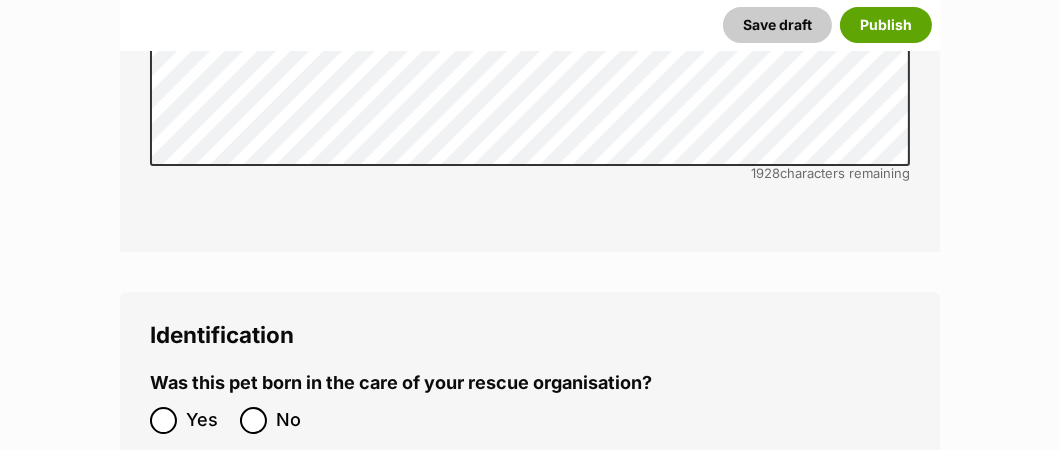 scroll, scrollTop: 7099, scrollLeft: 0, axis: vertical 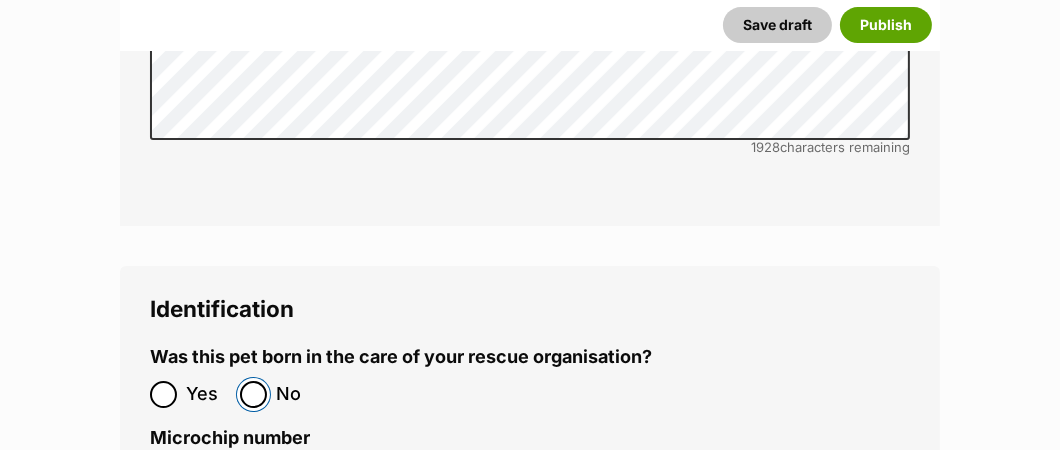 click on "No" at bounding box center (253, 394) 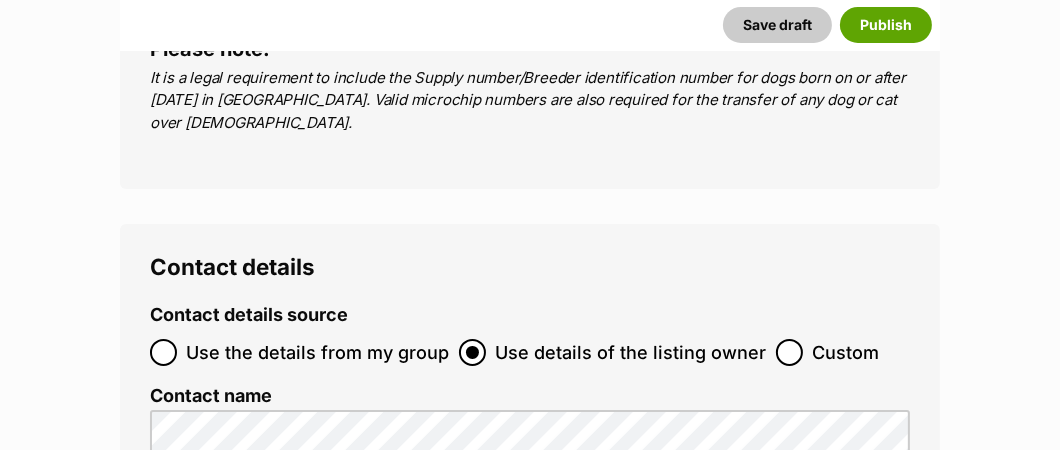 scroll, scrollTop: 7899, scrollLeft: 0, axis: vertical 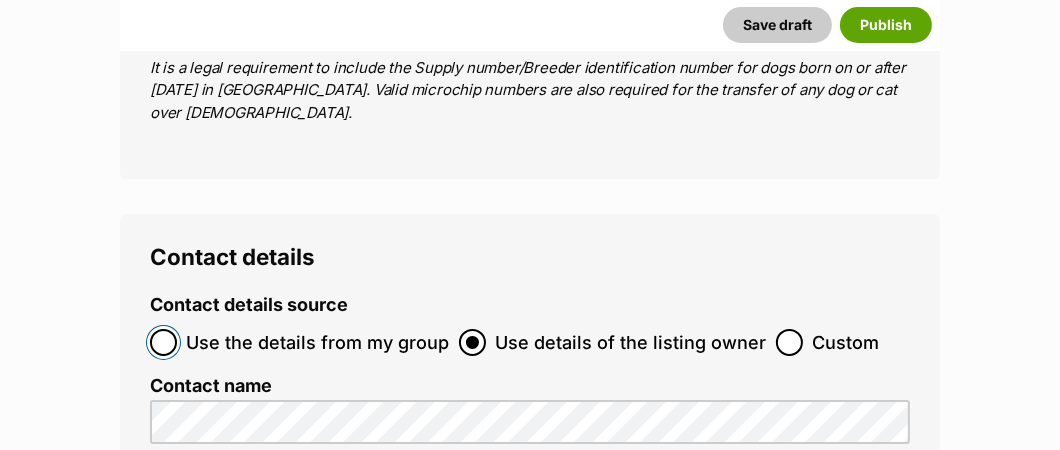 click on "Use the details from my group" at bounding box center (163, 342) 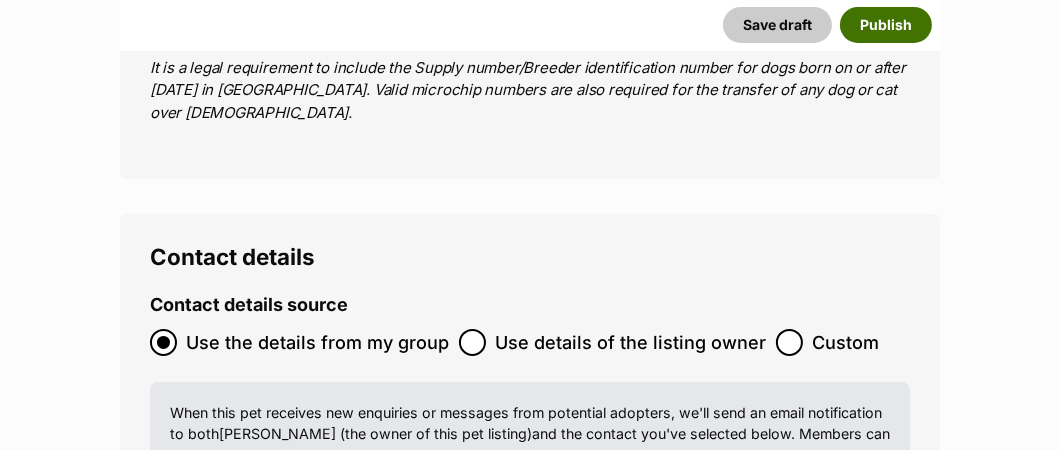 click on "Publish" at bounding box center (886, 25) 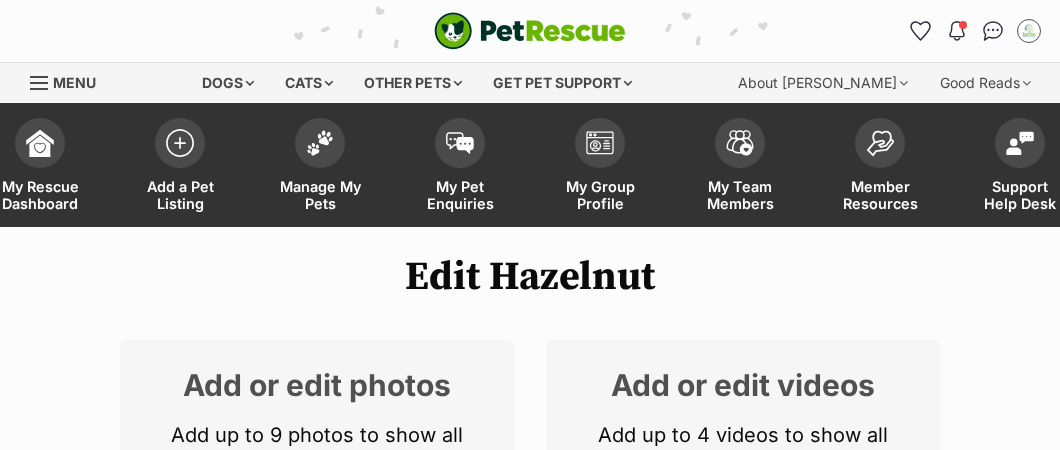 scroll, scrollTop: 0, scrollLeft: 0, axis: both 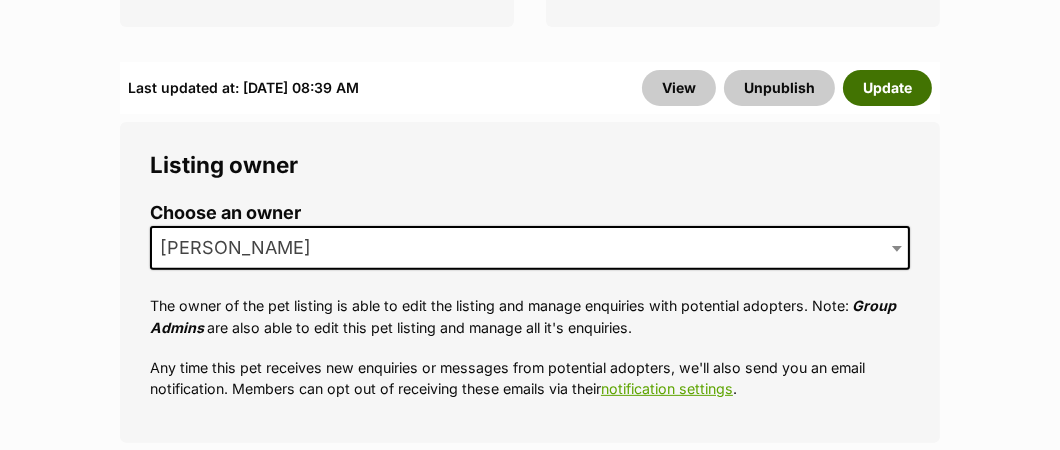 click on "Update" at bounding box center (887, 88) 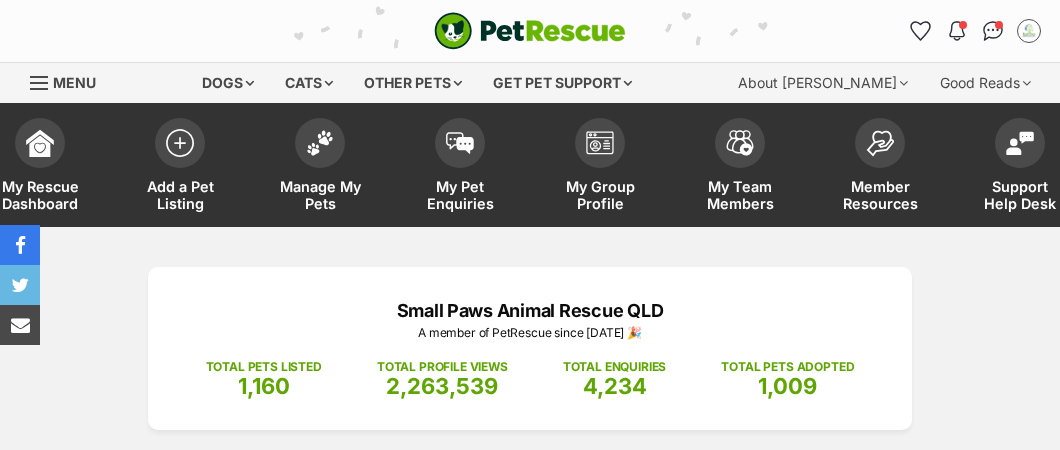 scroll, scrollTop: 333, scrollLeft: 0, axis: vertical 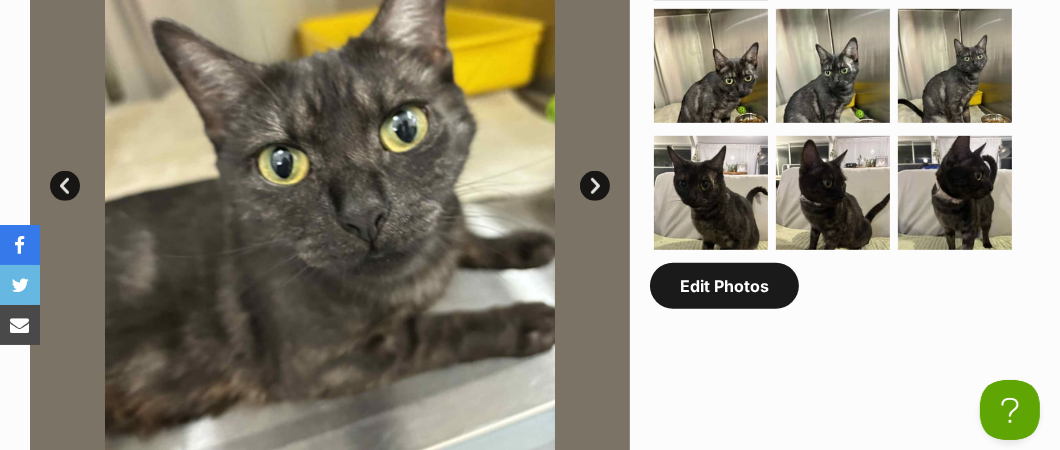 click on "Edit Photos" at bounding box center (724, 286) 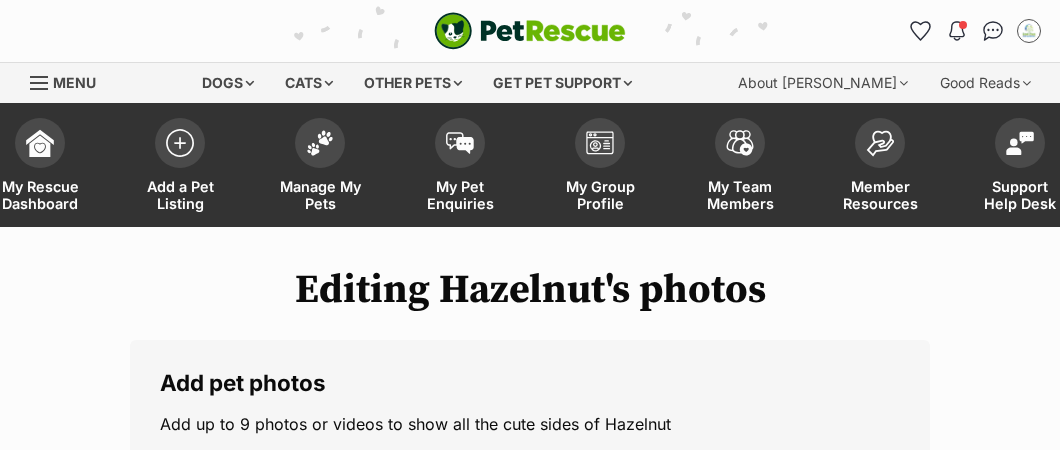 scroll, scrollTop: 0, scrollLeft: 0, axis: both 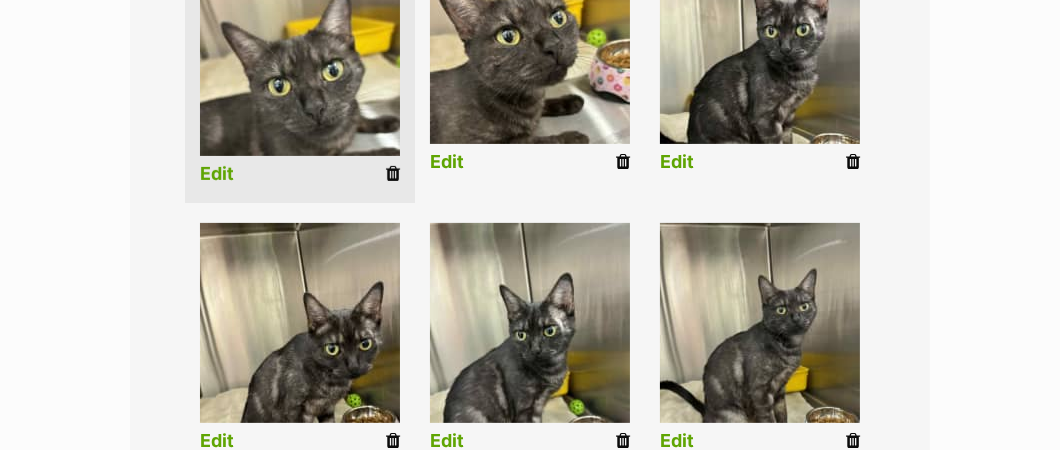 click on "Edit" at bounding box center (217, 174) 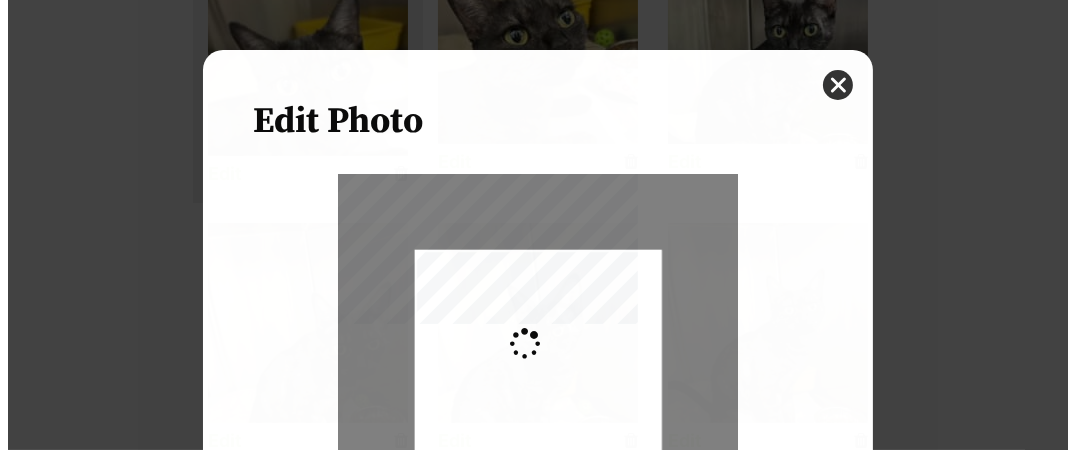 scroll, scrollTop: 0, scrollLeft: 0, axis: both 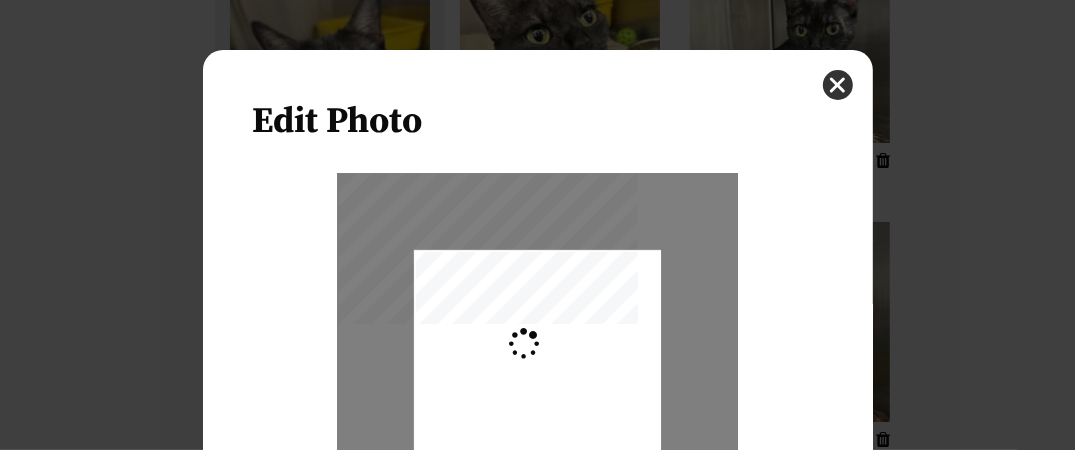 type on "0.2744" 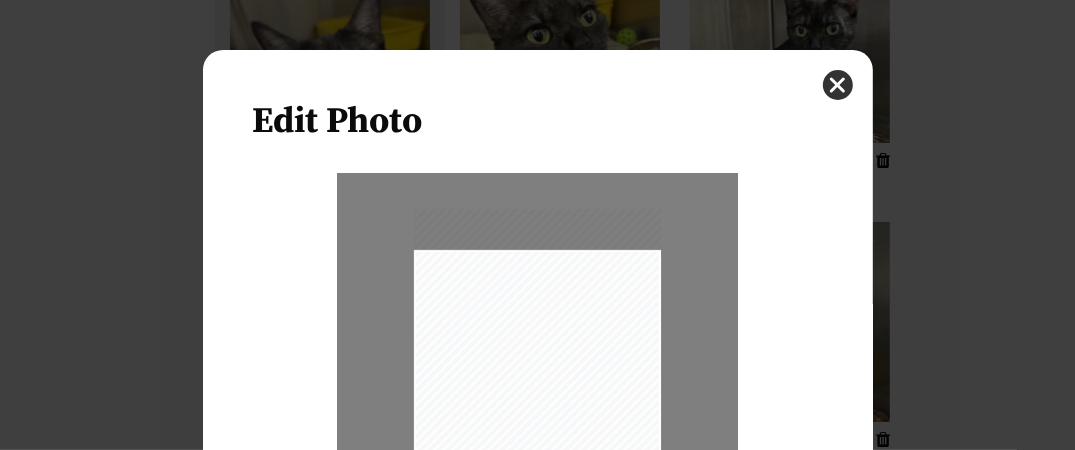 scroll, scrollTop: 100, scrollLeft: 0, axis: vertical 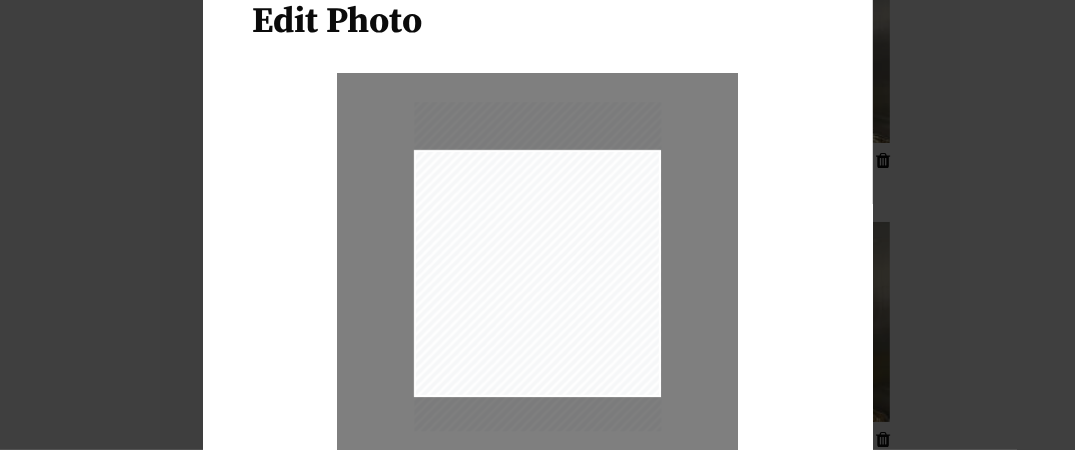 click at bounding box center (537, 266) 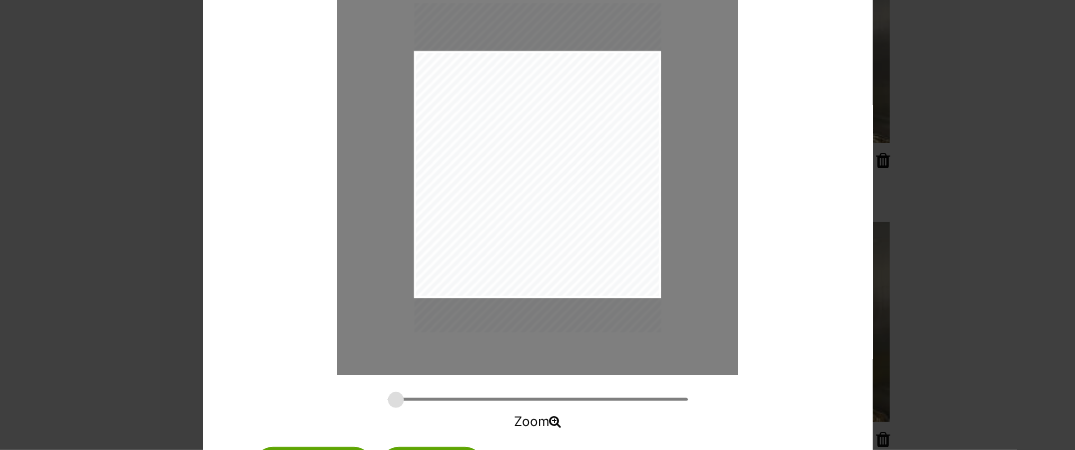scroll, scrollTop: 294, scrollLeft: 0, axis: vertical 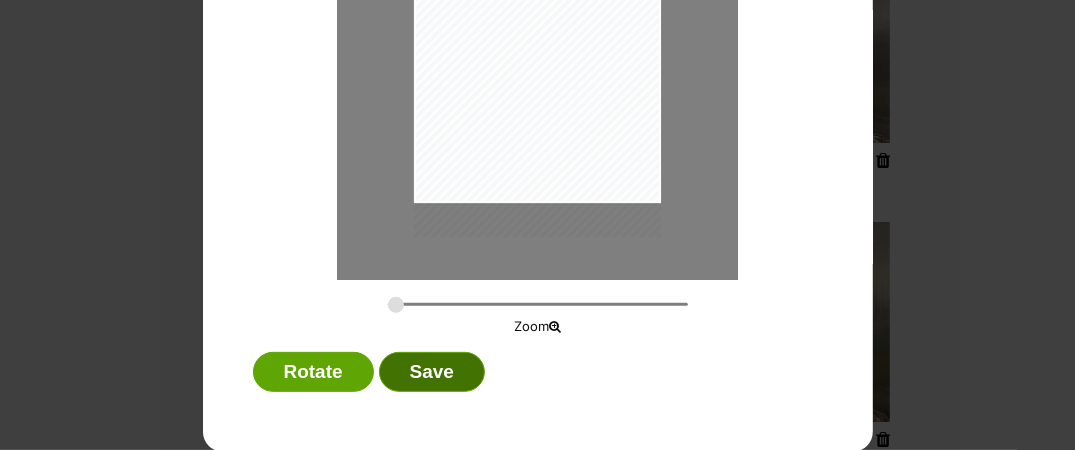 click on "Save" at bounding box center [432, 372] 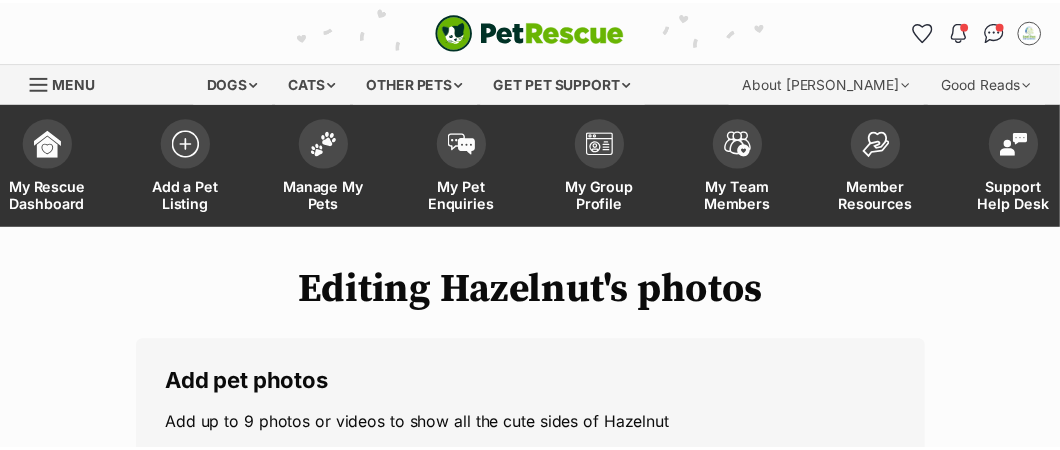 scroll, scrollTop: 599, scrollLeft: 0, axis: vertical 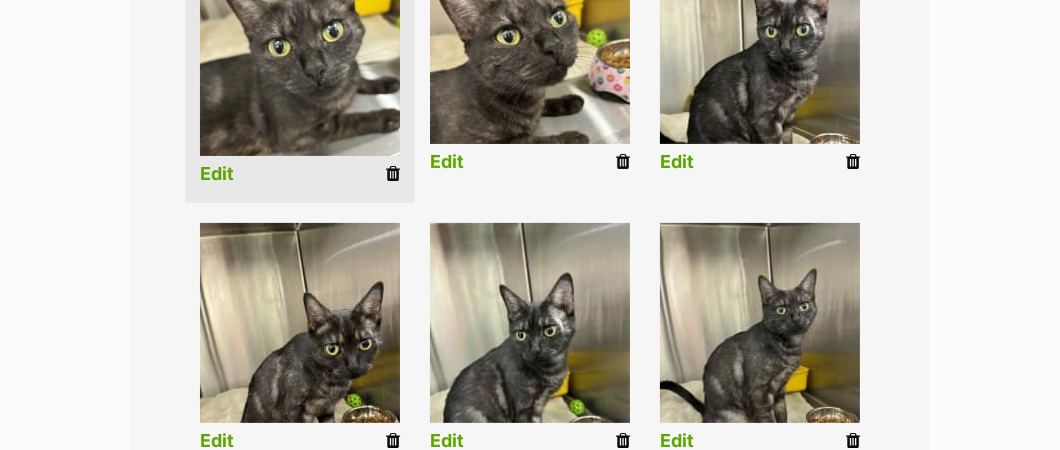 click on "Edit" at bounding box center [447, 162] 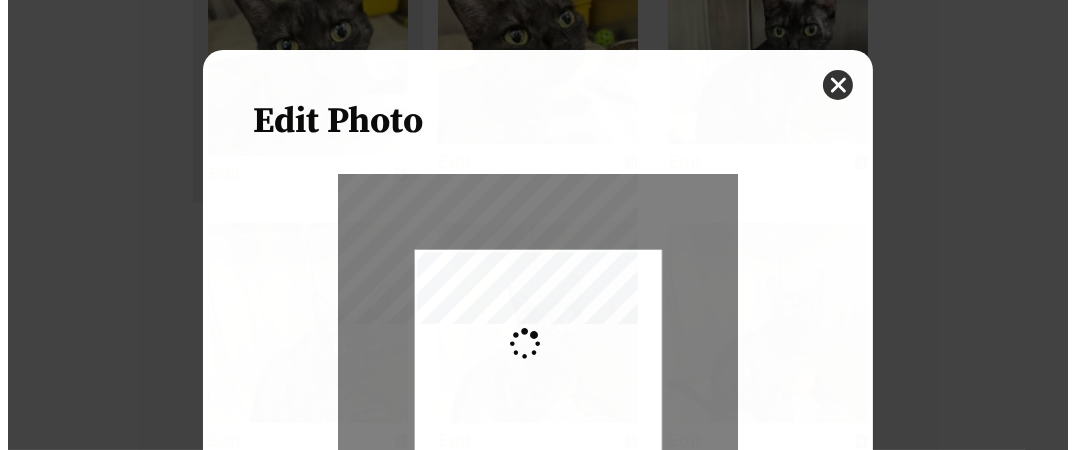 scroll, scrollTop: 0, scrollLeft: 0, axis: both 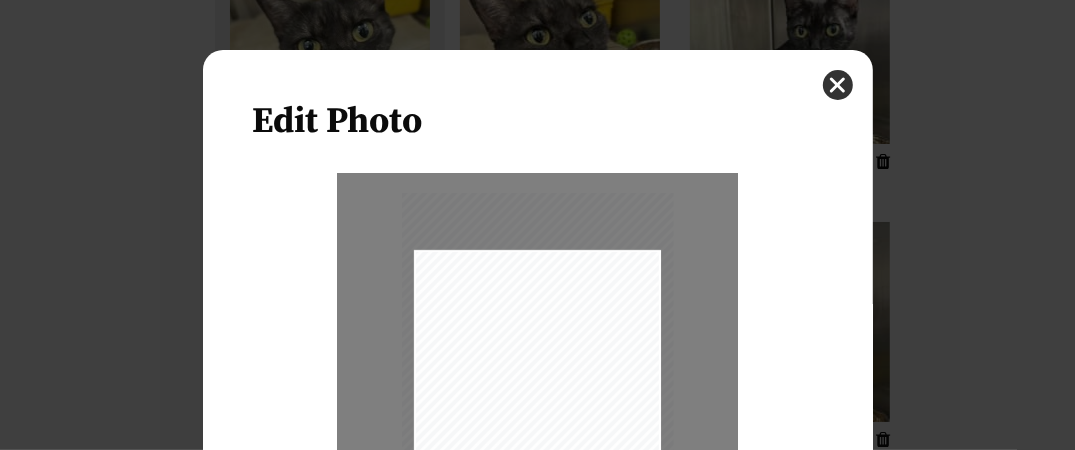 type on "0.2744" 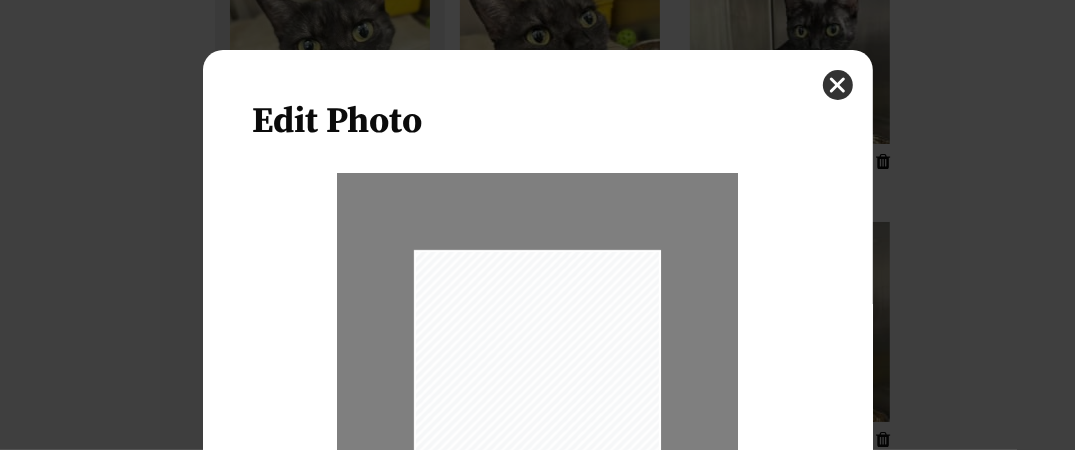 drag, startPoint x: 546, startPoint y: 337, endPoint x: 563, endPoint y: 381, distance: 47.169907 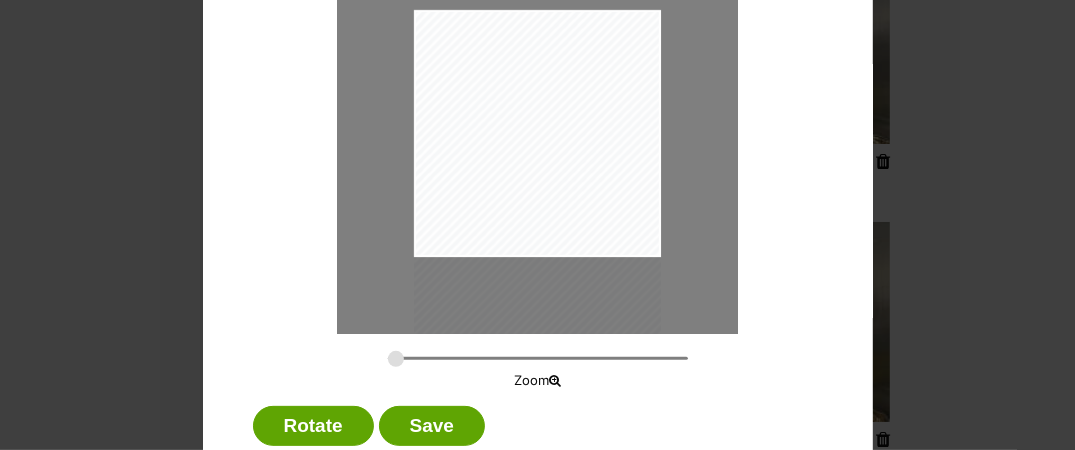 scroll, scrollTop: 294, scrollLeft: 0, axis: vertical 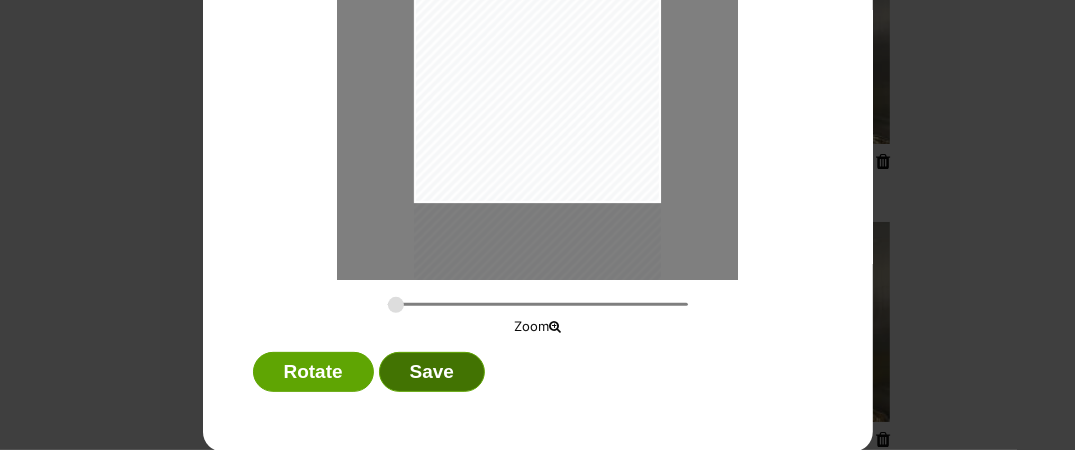 click on "Save" at bounding box center [432, 372] 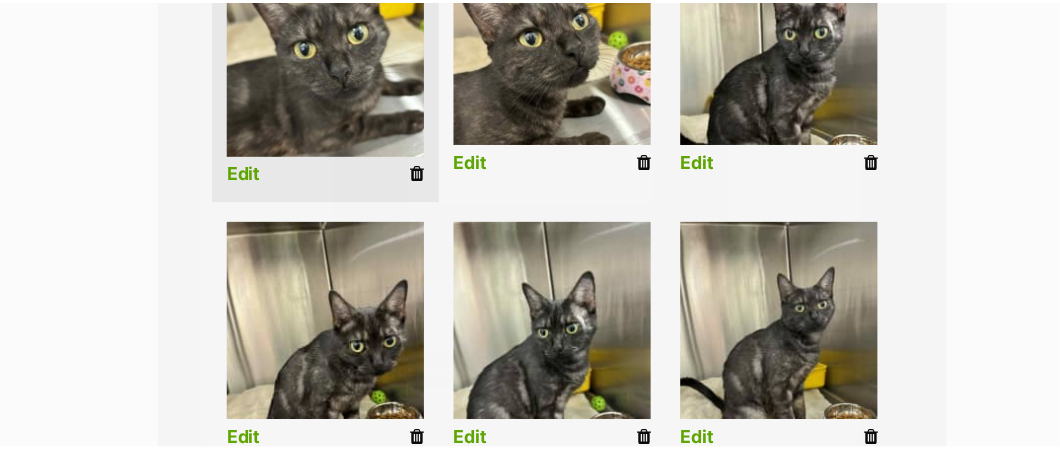 scroll, scrollTop: 599, scrollLeft: 0, axis: vertical 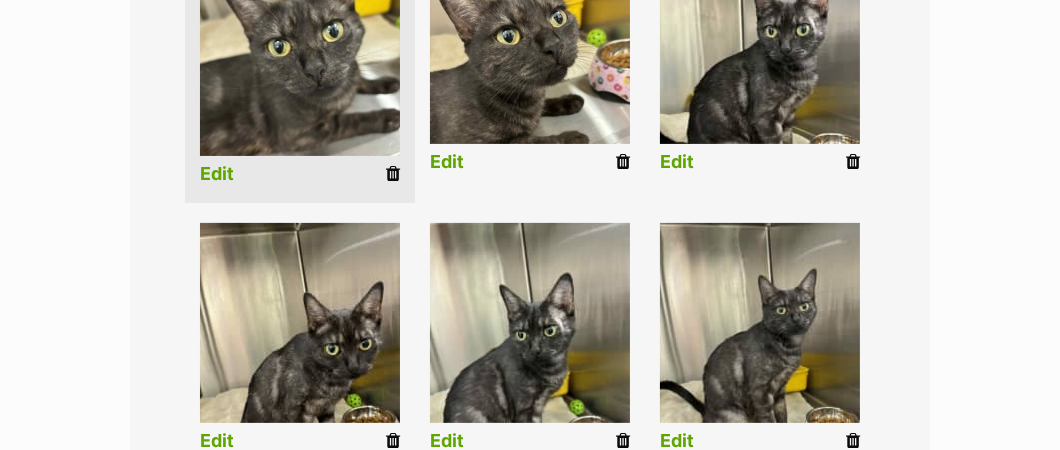 click on "Edit" at bounding box center [677, 162] 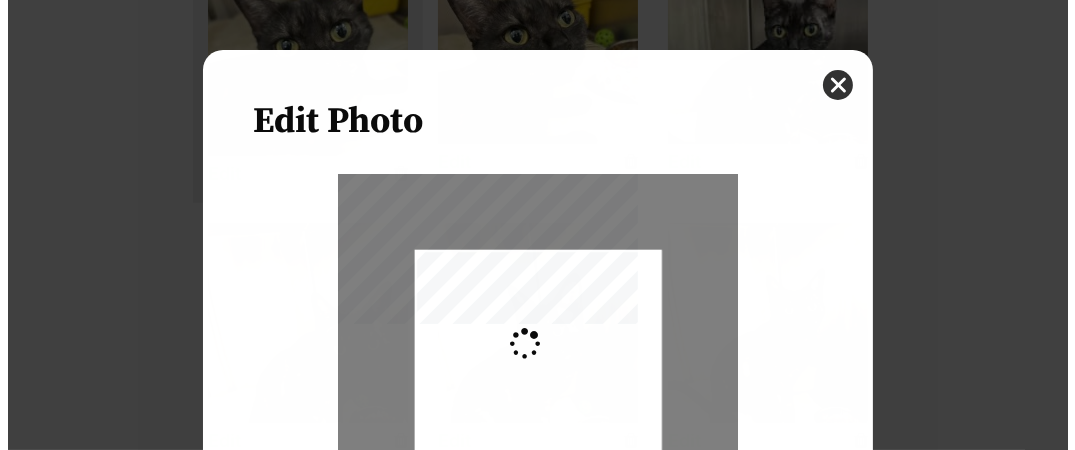 scroll, scrollTop: 0, scrollLeft: 0, axis: both 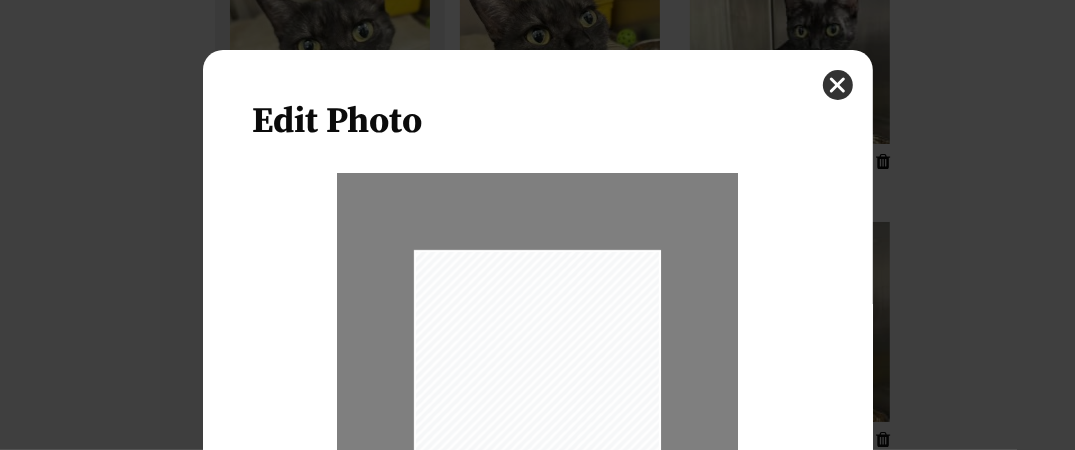 drag, startPoint x: 583, startPoint y: 335, endPoint x: 570, endPoint y: 388, distance: 54.571056 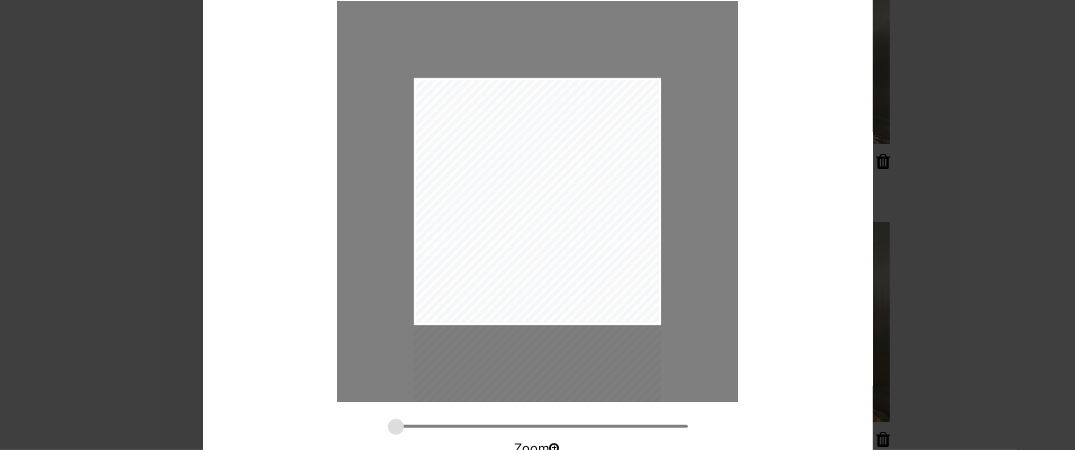 scroll, scrollTop: 199, scrollLeft: 0, axis: vertical 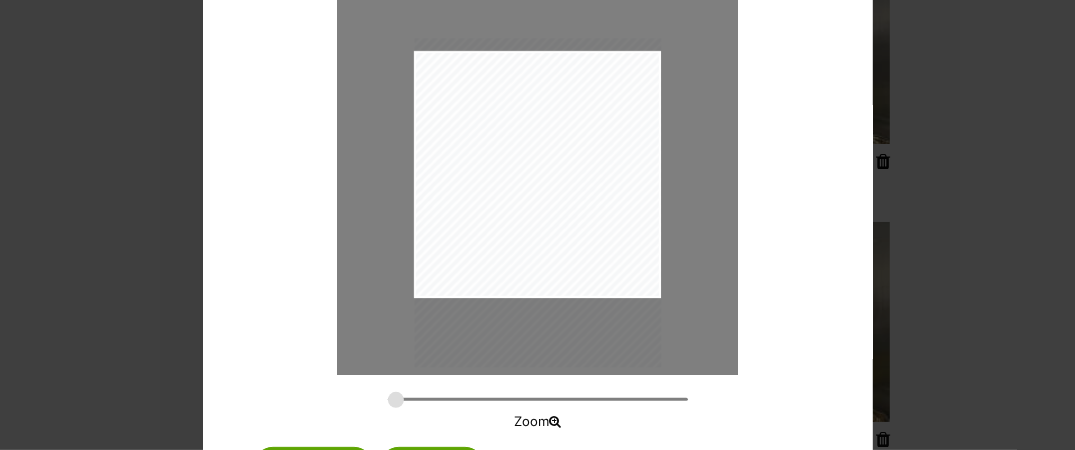 drag, startPoint x: 614, startPoint y: 237, endPoint x: 615, endPoint y: 224, distance: 13.038404 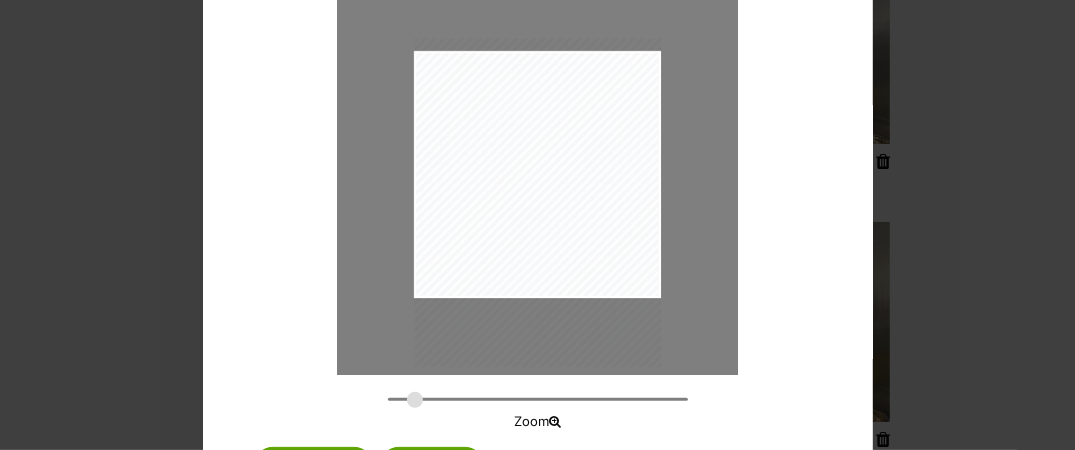 click at bounding box center [538, 399] 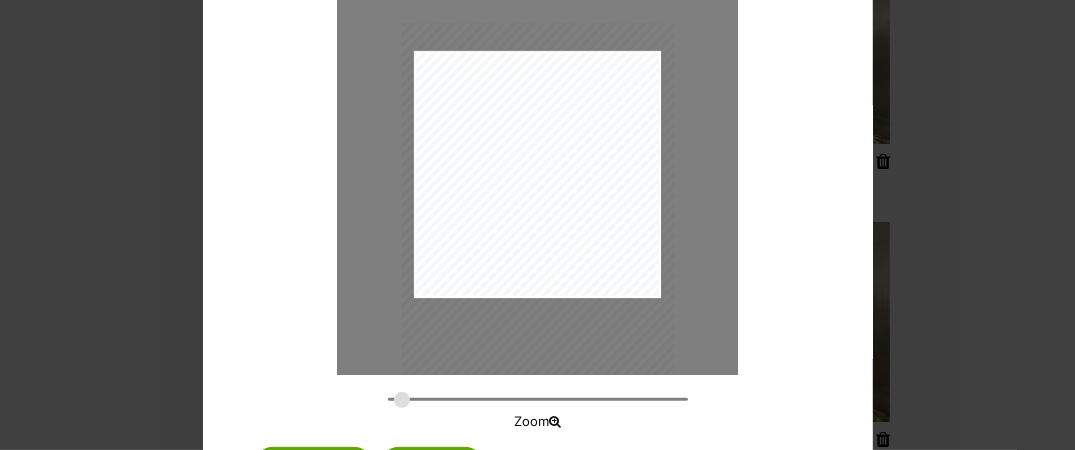 drag, startPoint x: 406, startPoint y: 396, endPoint x: 394, endPoint y: 398, distance: 12.165525 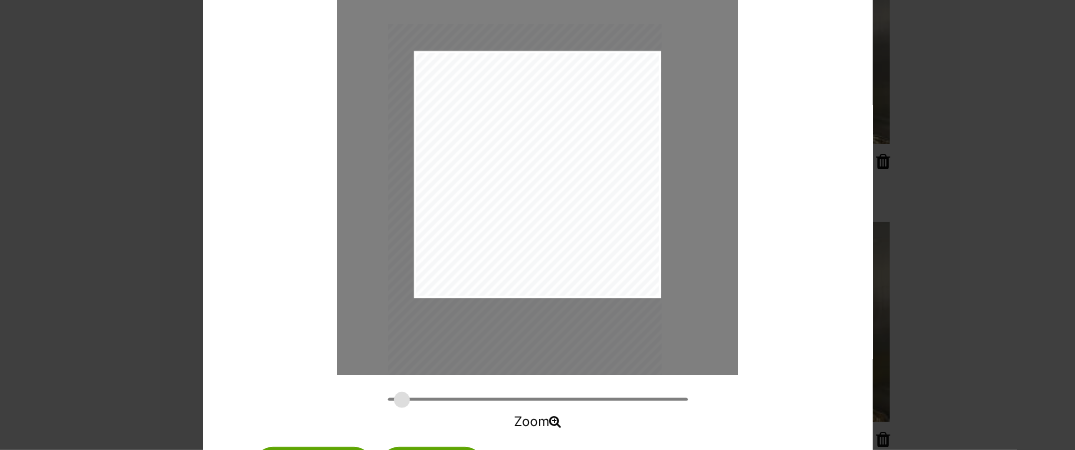 drag, startPoint x: 533, startPoint y: 285, endPoint x: 519, endPoint y: 286, distance: 14.035668 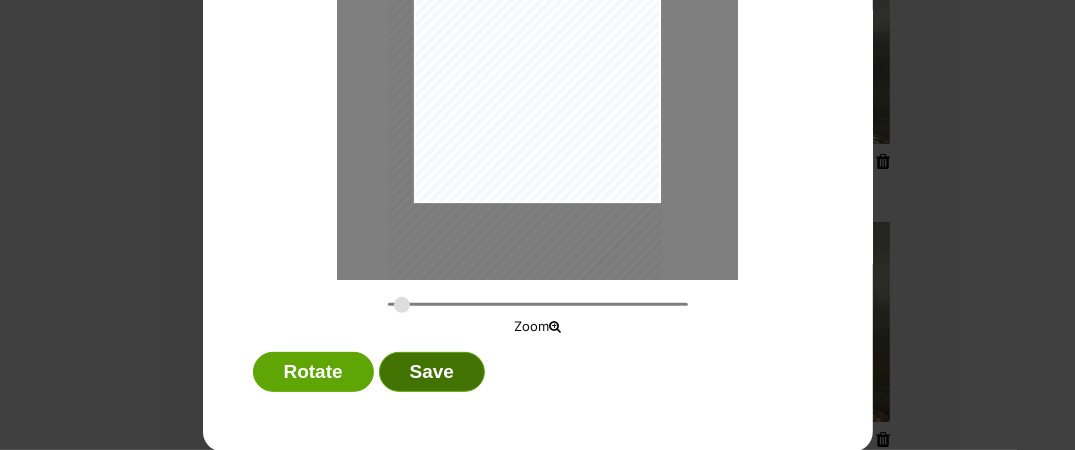 click on "Save" at bounding box center [432, 372] 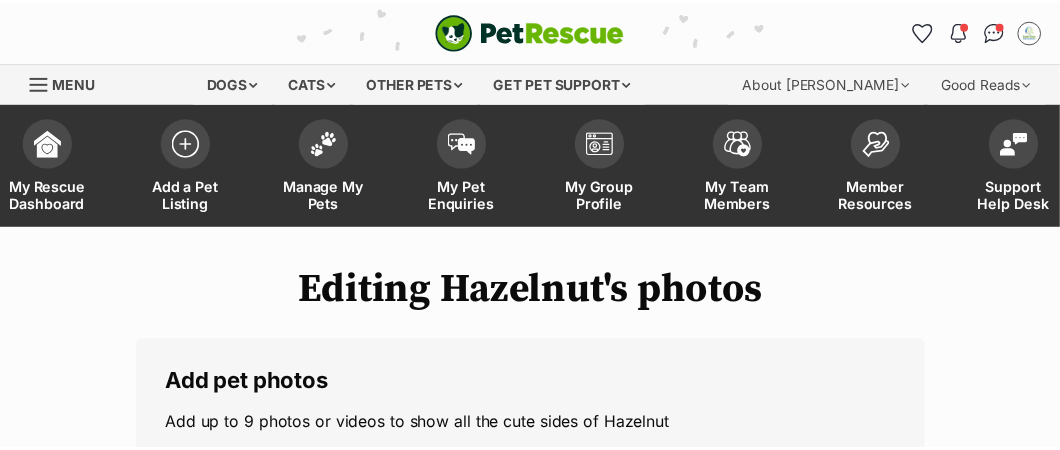 scroll, scrollTop: 599, scrollLeft: 0, axis: vertical 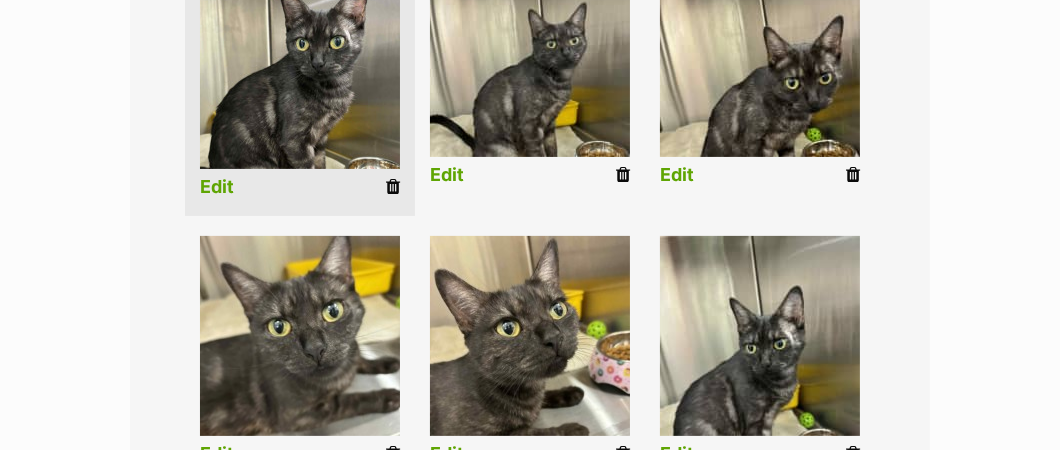 click on "Edit" at bounding box center (677, 175) 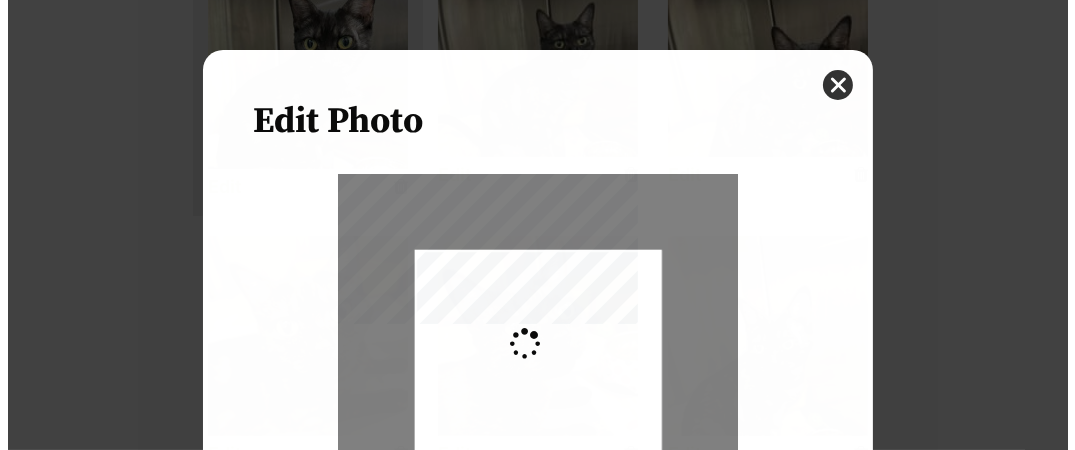 scroll, scrollTop: 0, scrollLeft: 0, axis: both 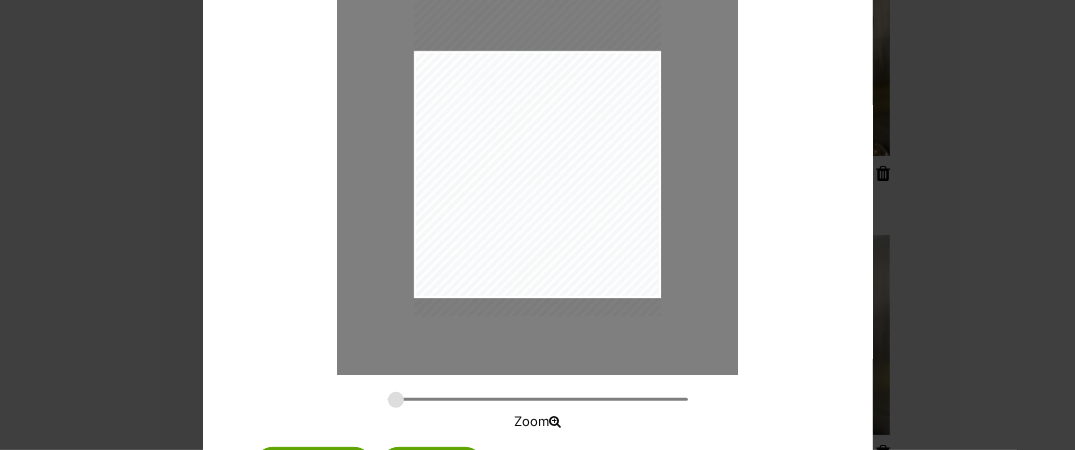 drag, startPoint x: 614, startPoint y: 199, endPoint x: 577, endPoint y: 174, distance: 44.65423 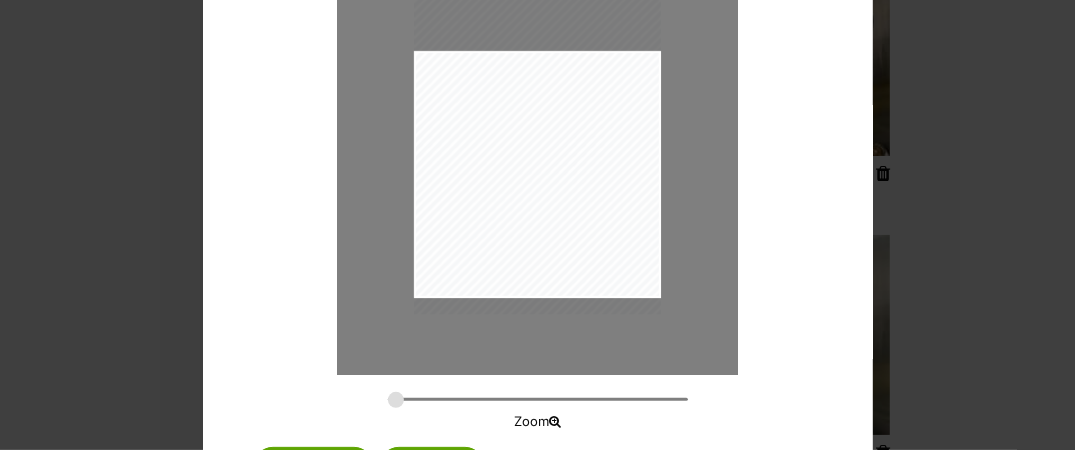 type on "0.3017" 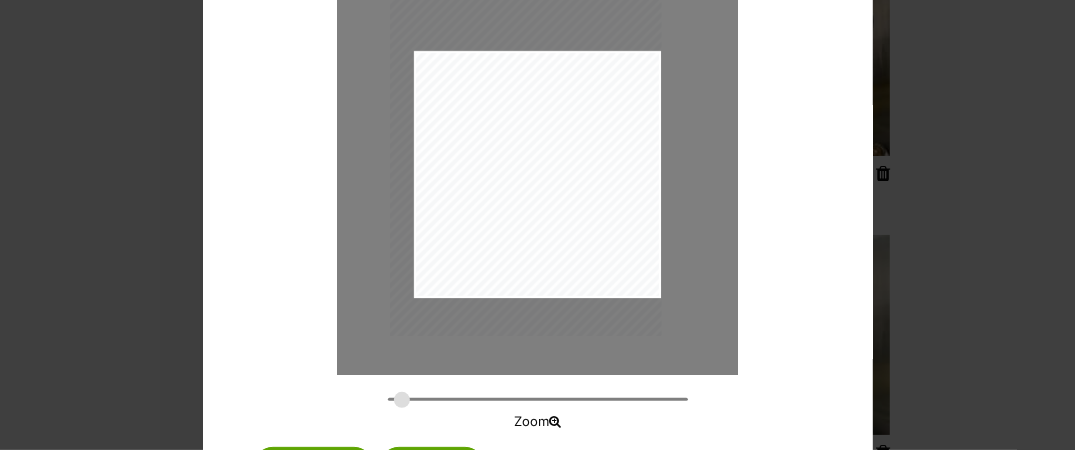 drag, startPoint x: 559, startPoint y: 178, endPoint x: 496, endPoint y: 186, distance: 63.505905 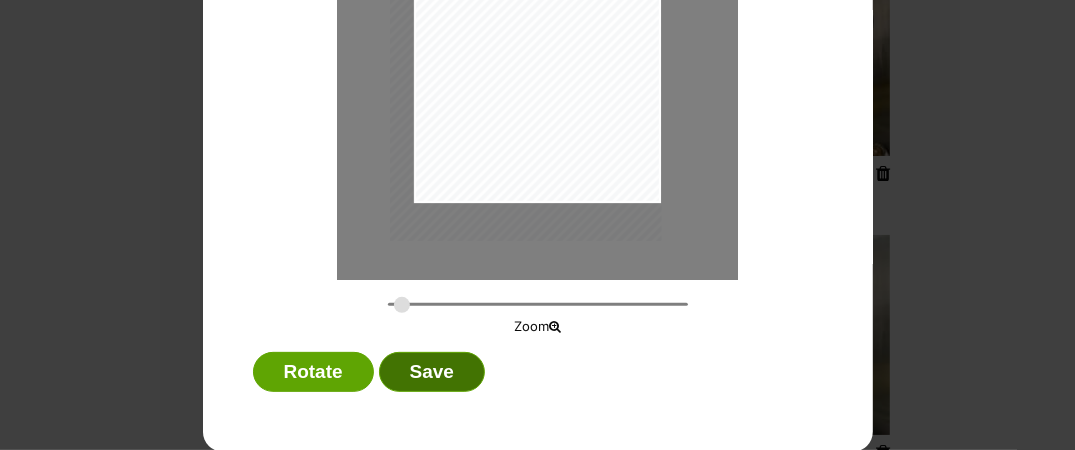 click on "Save" at bounding box center (432, 372) 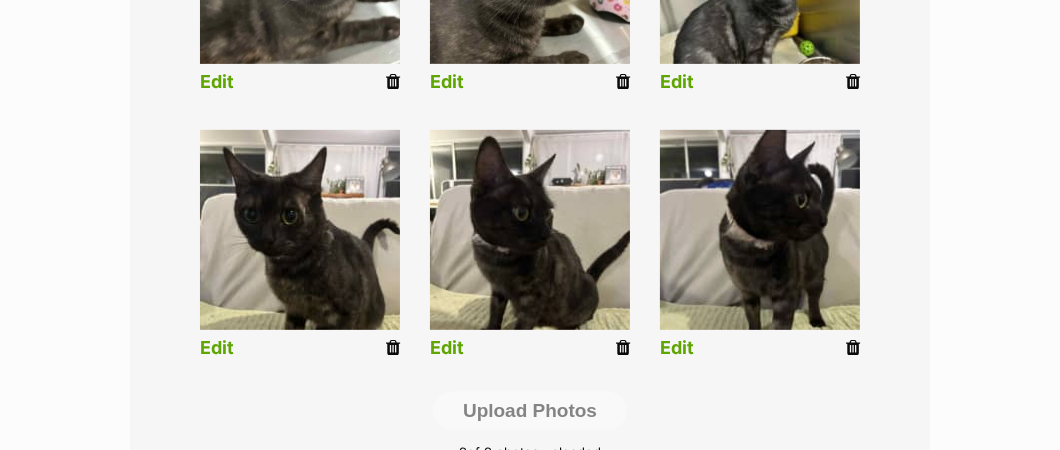 scroll, scrollTop: 985, scrollLeft: 0, axis: vertical 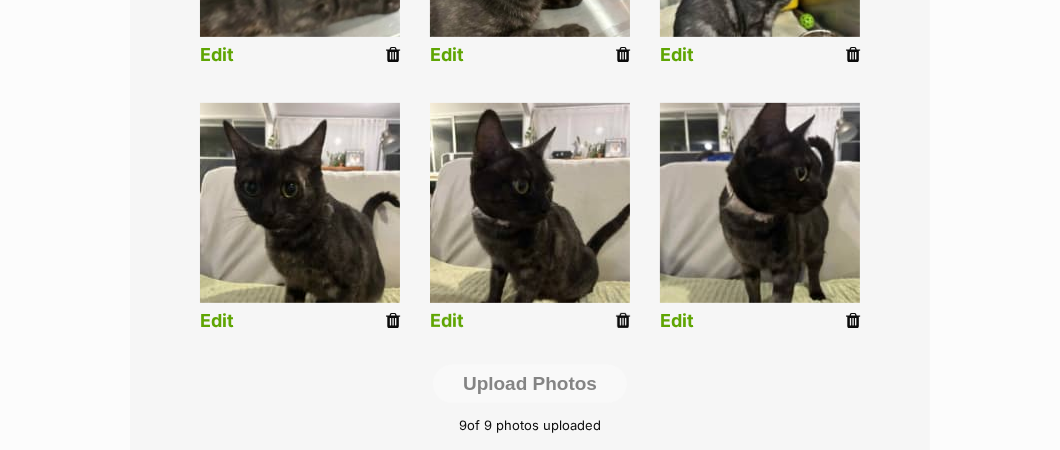 click at bounding box center (530, 203) 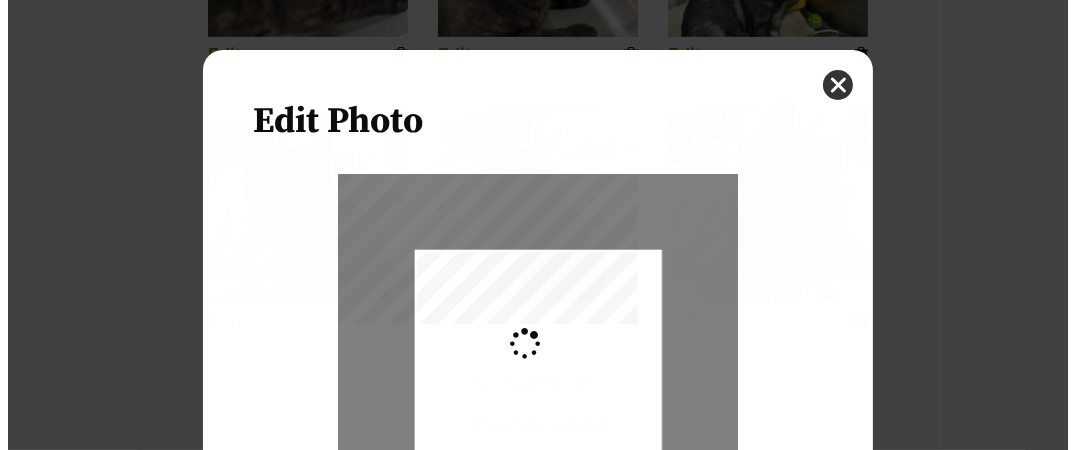 scroll, scrollTop: 0, scrollLeft: 0, axis: both 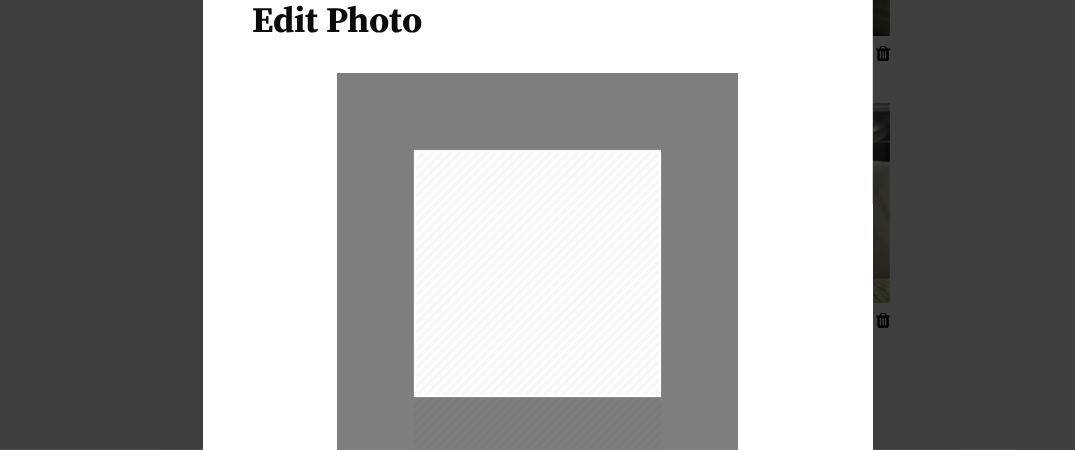 drag, startPoint x: 599, startPoint y: 248, endPoint x: 590, endPoint y: 296, distance: 48.83646 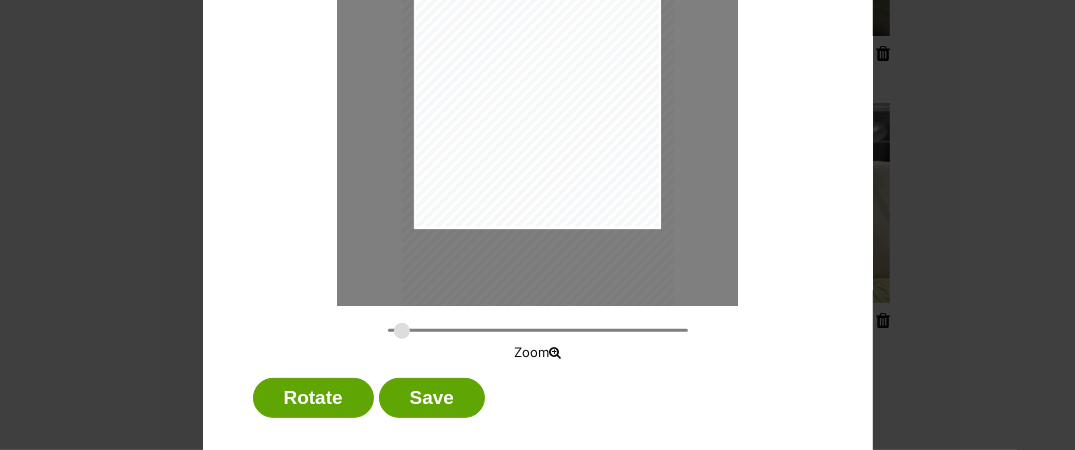 scroll, scrollTop: 294, scrollLeft: 0, axis: vertical 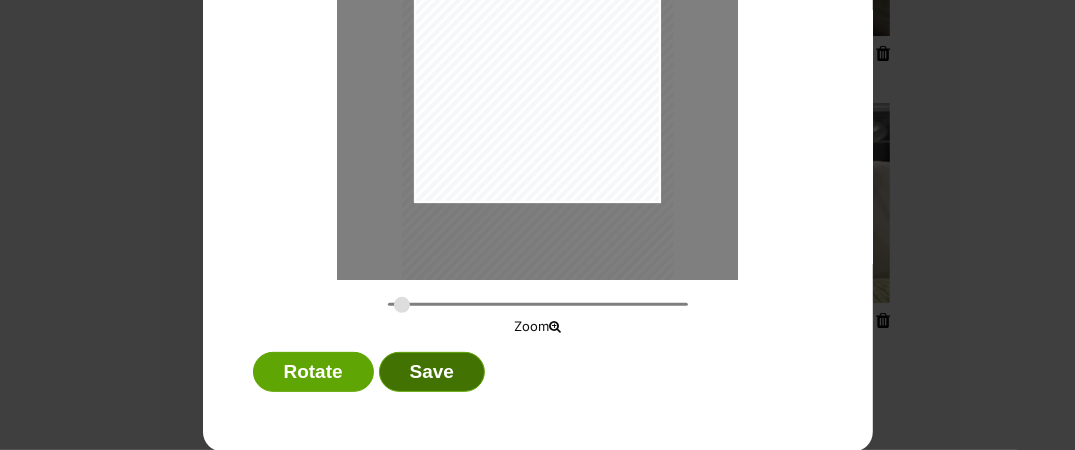 click on "Save" at bounding box center [432, 372] 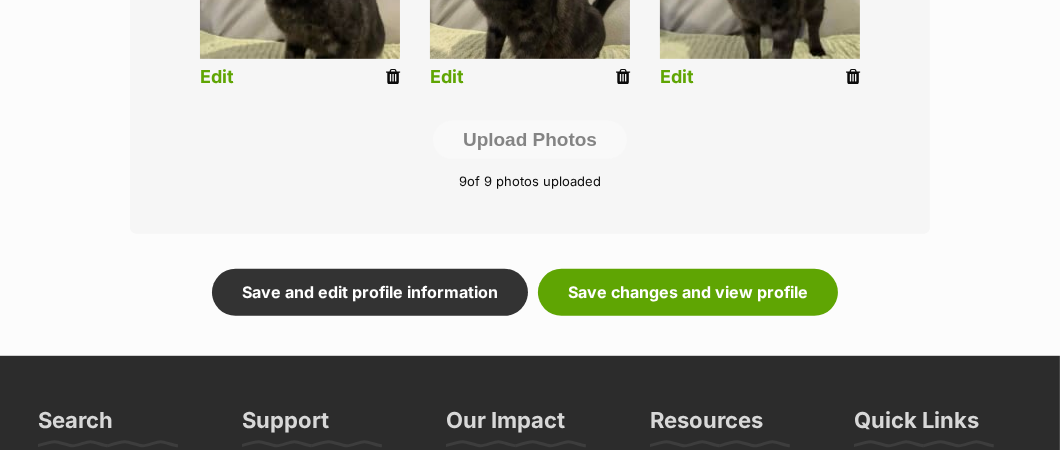 scroll, scrollTop: 1285, scrollLeft: 0, axis: vertical 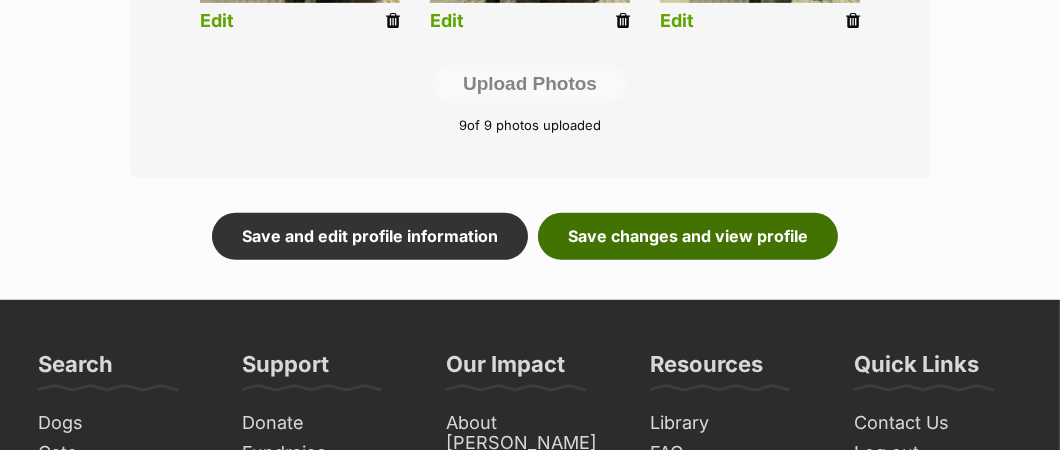 click on "Save changes and view profile" at bounding box center (688, 236) 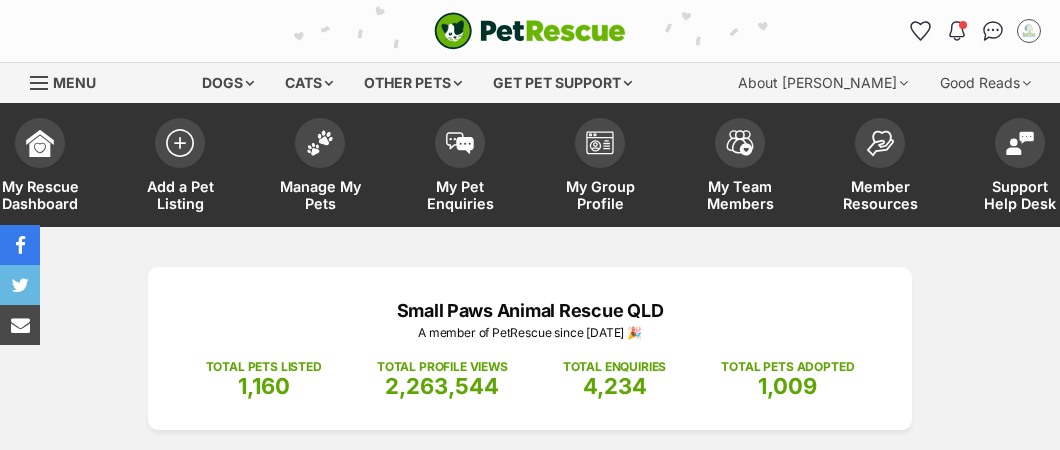scroll, scrollTop: 0, scrollLeft: 0, axis: both 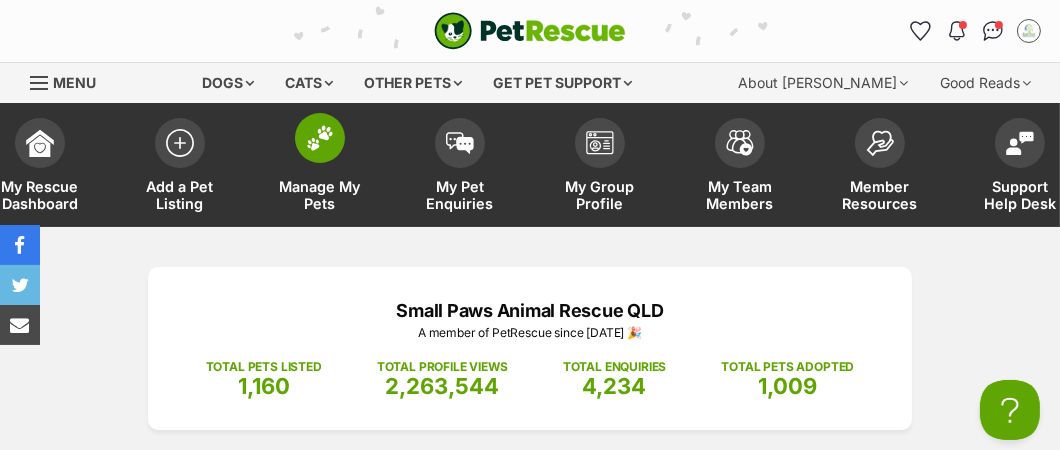 click on "Manage My Pets" at bounding box center (320, 195) 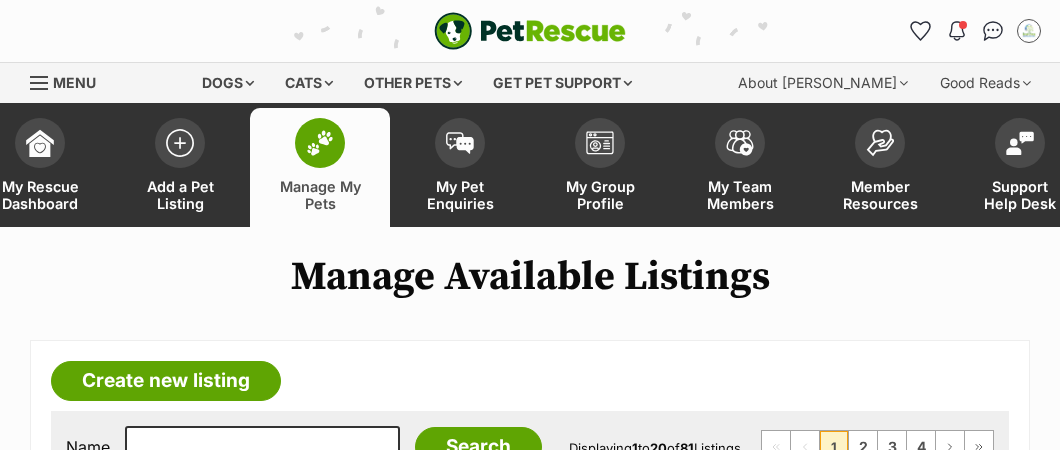 scroll, scrollTop: 0, scrollLeft: 0, axis: both 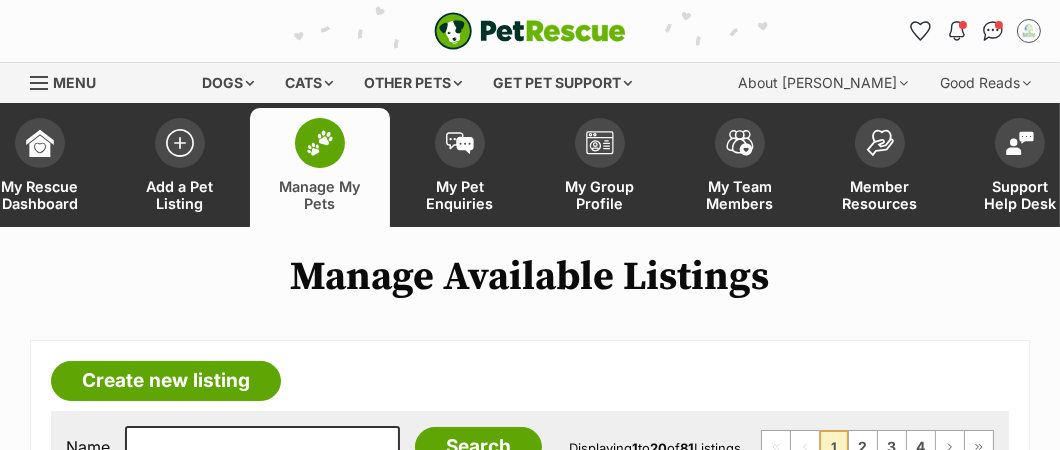 click on "Manage My Pets" at bounding box center [320, 195] 